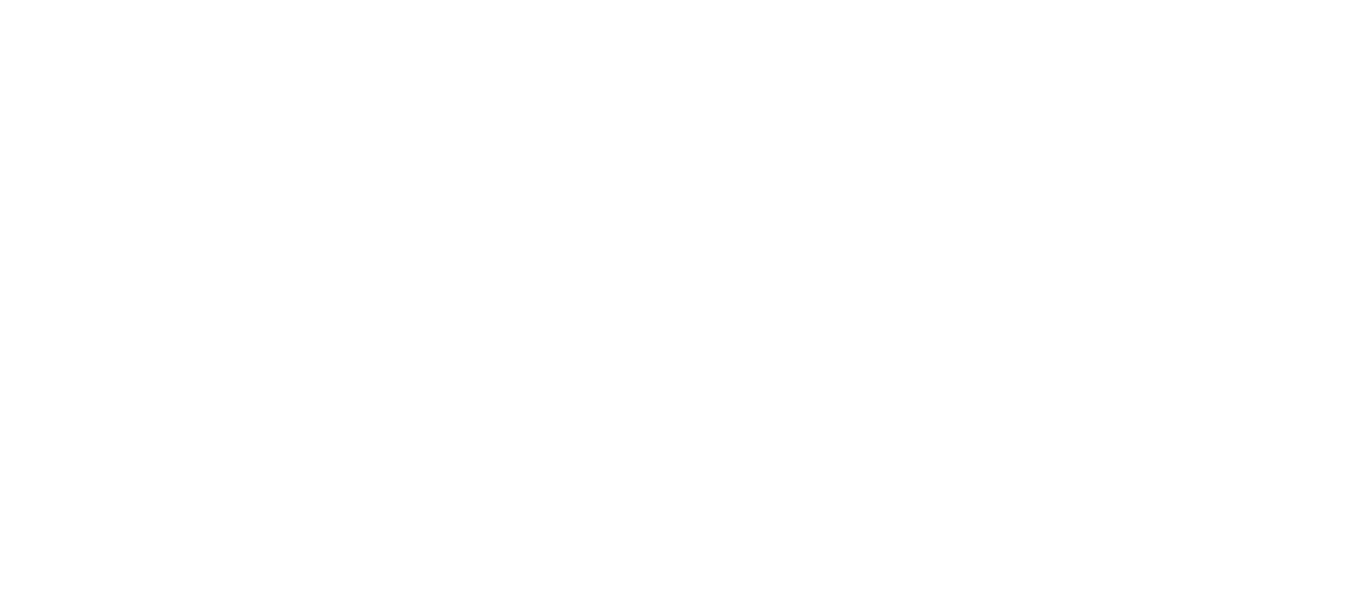 scroll, scrollTop: 0, scrollLeft: 0, axis: both 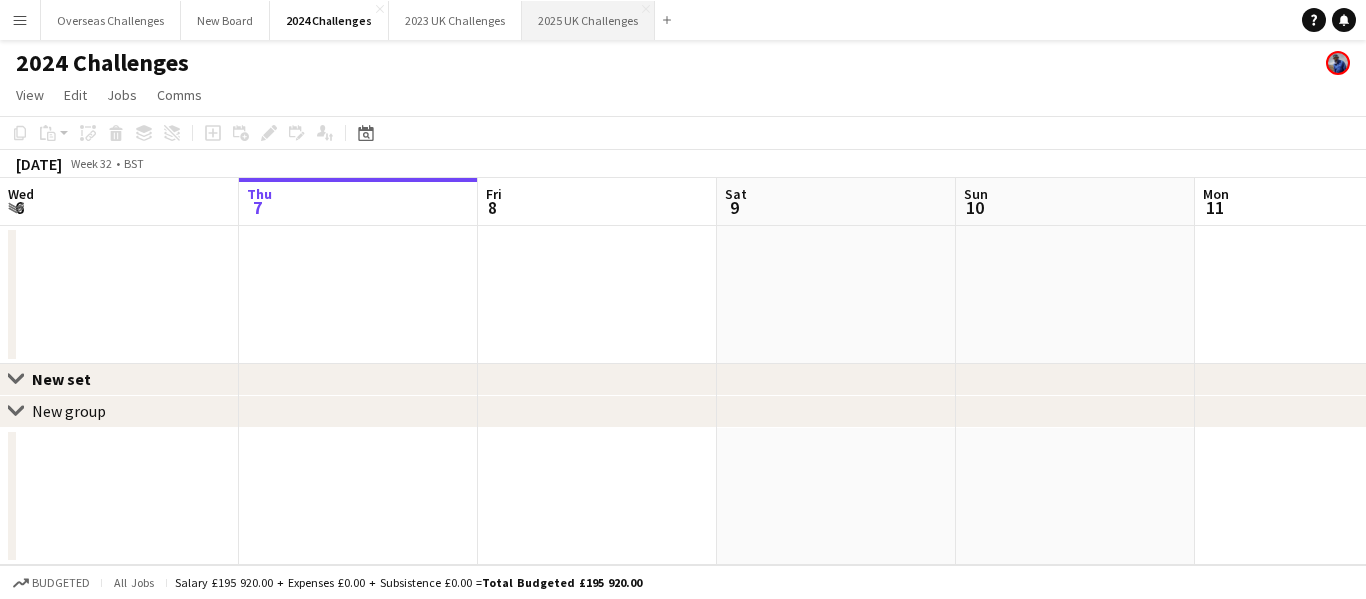 click on "2025 UK Challenges
Close" at bounding box center [588, 20] 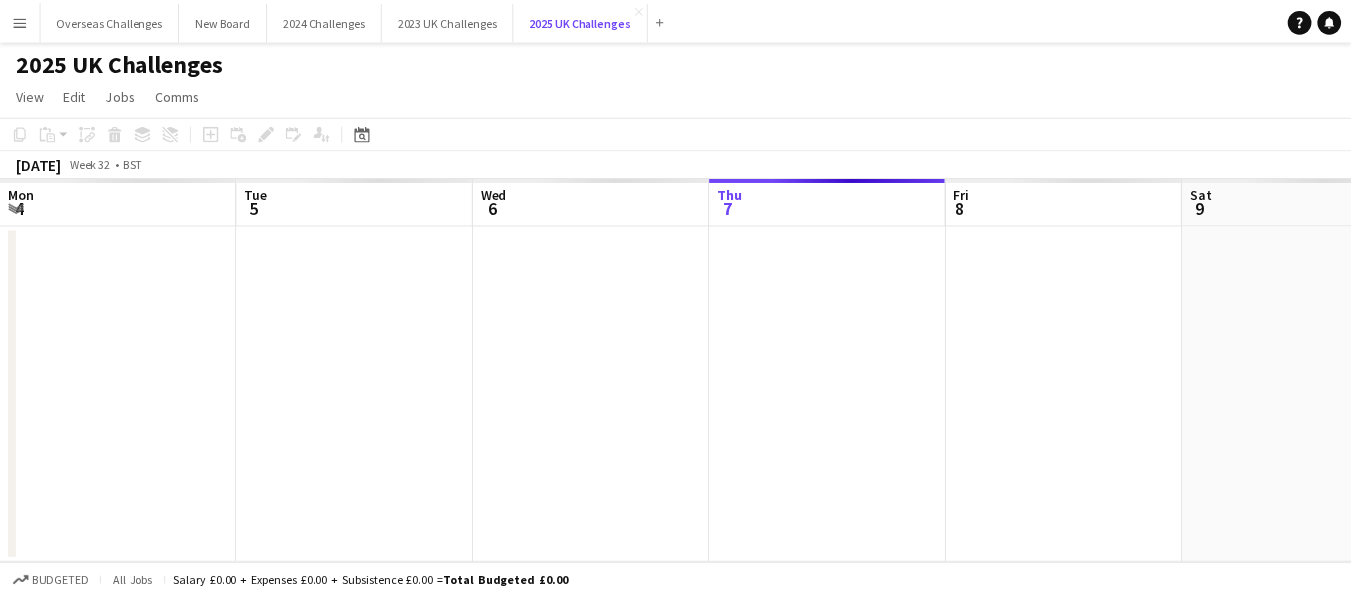 scroll, scrollTop: 0, scrollLeft: 478, axis: horizontal 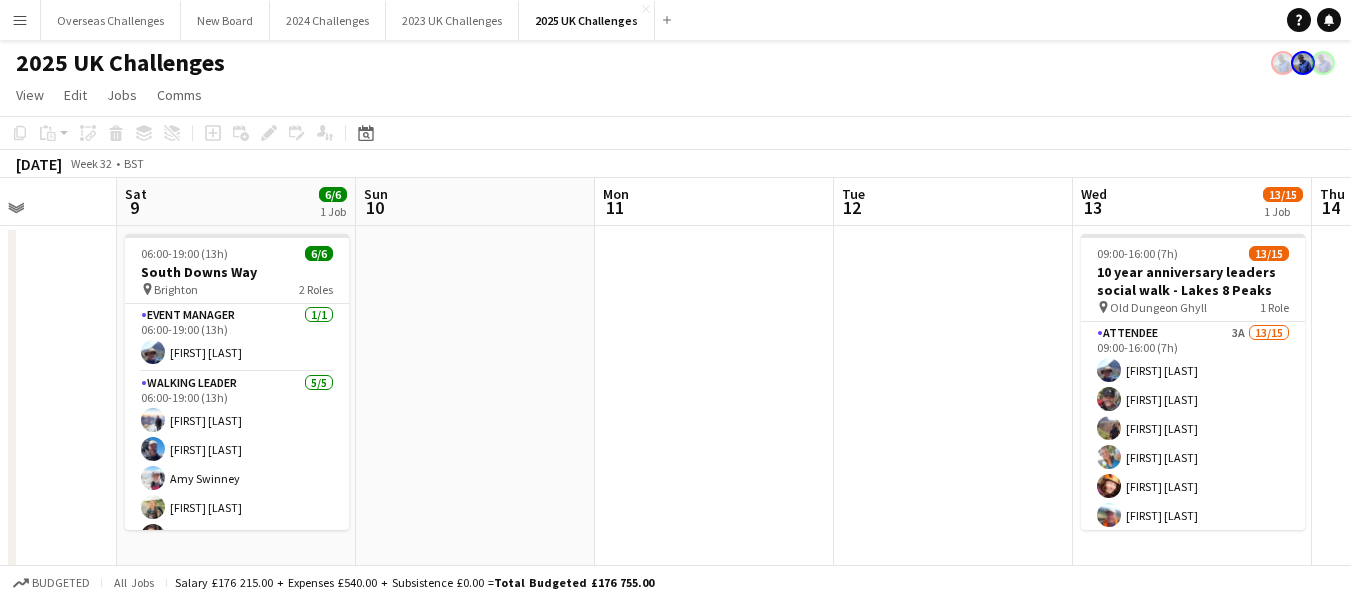 drag, startPoint x: 1197, startPoint y: 312, endPoint x: 596, endPoint y: 341, distance: 601.6993 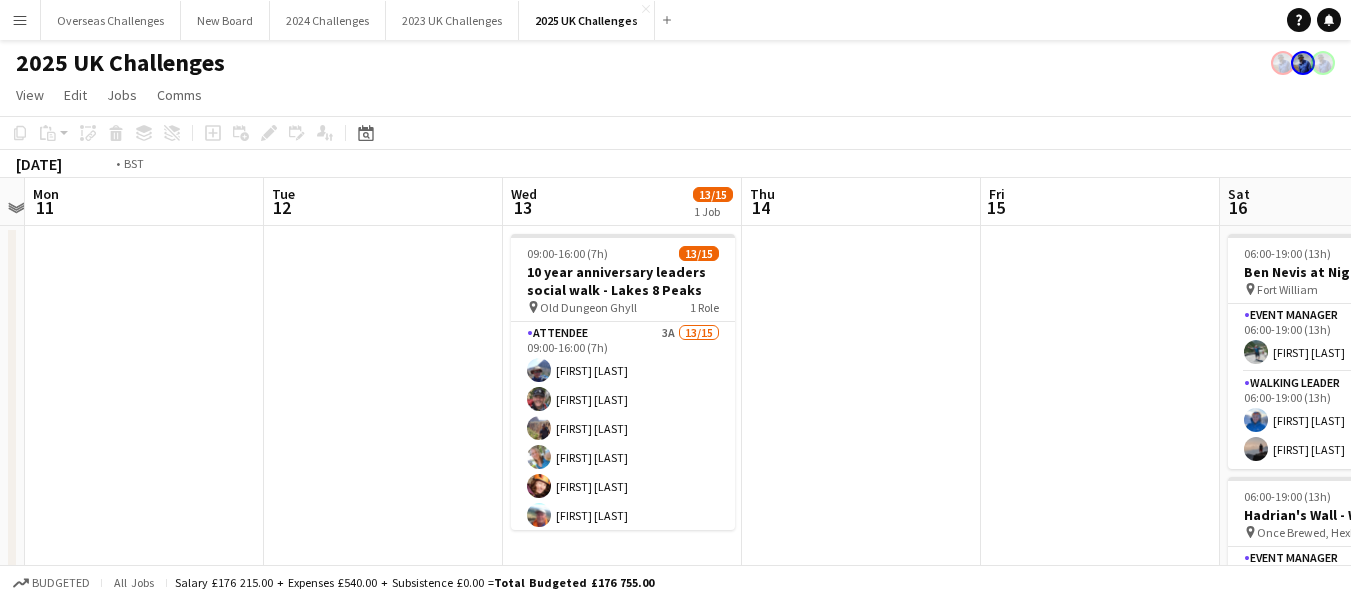 scroll, scrollTop: 0, scrollLeft: 784, axis: horizontal 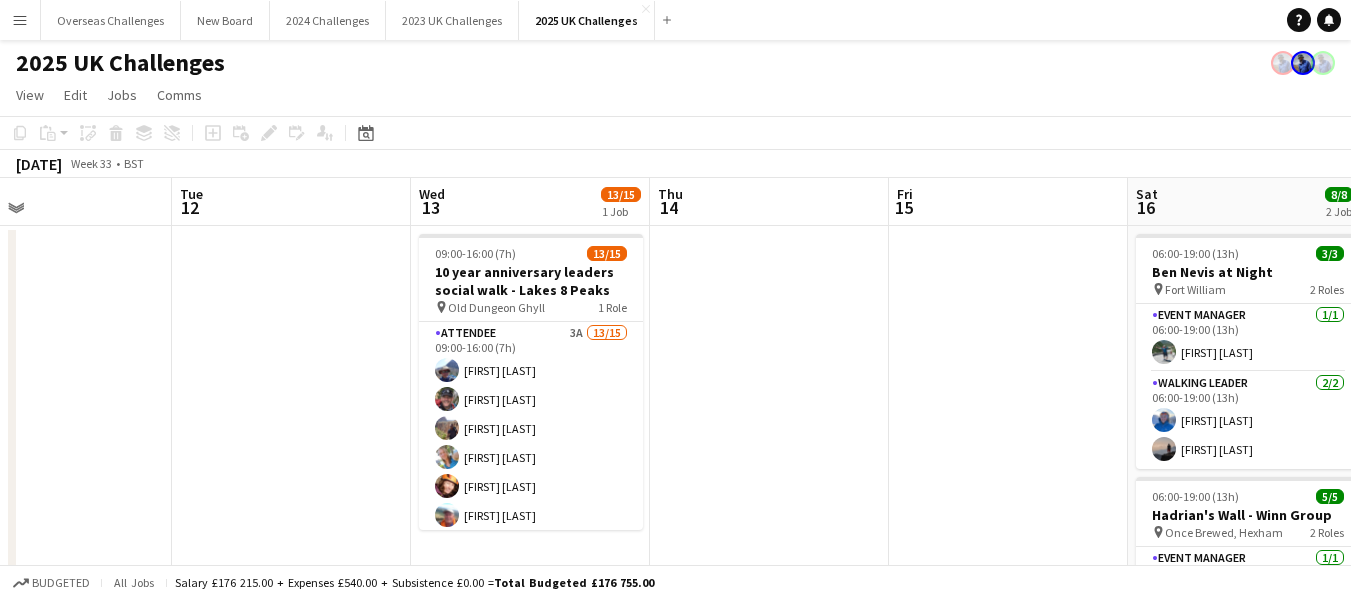 drag, startPoint x: 523, startPoint y: 343, endPoint x: 179, endPoint y: 349, distance: 344.0523 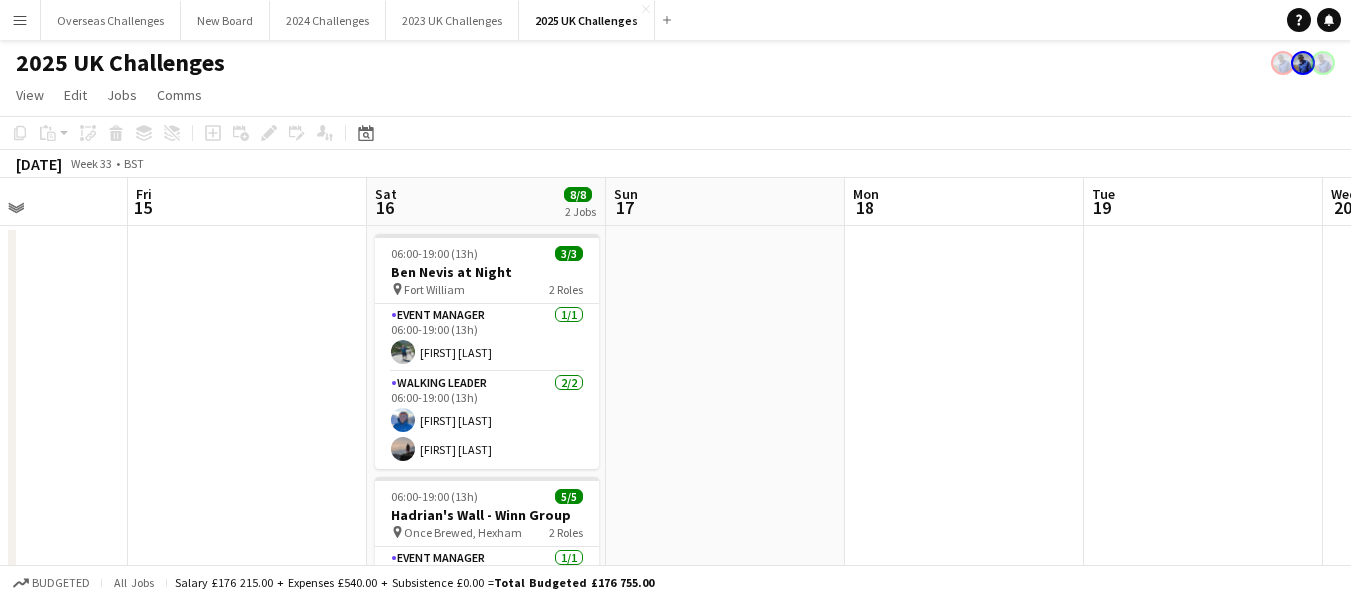 scroll, scrollTop: 0, scrollLeft: 839, axis: horizontal 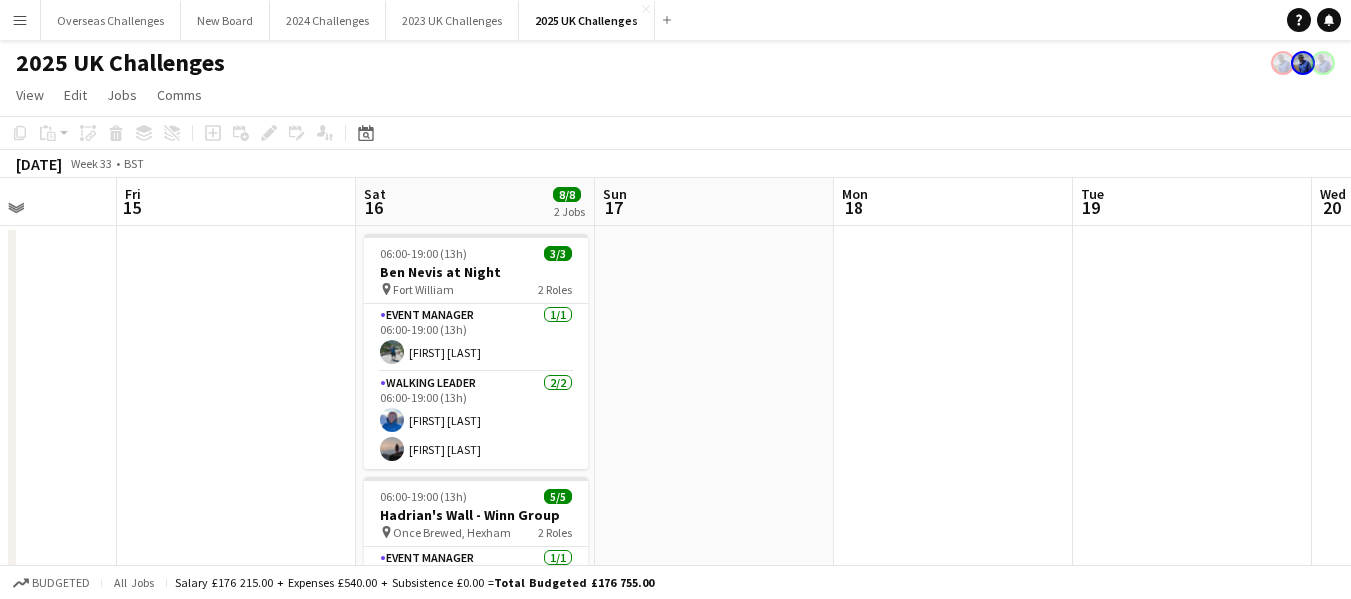 drag, startPoint x: 903, startPoint y: 325, endPoint x: 131, endPoint y: 383, distance: 774.1757 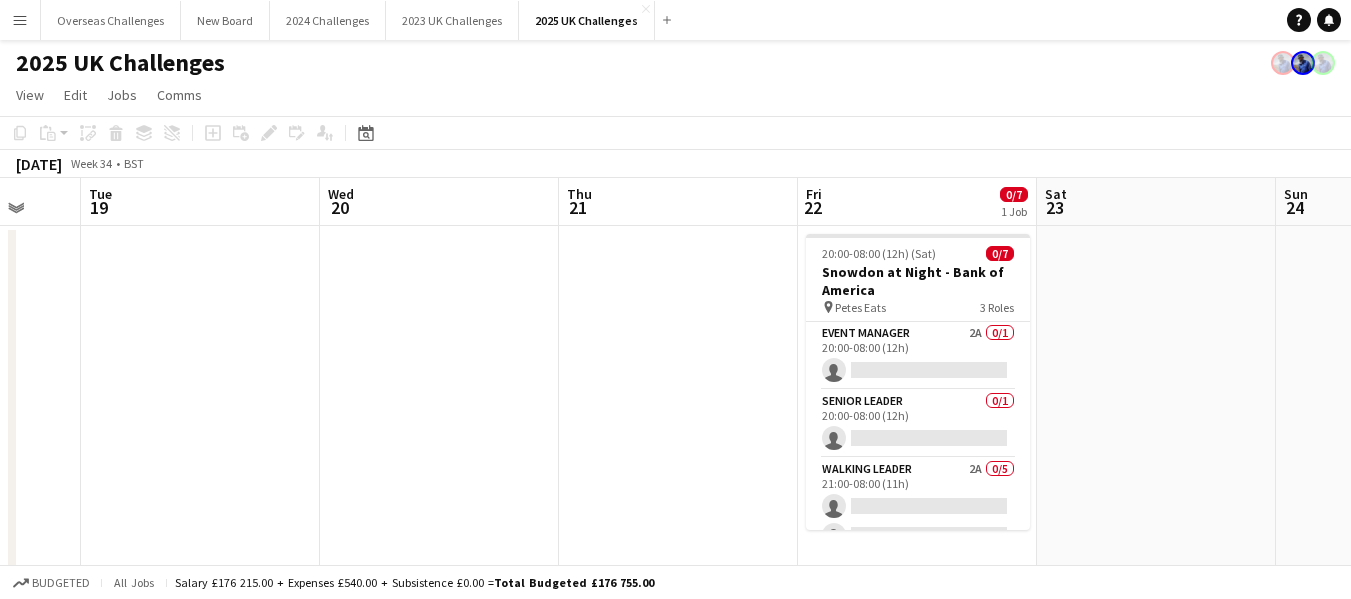 drag, startPoint x: 1065, startPoint y: 334, endPoint x: 198, endPoint y: 381, distance: 868.273 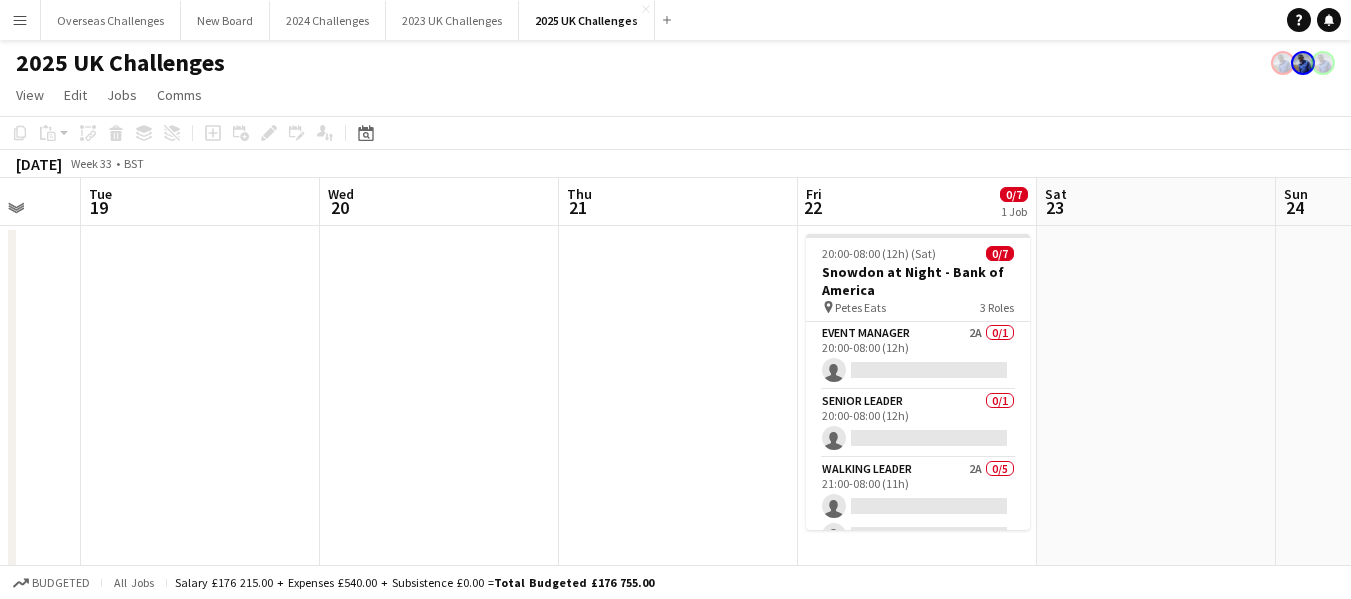 scroll, scrollTop: 0, scrollLeft: 876, axis: horizontal 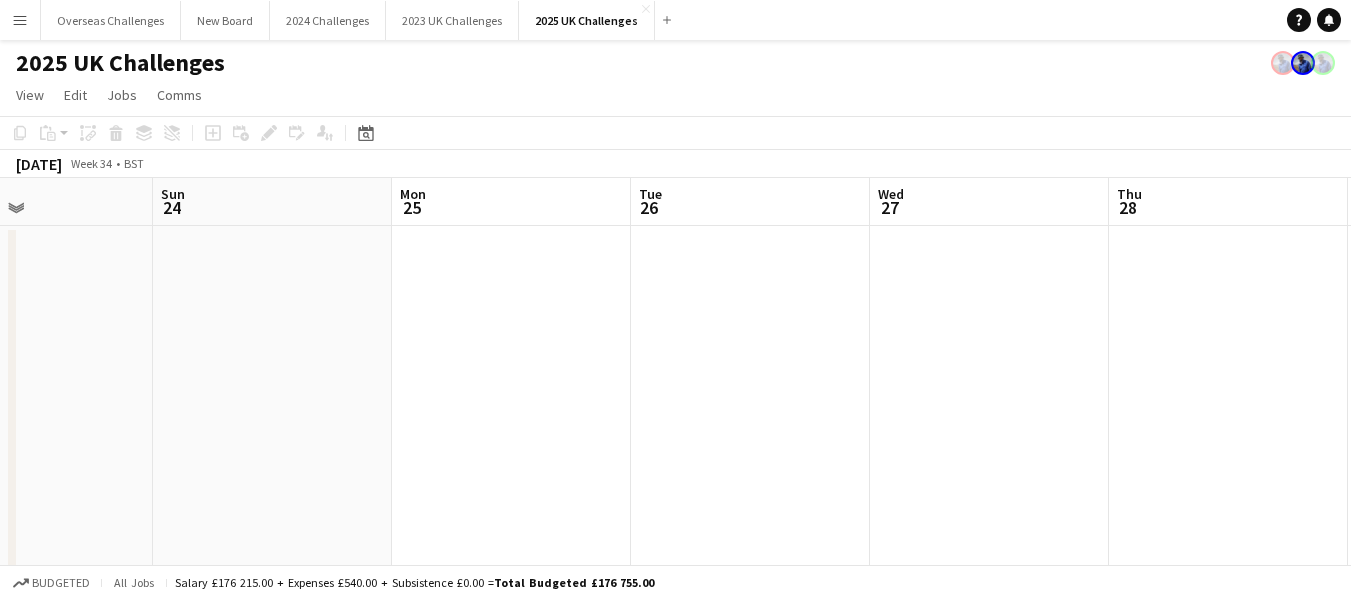 drag, startPoint x: 1217, startPoint y: 288, endPoint x: 95, endPoint y: 324, distance: 1122.5774 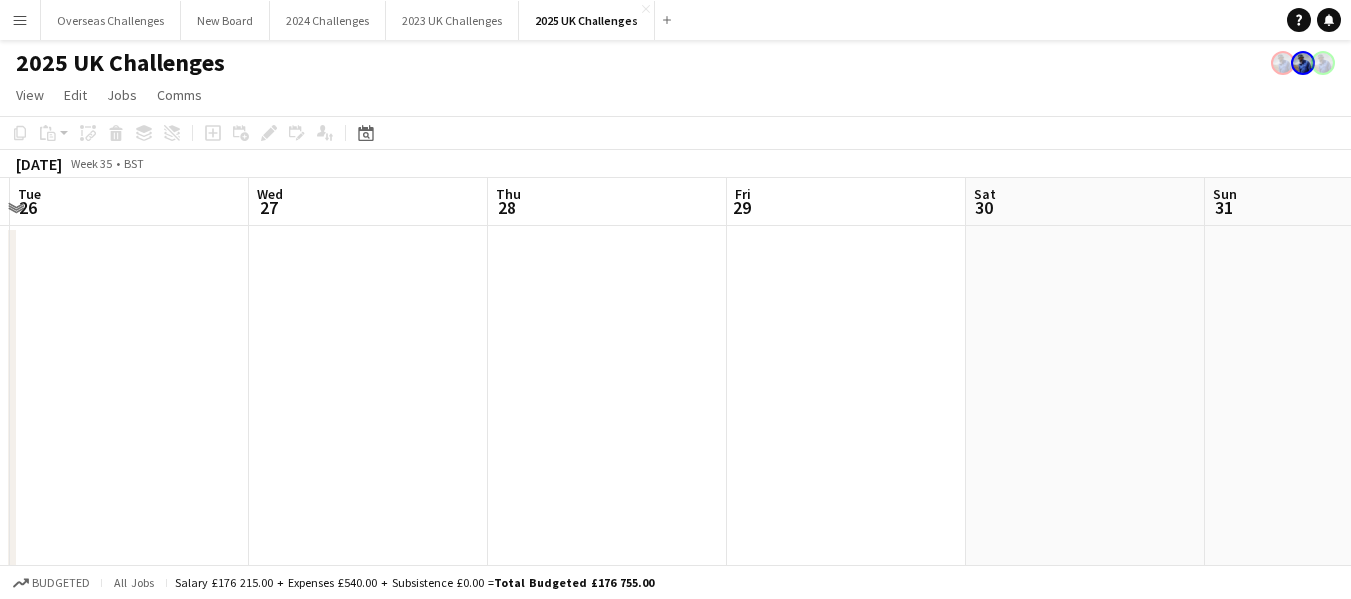 scroll, scrollTop: 0, scrollLeft: 835, axis: horizontal 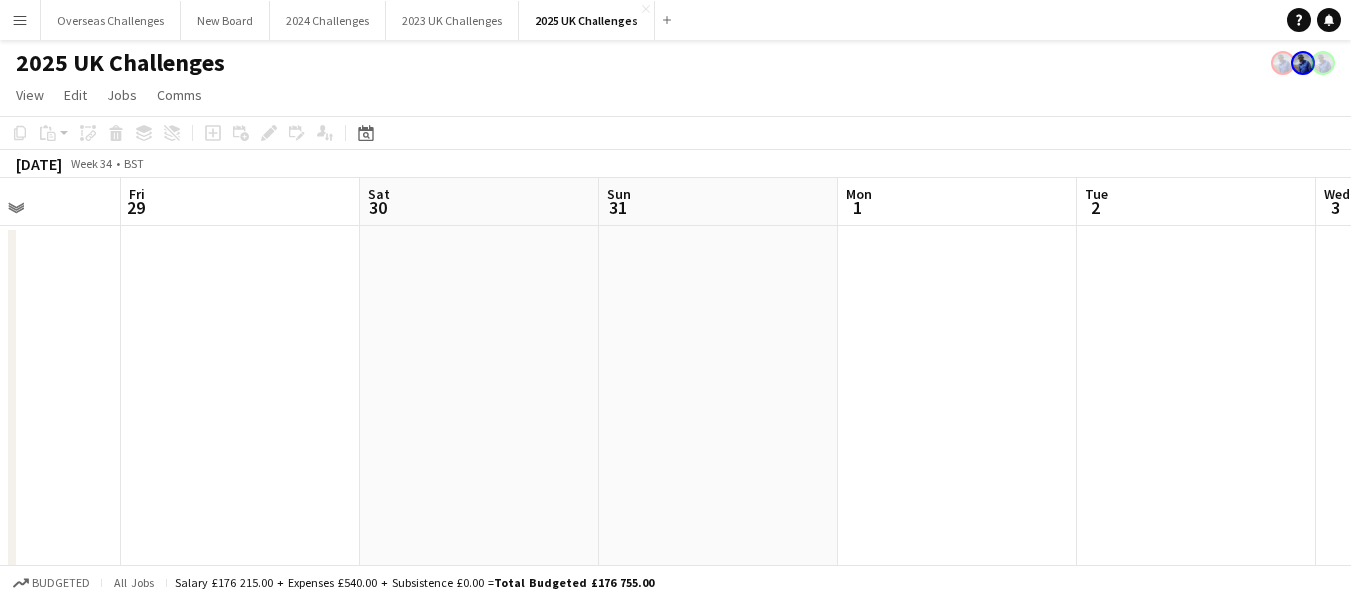 drag, startPoint x: 1227, startPoint y: 304, endPoint x: 0, endPoint y: 352, distance: 1227.9385 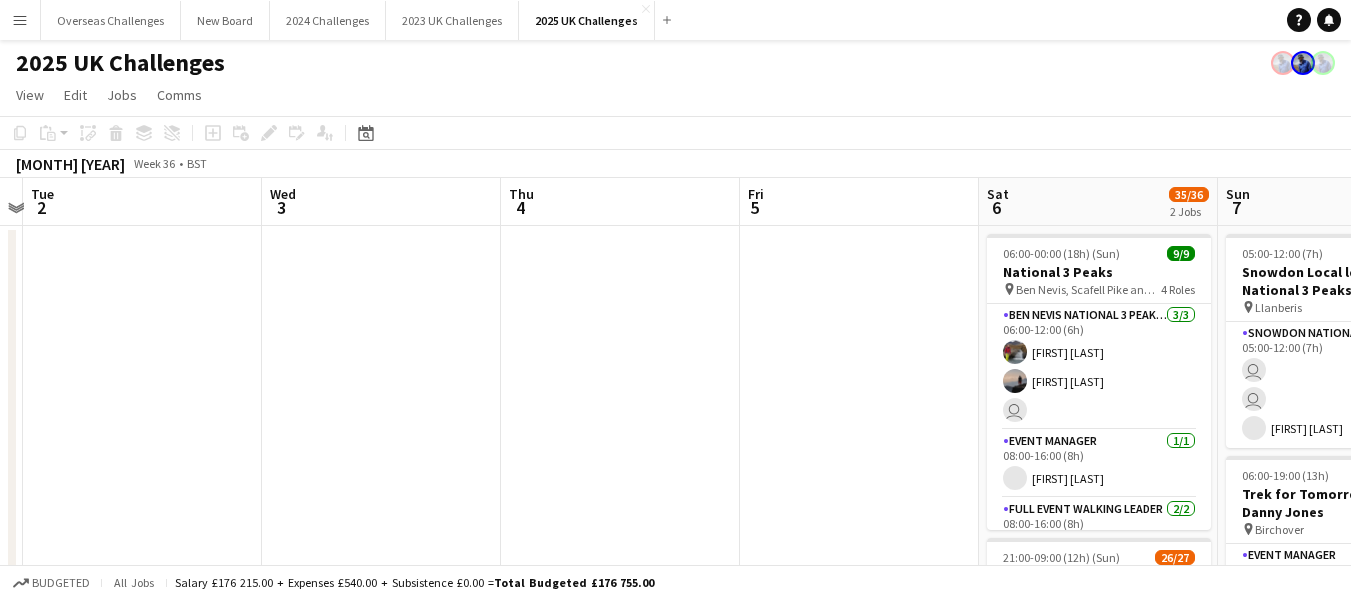 drag, startPoint x: 1137, startPoint y: 354, endPoint x: 87, endPoint y: 397, distance: 1050.8801 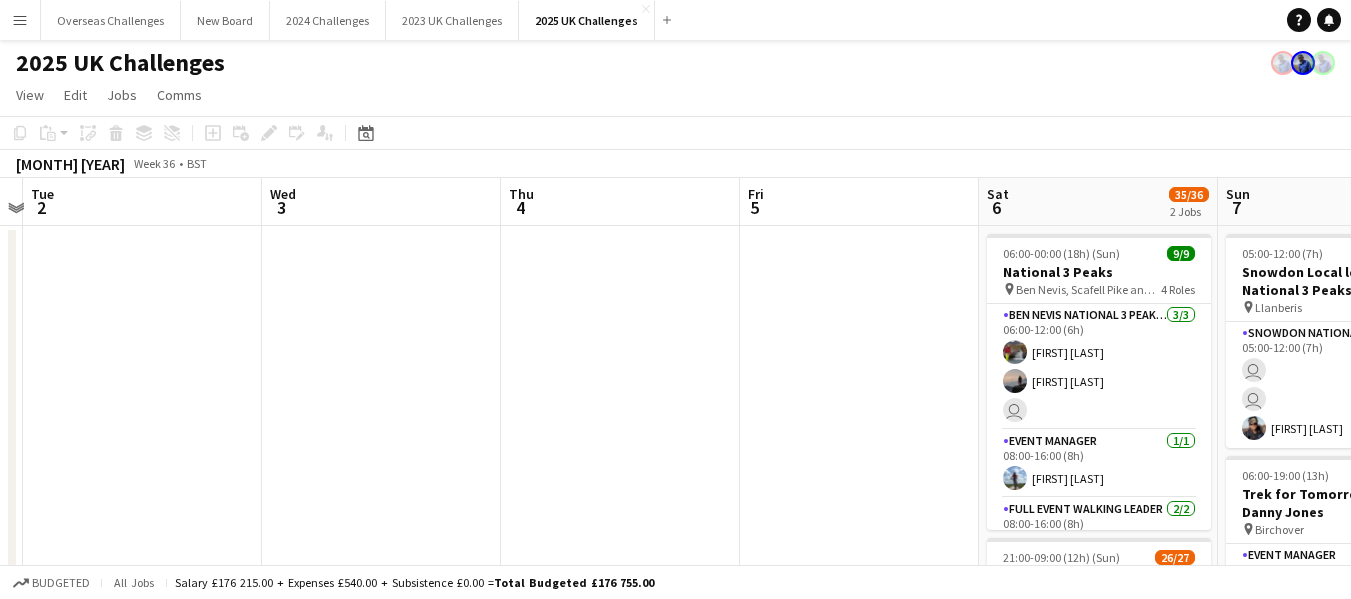 click on "Sat   30   Sun   31   Mon   1   Tue   2   Wed   3   Thu   4   Fri   5   Sat   6   35/36   2 Jobs   Sun   7   22/22   2 Jobs   Mon   8   Tue   9      06:00-00:00 (18h) (Sun)   9/9   National 3 Peaks
pin
Ben Nevis, Scafell Pike and Snowdon   4 Roles   Ben Nevis National 3 Peaks Walking Leader   3/3   06:00-12:00 (6h)
Phil Nelson Phil Dodds
user
Event Manager   1/1   08:00-16:00 (8h)
Colin Lovell  Full Event Walking Leader   2/2   08:00-16:00 (8h)
user
user
Scafell Pike National 3 Peaks Walking Leader   3/3   17:00-00:00 (7h)
Alexander Hackett-Evans Amber Rowland
user
21:00-09:00 (12h) (Sun)   26/27   Snowdon at Night for Macmillan
pin
Llanberis Community Centre   3 Roles   Advanced Event Manager   1/1   21:00-09:00 (12h)
Tom Armes  Senior Leader   1A   3/4   21:00-09:00 (12h)
Ashley Cartwright Toni Howden" at bounding box center (675, 572) 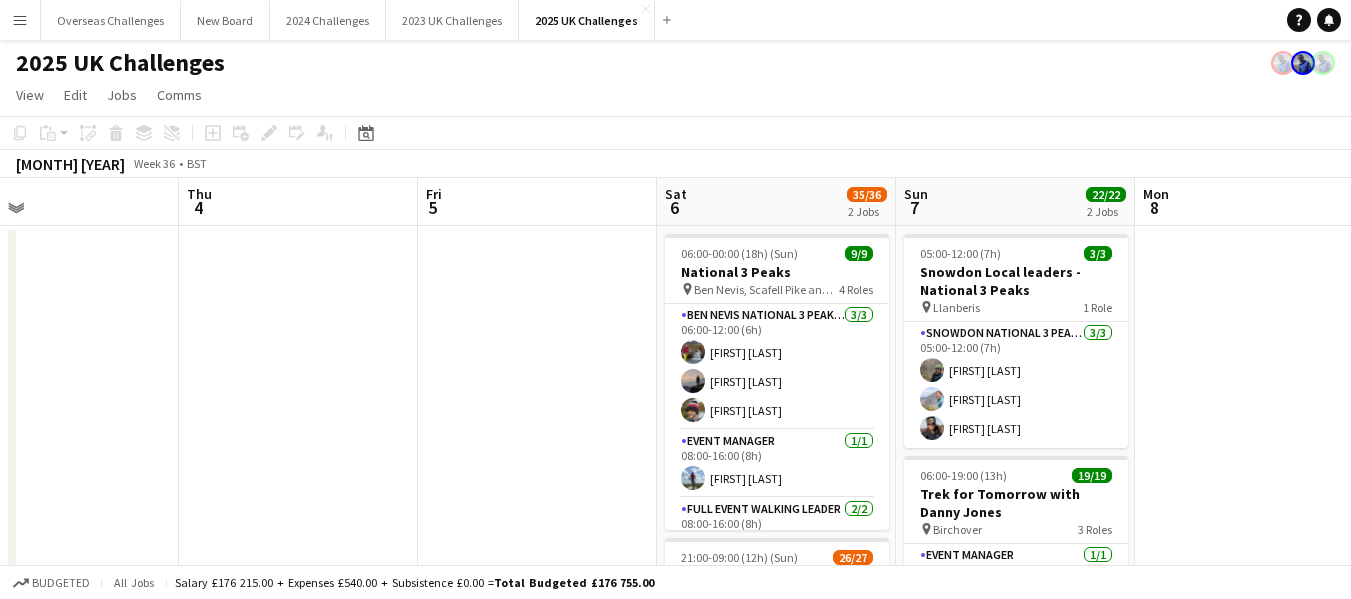 scroll, scrollTop: 0, scrollLeft: 692, axis: horizontal 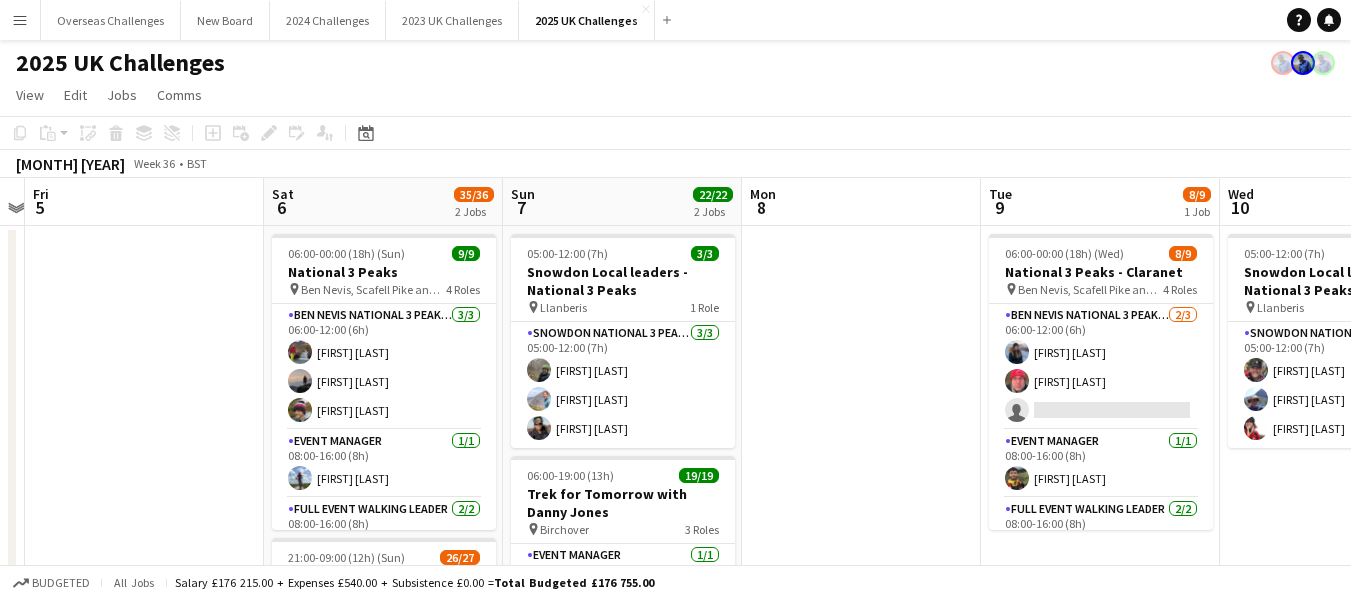 drag, startPoint x: 714, startPoint y: 369, endPoint x: 0, endPoint y: 386, distance: 714.20233 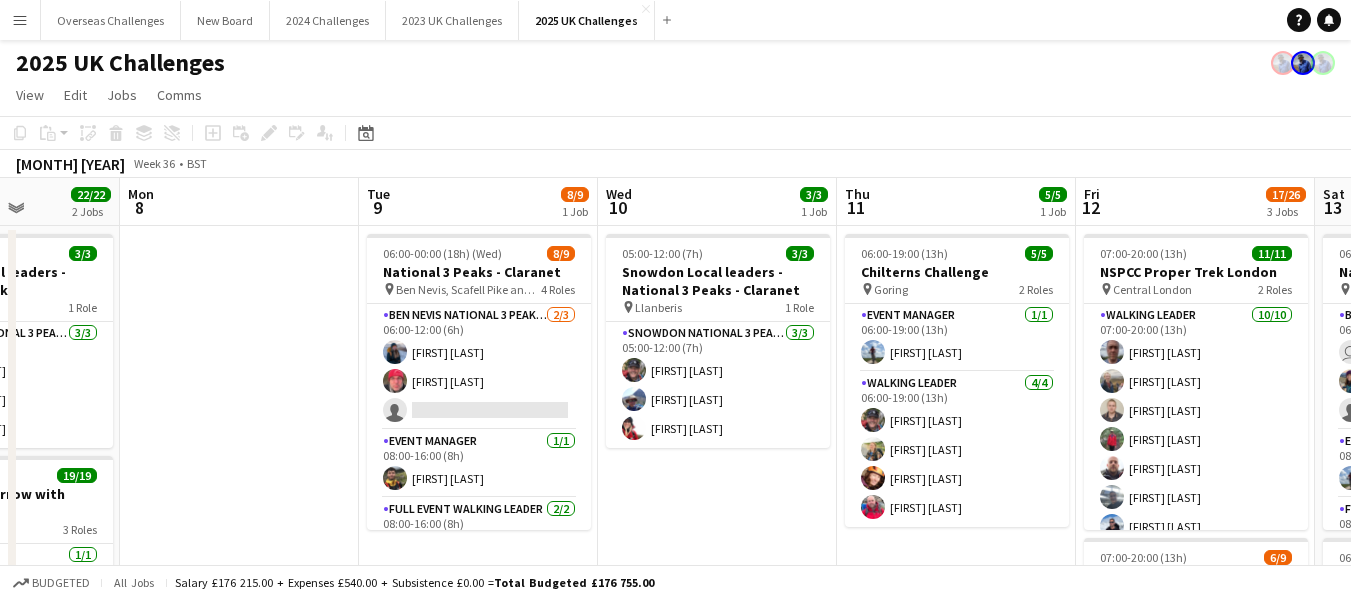 scroll, scrollTop: 0, scrollLeft: 839, axis: horizontal 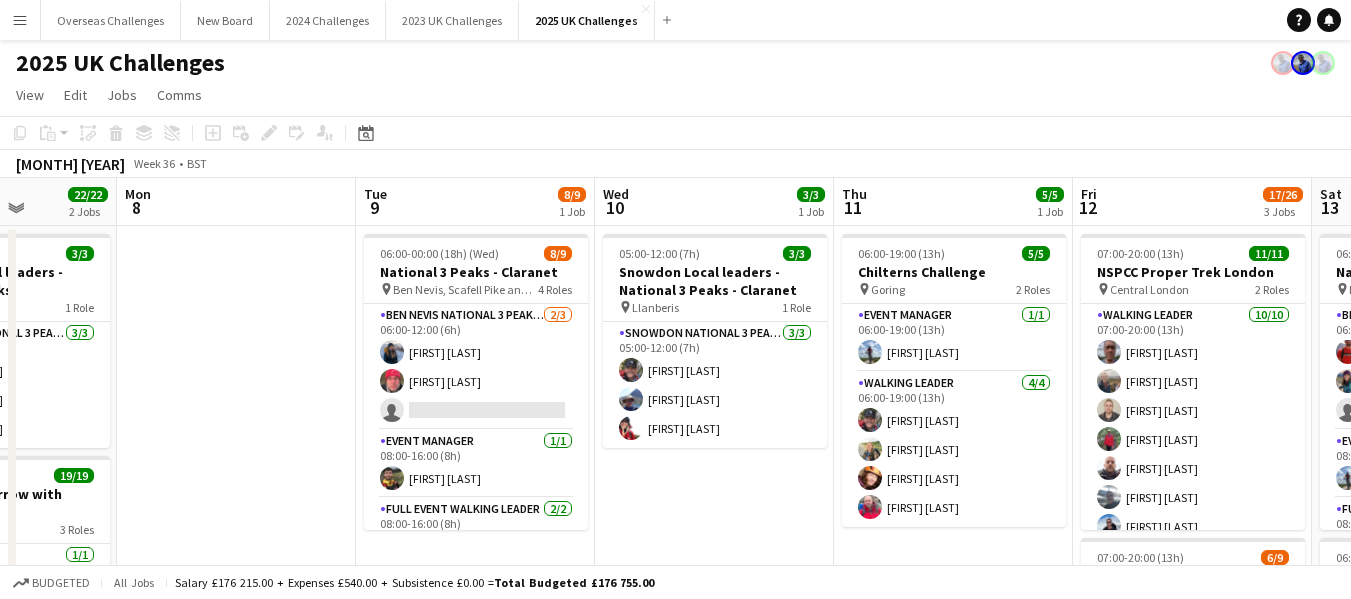 drag, startPoint x: 810, startPoint y: 326, endPoint x: 185, endPoint y: 398, distance: 629.13354 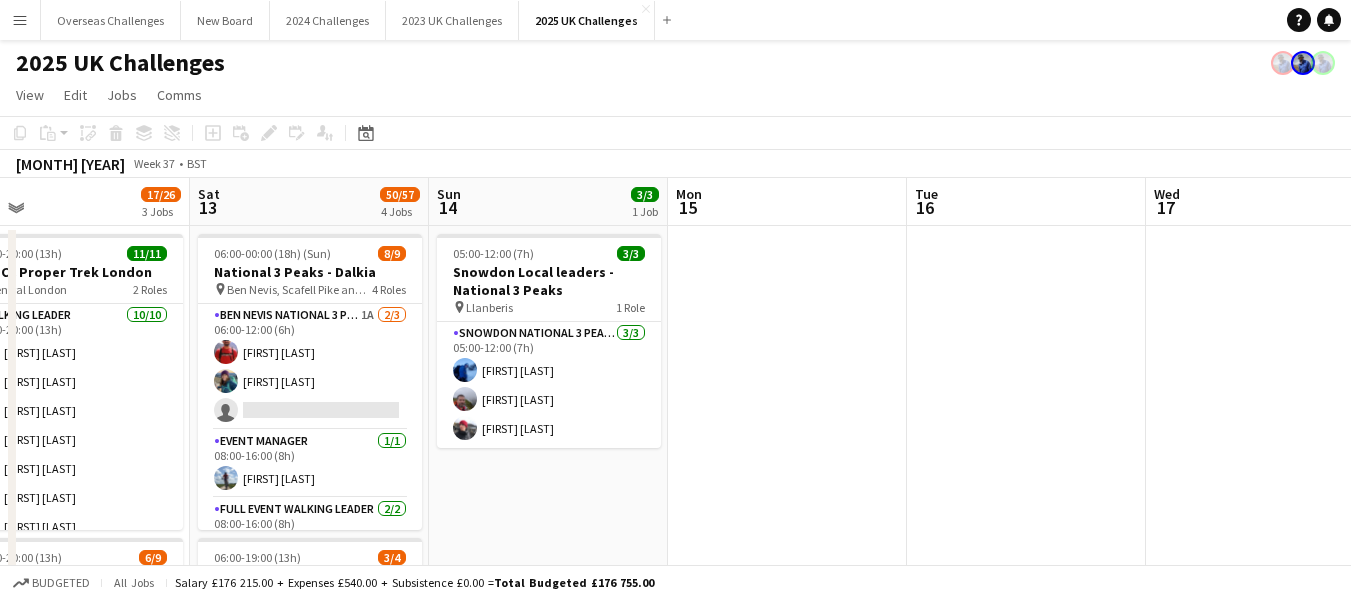 scroll, scrollTop: 0, scrollLeft: 678, axis: horizontal 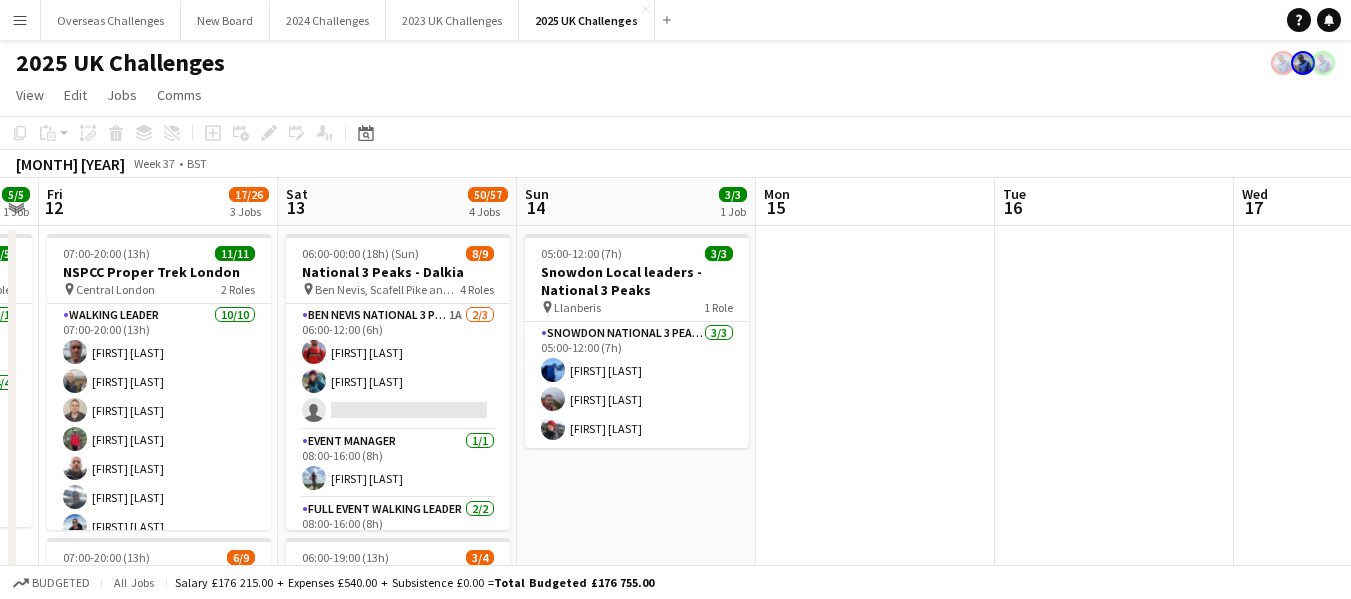 drag, startPoint x: 1034, startPoint y: 535, endPoint x: 0, endPoint y: 536, distance: 1034.0005 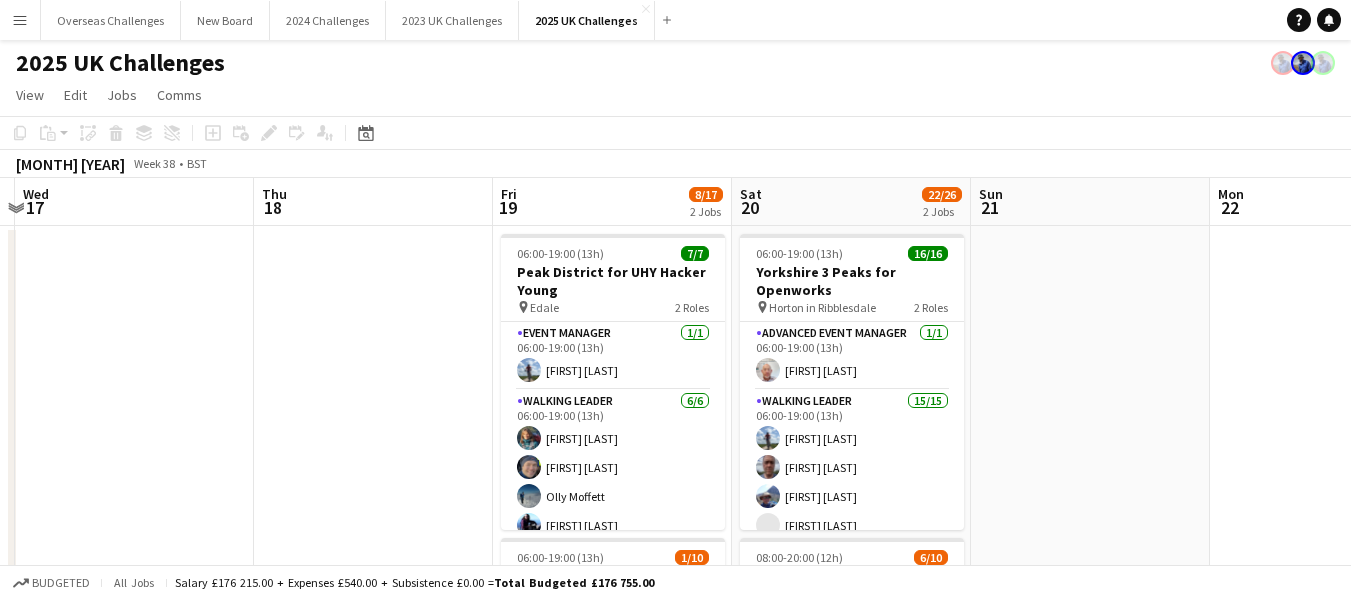 scroll, scrollTop: 0, scrollLeft: 680, axis: horizontal 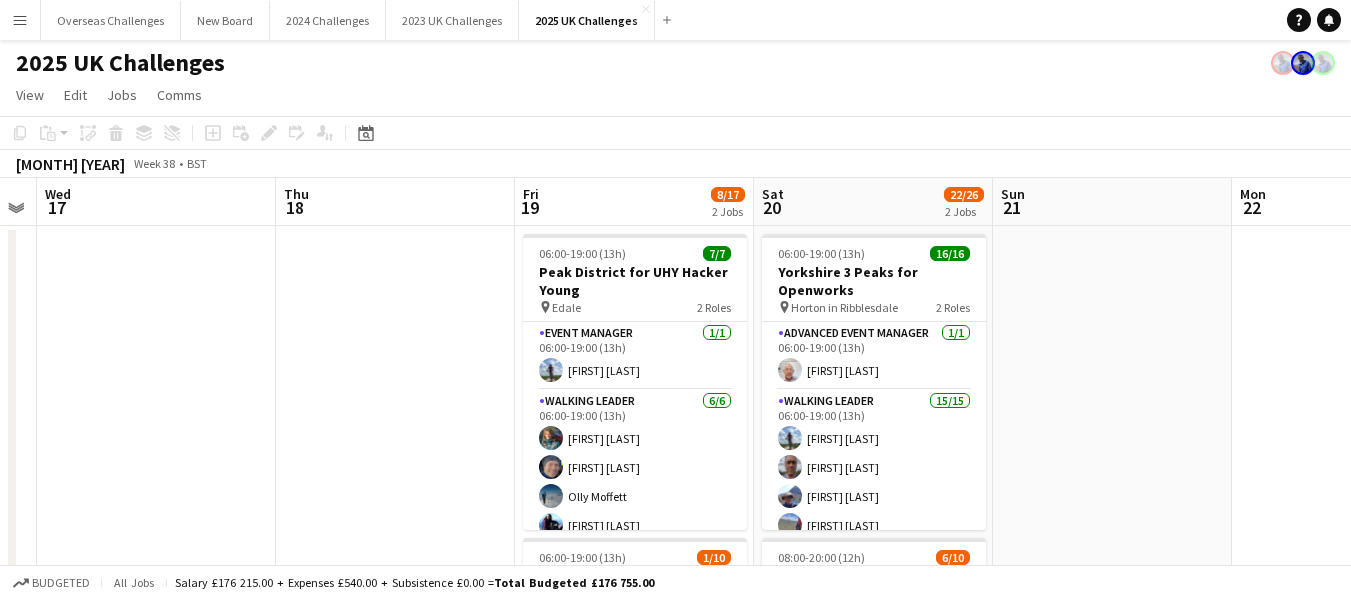 drag, startPoint x: 1197, startPoint y: 342, endPoint x: 0, endPoint y: 411, distance: 1198.987 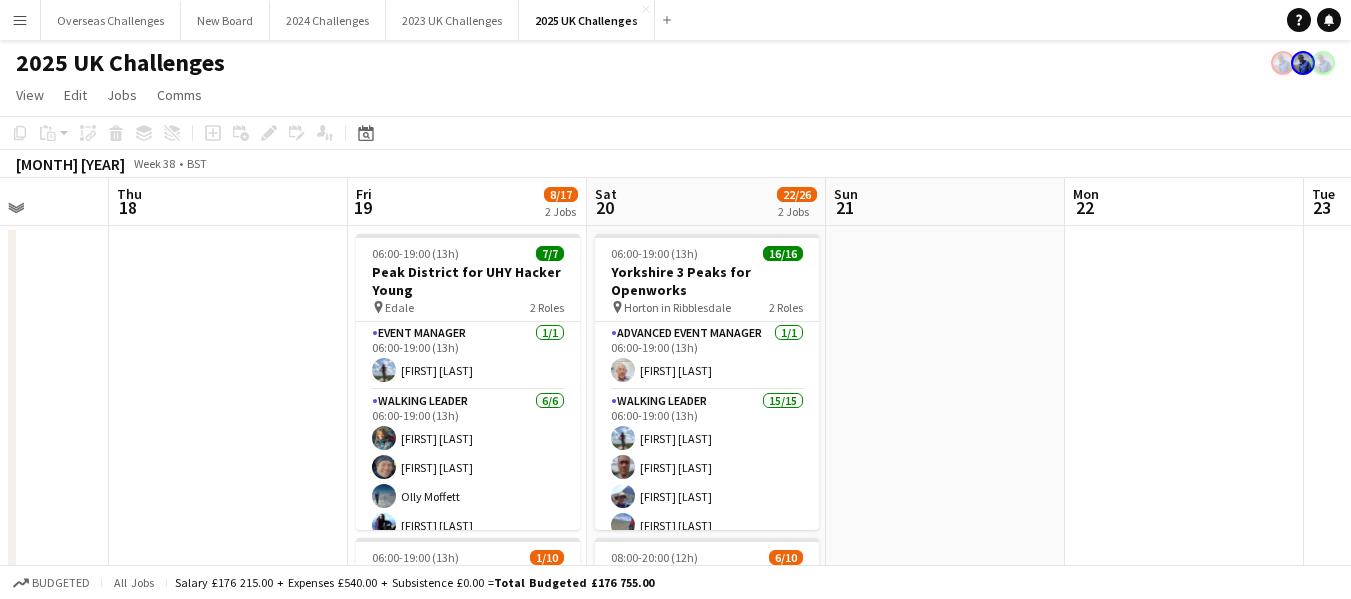 scroll, scrollTop: 0, scrollLeft: 849, axis: horizontal 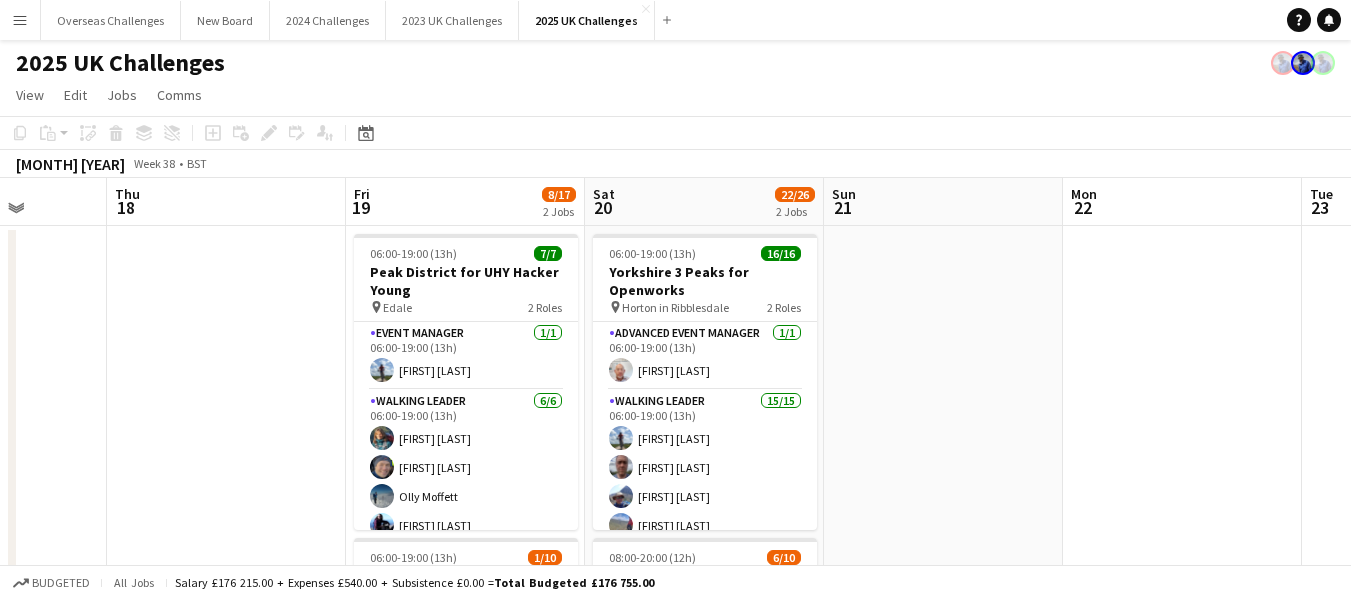 drag, startPoint x: 1238, startPoint y: 340, endPoint x: 1069, endPoint y: 340, distance: 169 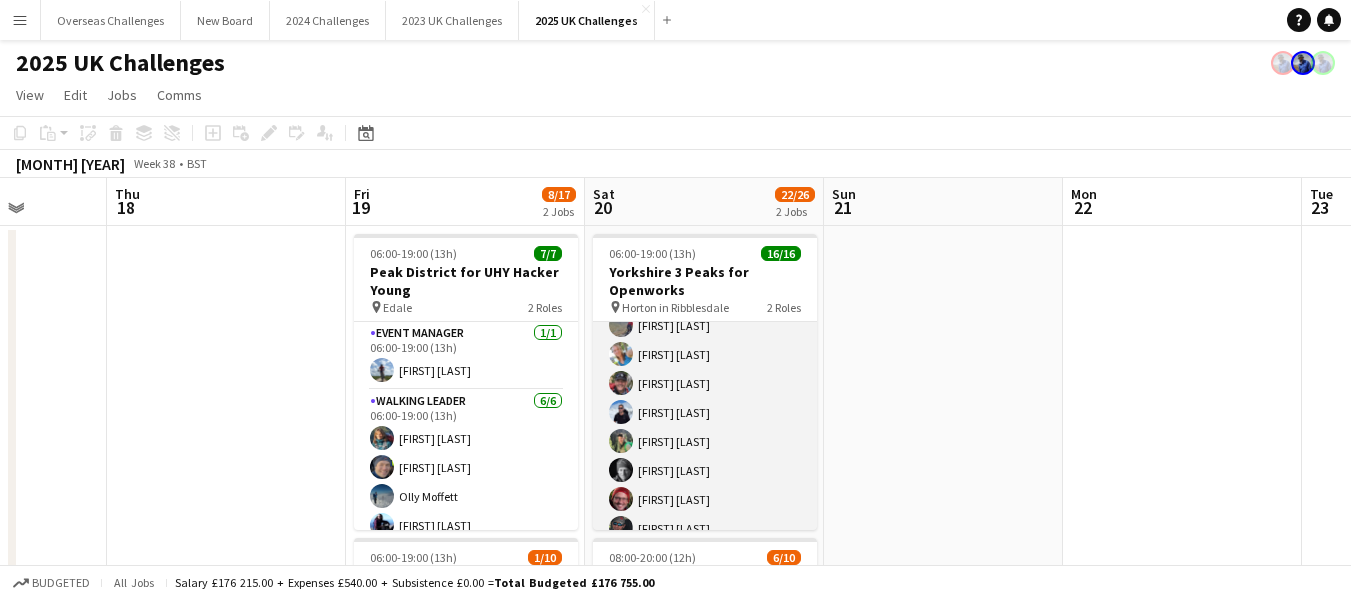 scroll, scrollTop: 334, scrollLeft: 0, axis: vertical 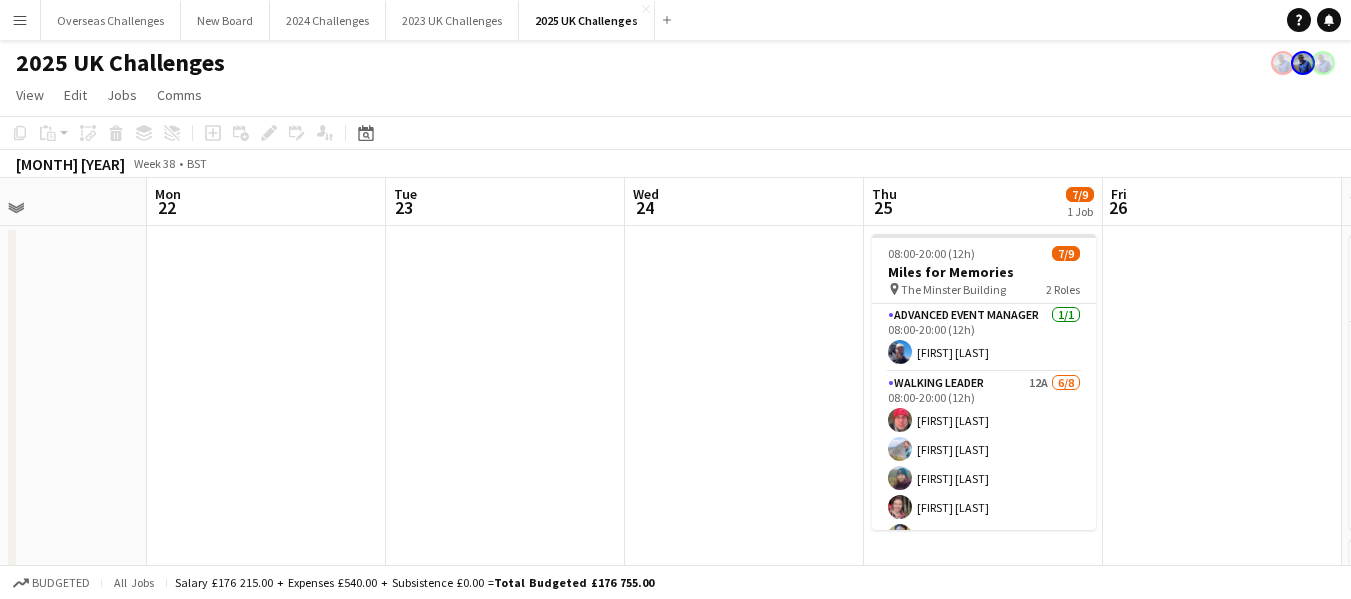 drag, startPoint x: 1181, startPoint y: 356, endPoint x: 265, endPoint y: 415, distance: 917.89813 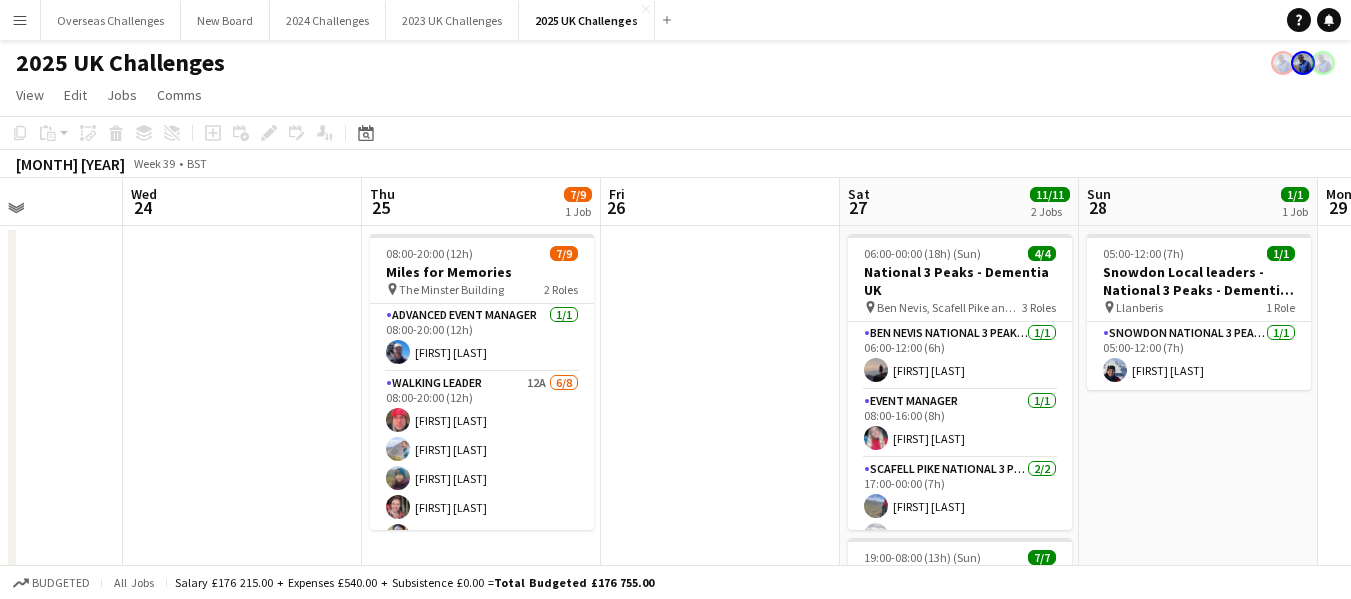 scroll, scrollTop: 0, scrollLeft: 871, axis: horizontal 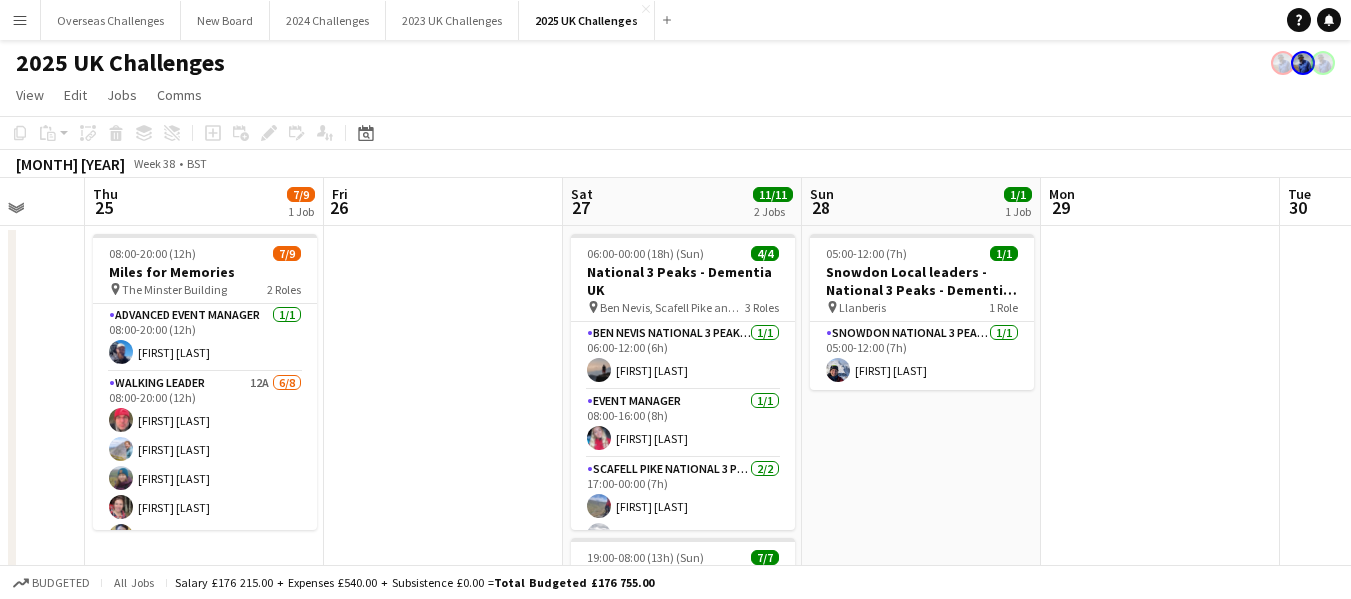drag, startPoint x: 779, startPoint y: 345, endPoint x: 0, endPoint y: 368, distance: 779.3395 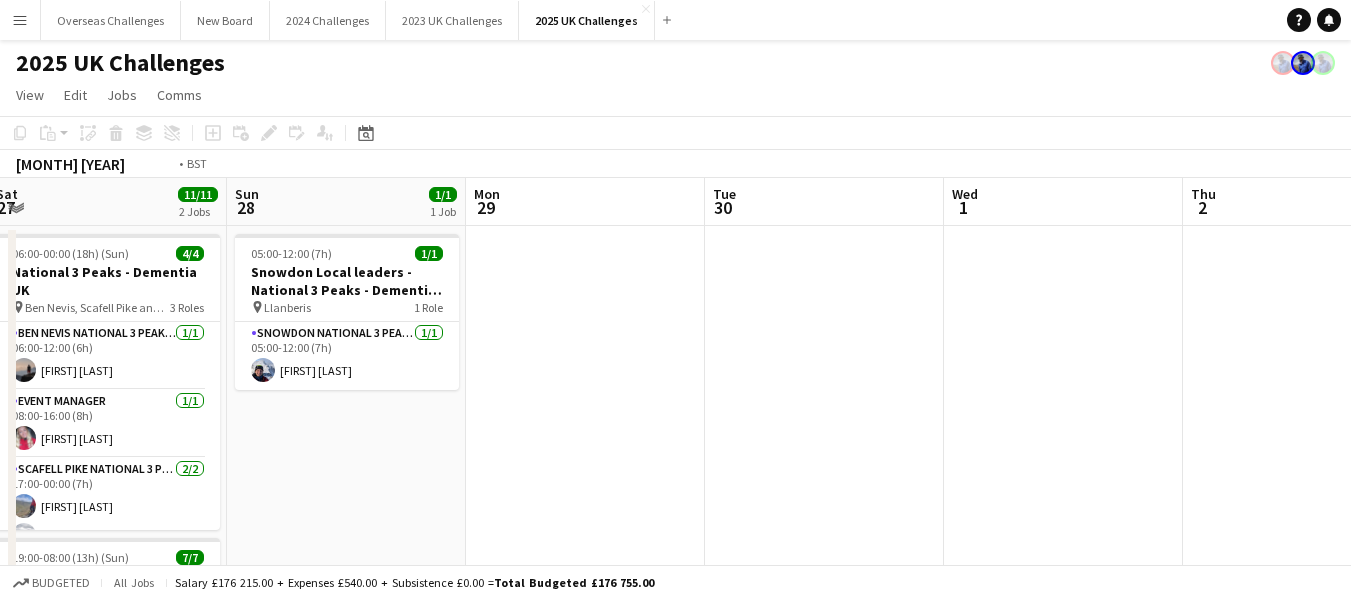 scroll, scrollTop: 0, scrollLeft: 610, axis: horizontal 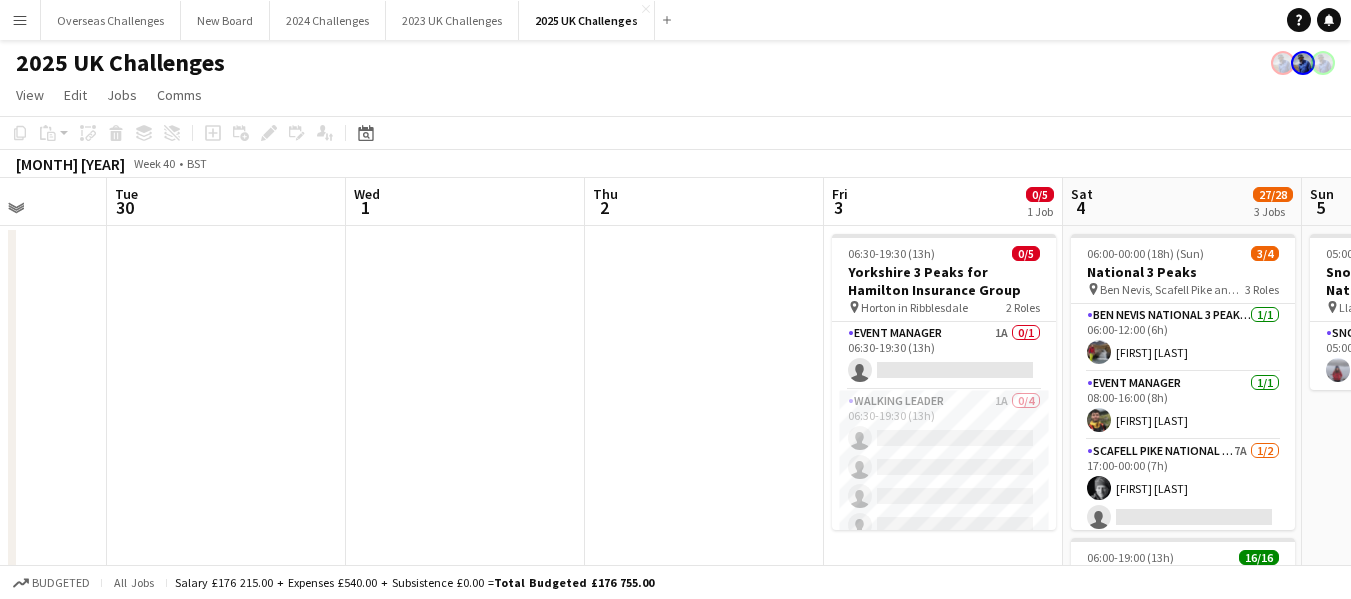 drag, startPoint x: 1126, startPoint y: 308, endPoint x: 0, endPoint y: 349, distance: 1126.7462 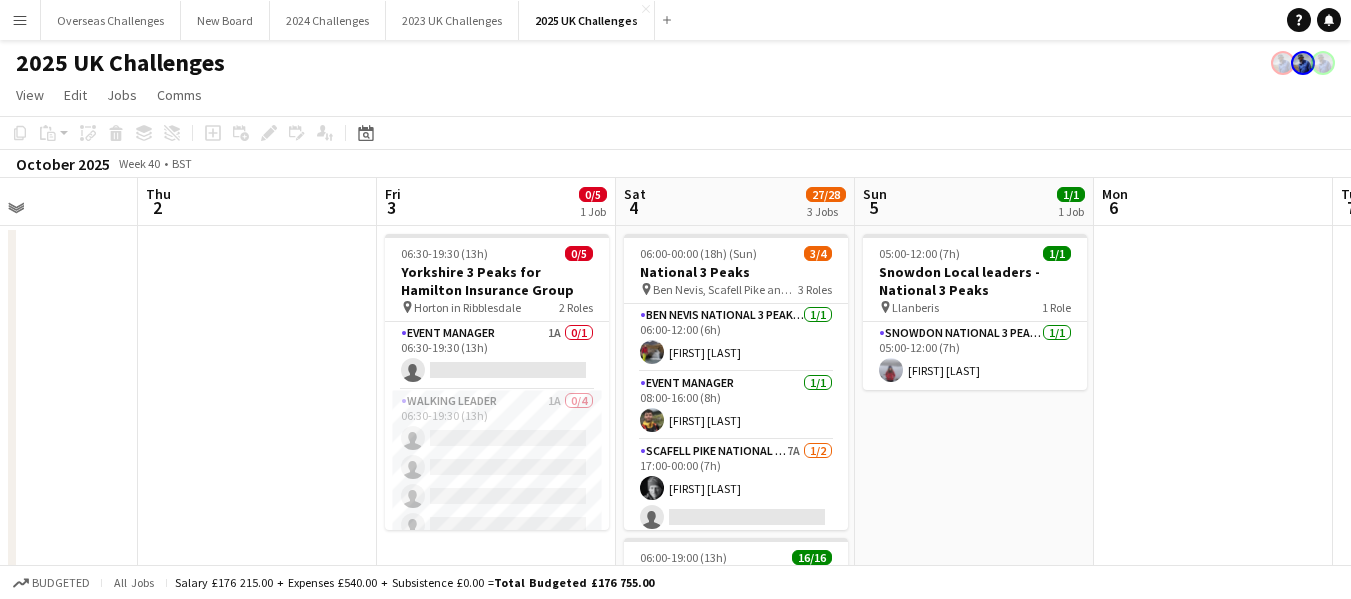 scroll, scrollTop: 0, scrollLeft: 626, axis: horizontal 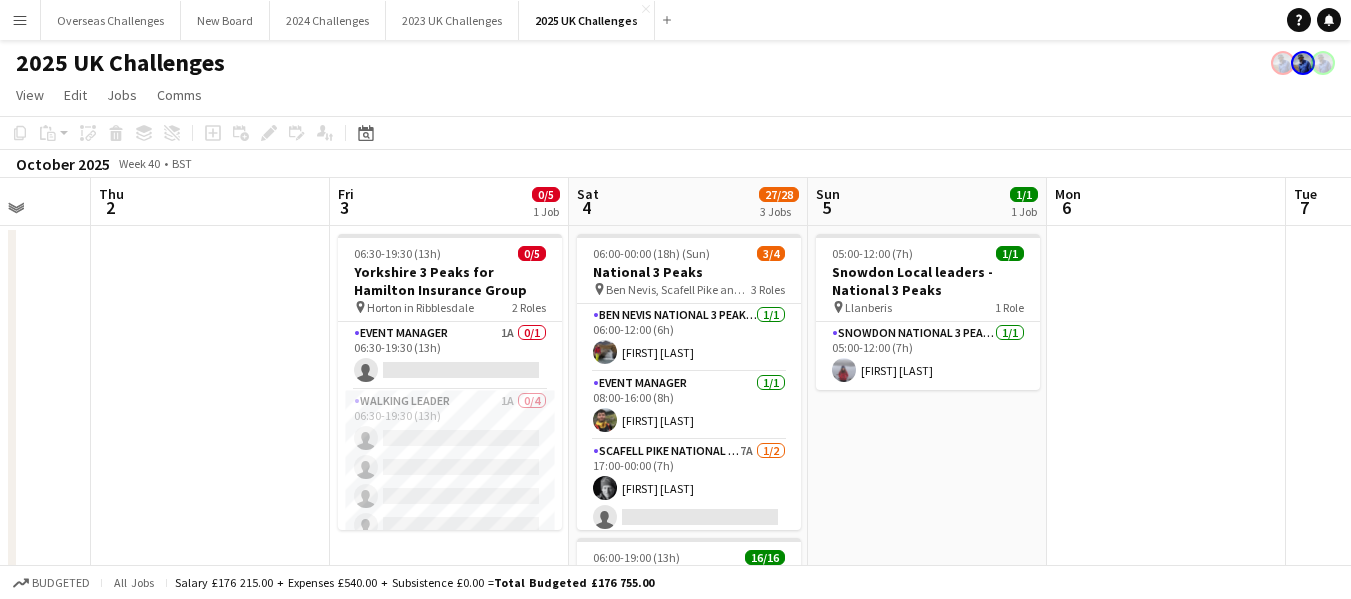 drag, startPoint x: 494, startPoint y: 293, endPoint x: 0, endPoint y: 319, distance: 494.68375 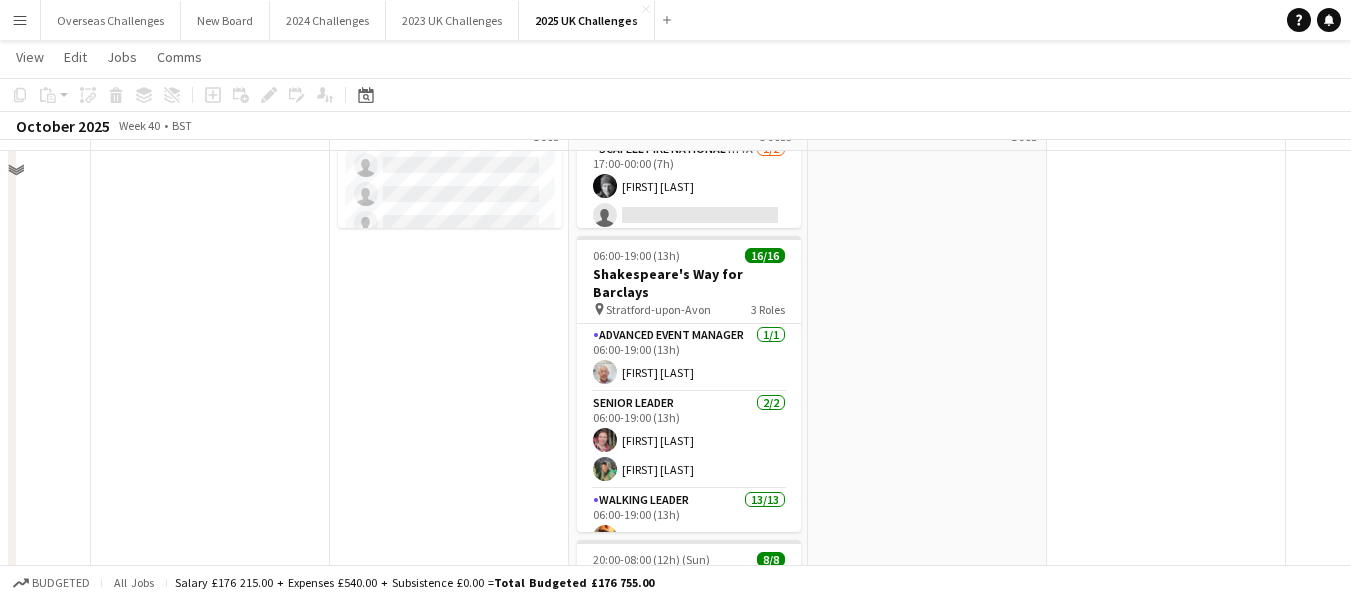 scroll, scrollTop: 0, scrollLeft: 0, axis: both 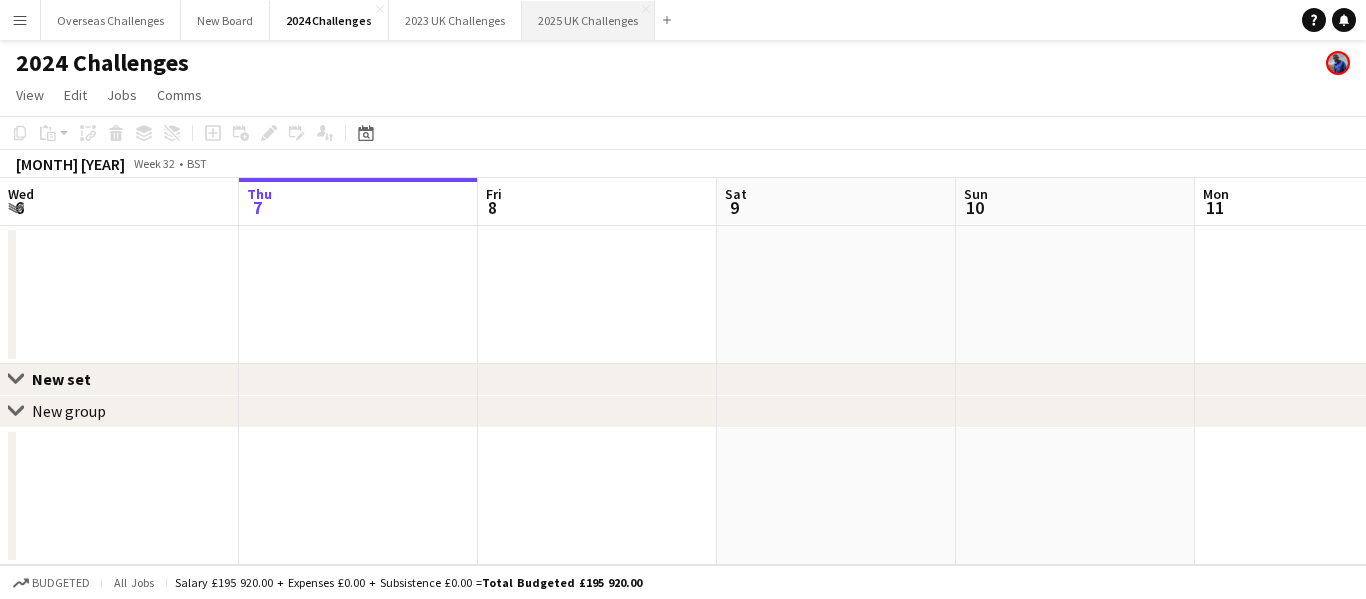 click on "2025 UK Challenges
Close" at bounding box center [588, 20] 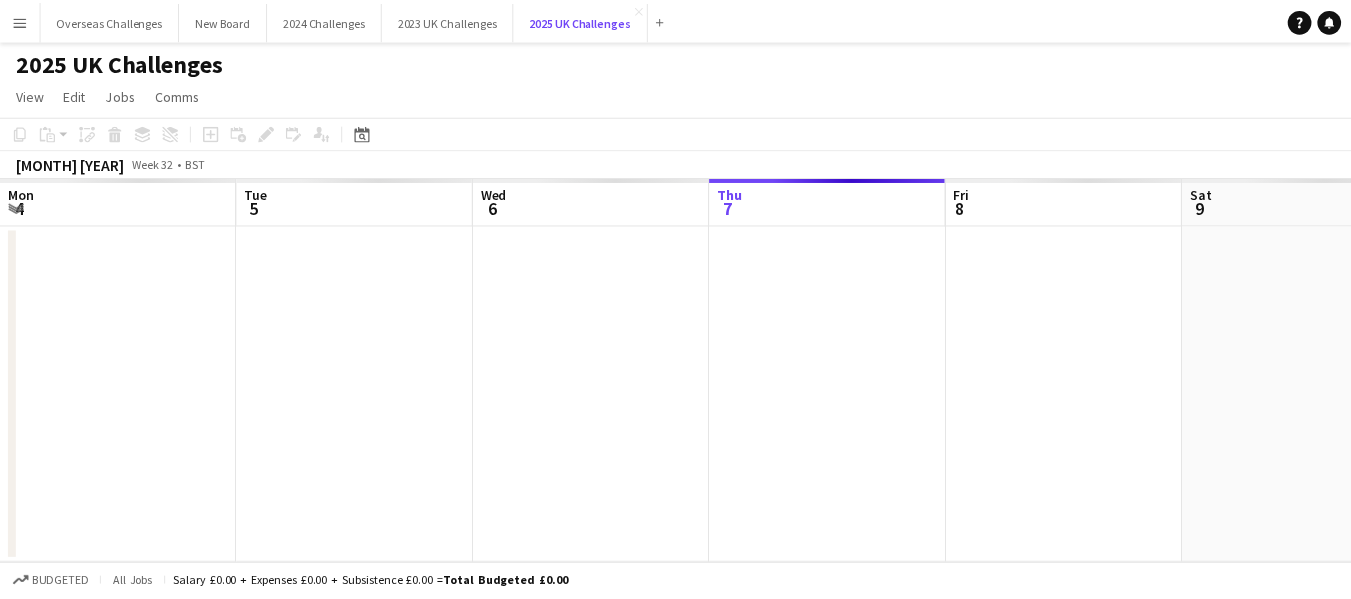 scroll, scrollTop: 0, scrollLeft: 478, axis: horizontal 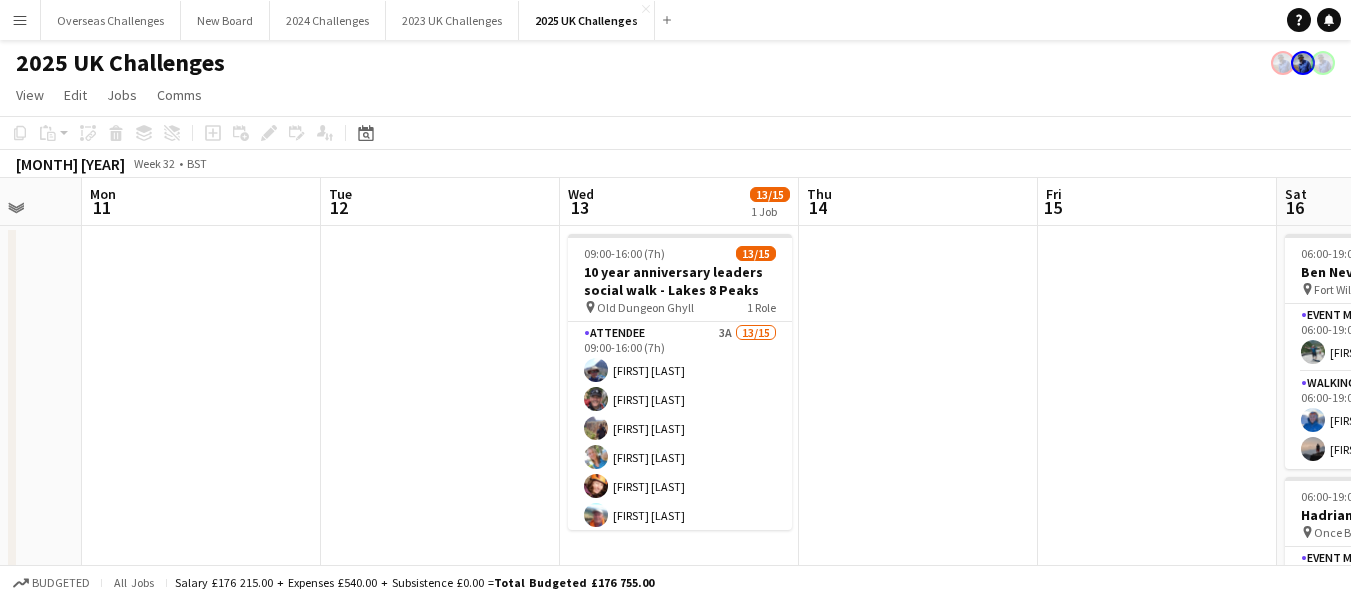 drag, startPoint x: 1183, startPoint y: 290, endPoint x: 149, endPoint y: 289, distance: 1034.0005 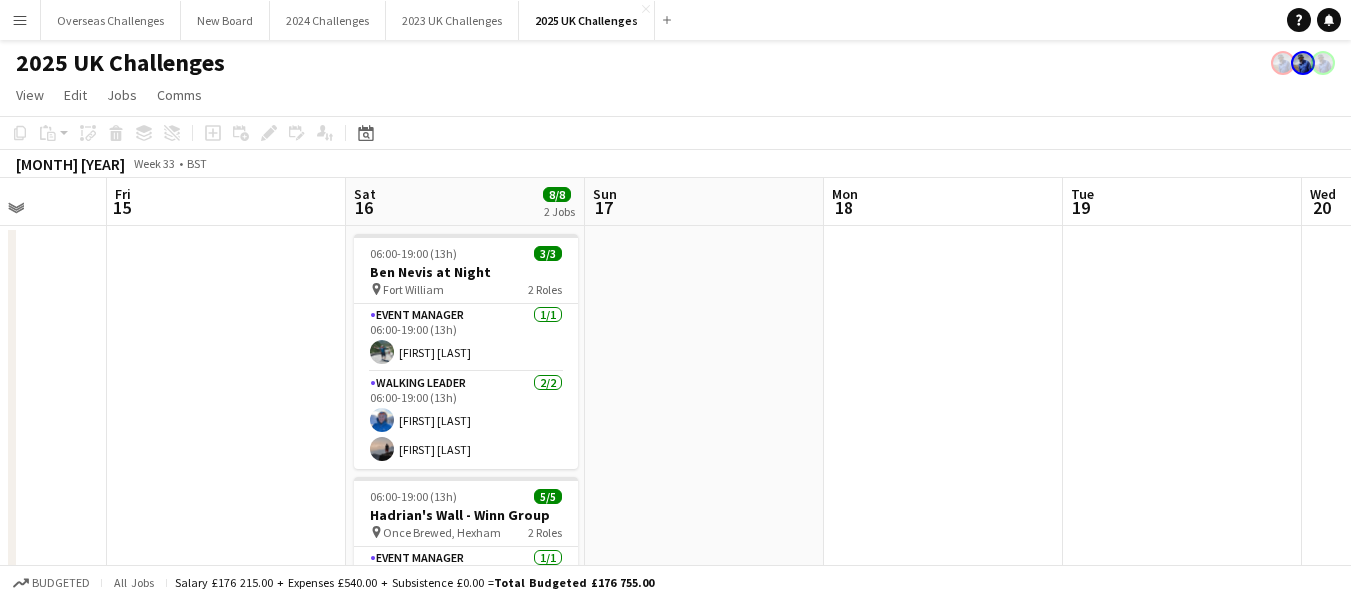 drag, startPoint x: 933, startPoint y: 241, endPoint x: 184, endPoint y: 239, distance: 749.0027 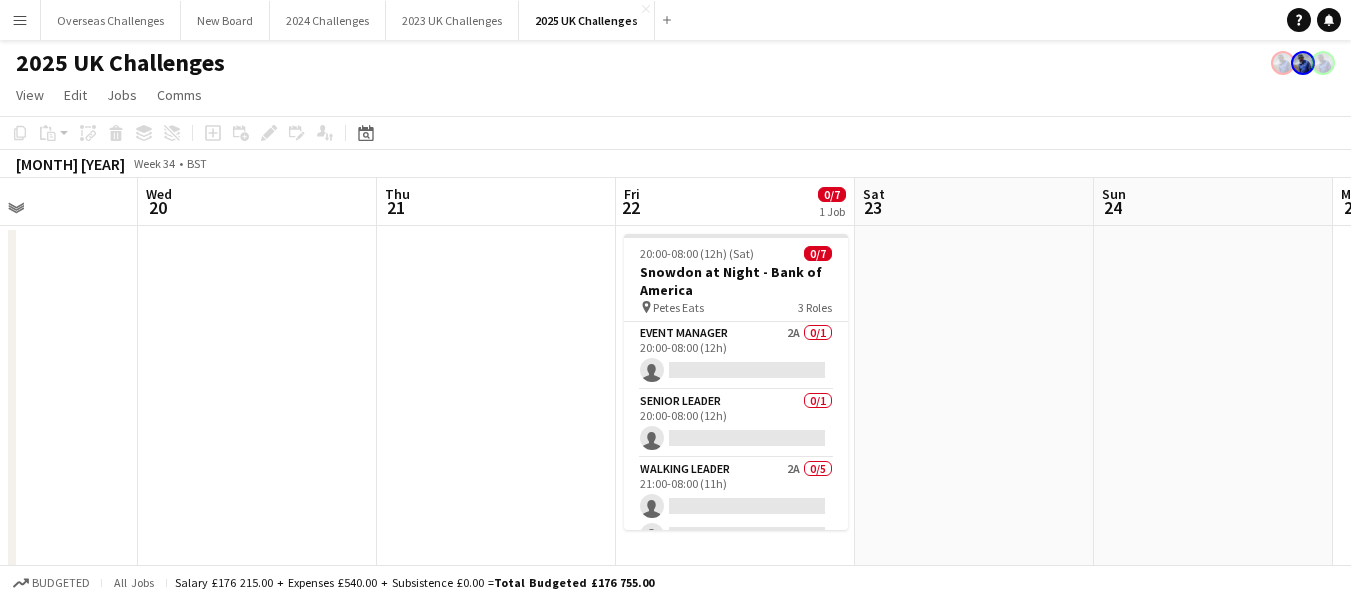 drag, startPoint x: 1223, startPoint y: 285, endPoint x: 60, endPoint y: 327, distance: 1163.7582 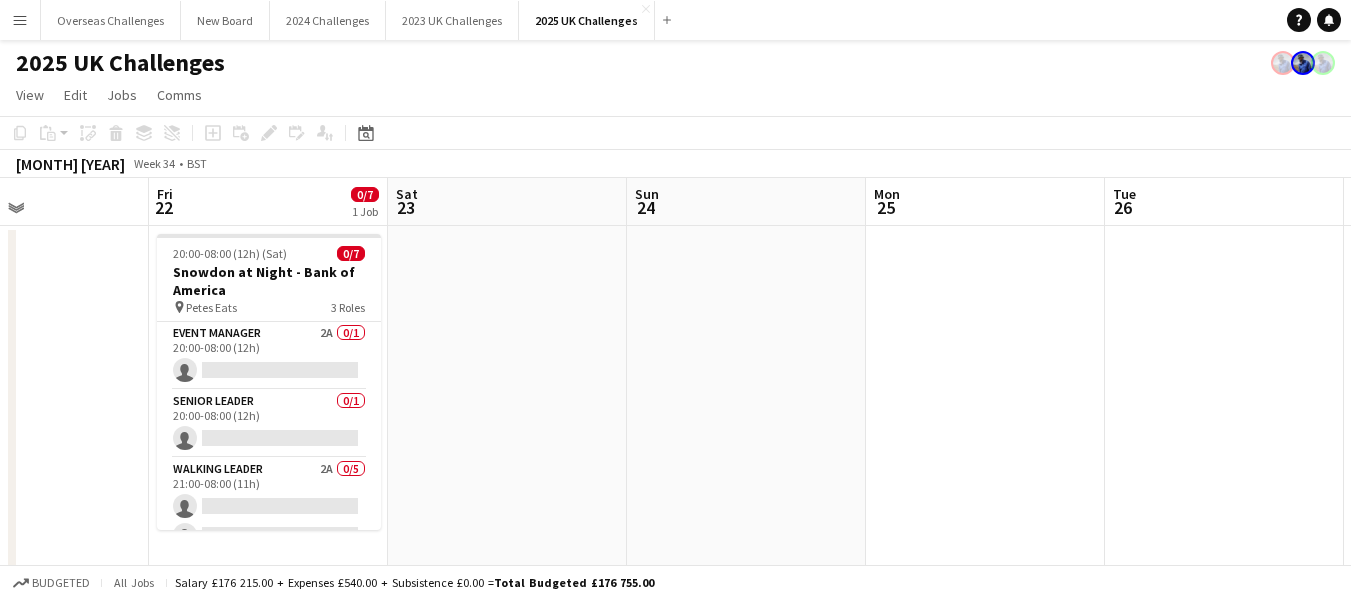 scroll, scrollTop: 0, scrollLeft: 717, axis: horizontal 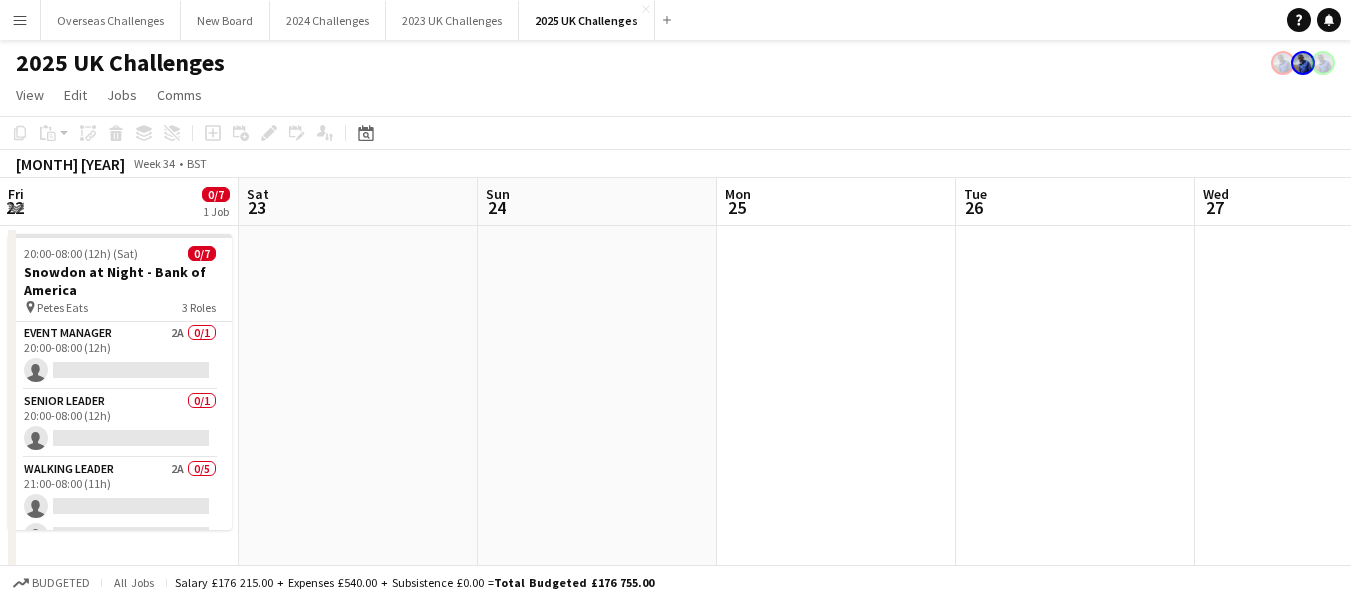 drag, startPoint x: 768, startPoint y: 330, endPoint x: 0, endPoint y: 333, distance: 768.00586 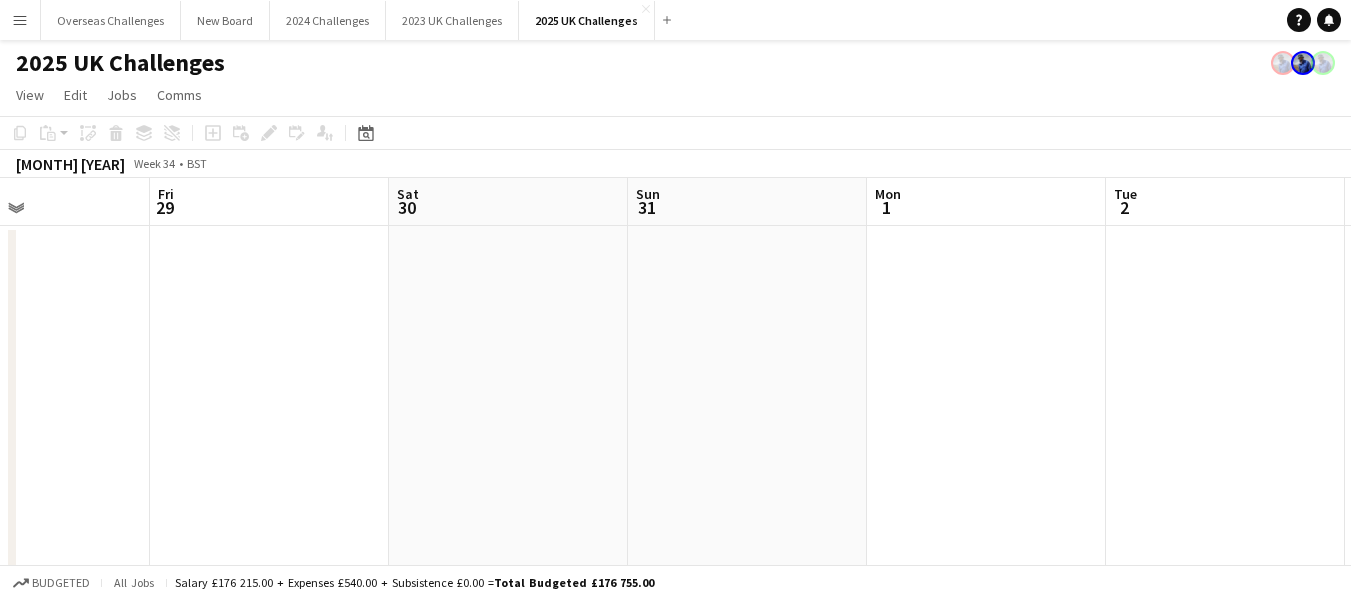 scroll, scrollTop: 0, scrollLeft: 800, axis: horizontal 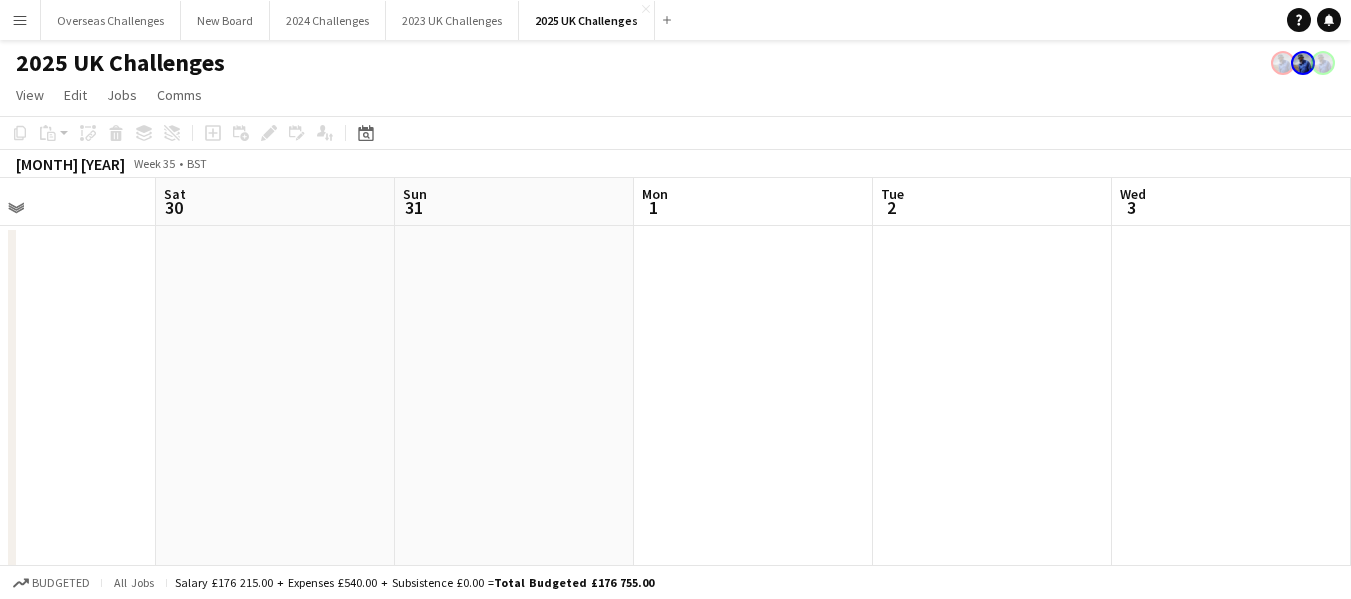 drag, startPoint x: 1278, startPoint y: 273, endPoint x: 0, endPoint y: 325, distance: 1279.0575 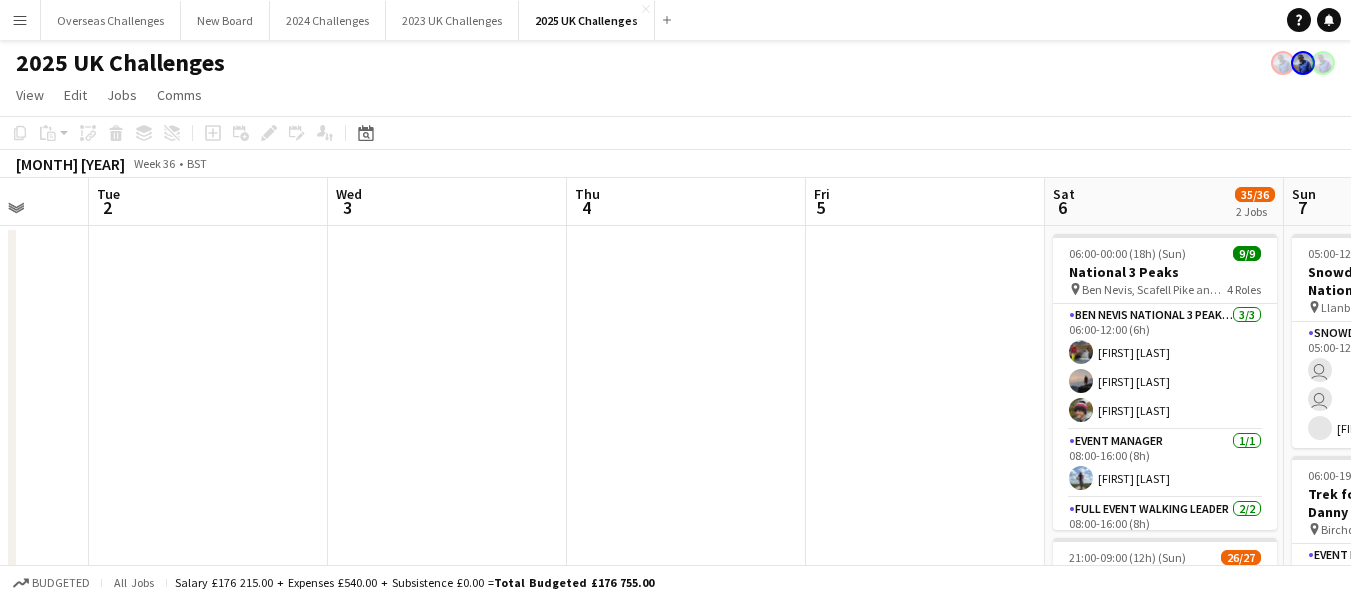 scroll, scrollTop: 0, scrollLeft: 561, axis: horizontal 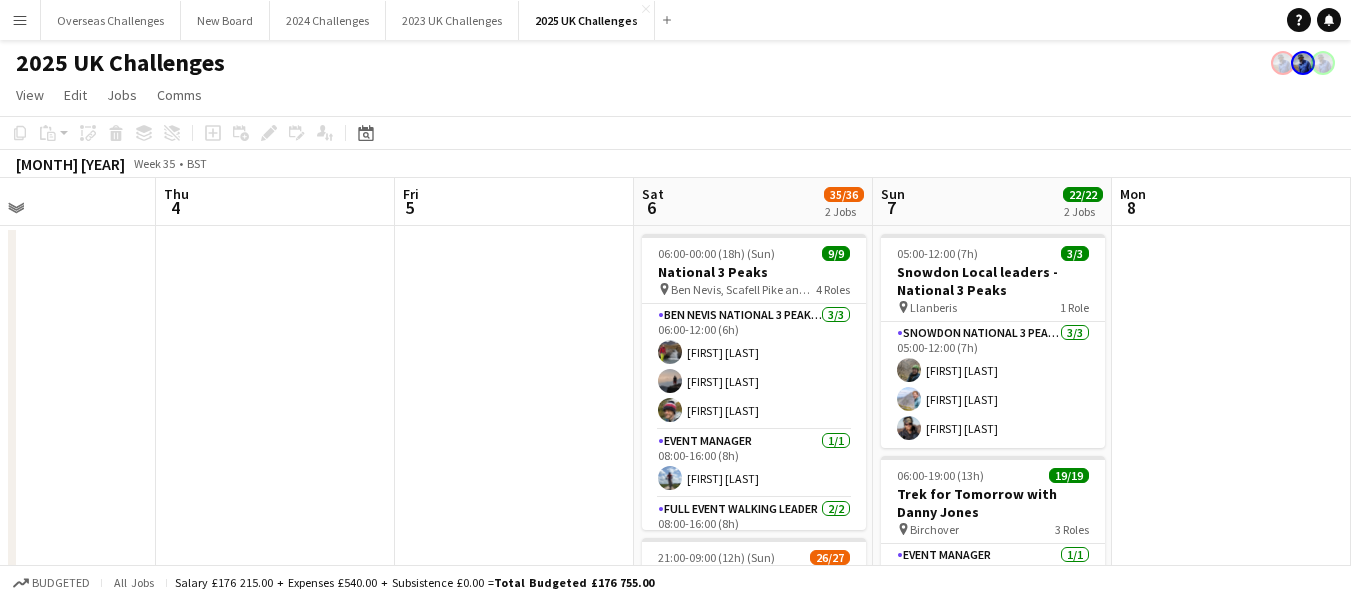 drag, startPoint x: 1173, startPoint y: 339, endPoint x: 0, endPoint y: 292, distance: 1173.9413 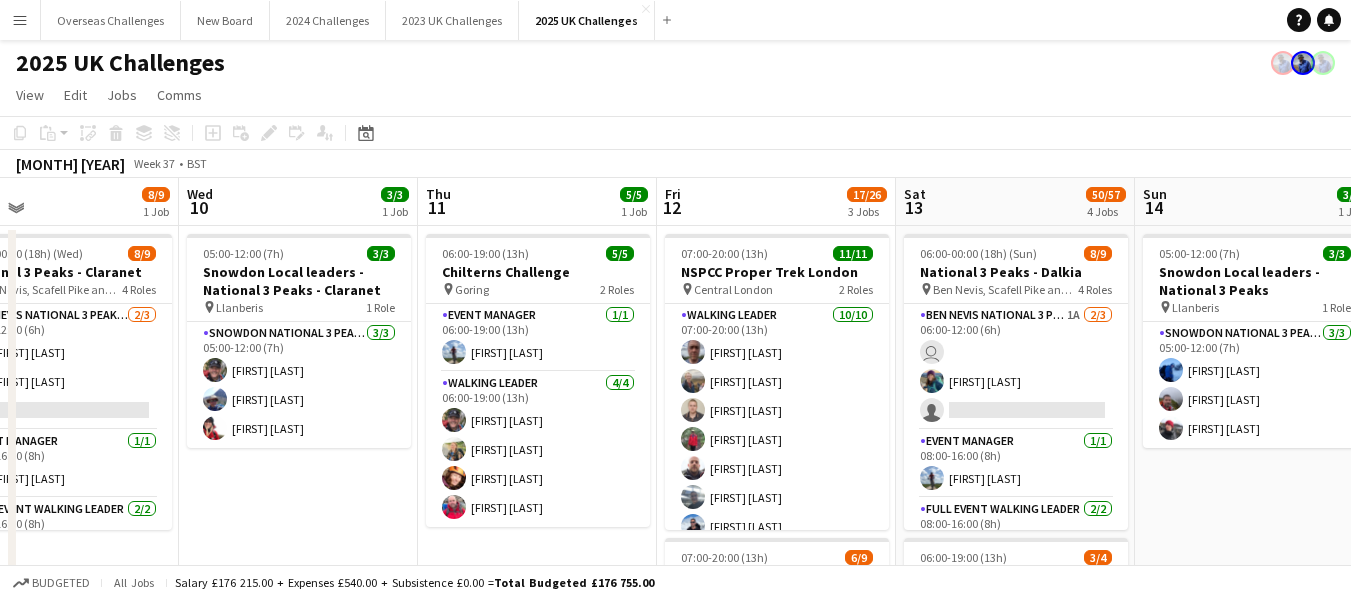 scroll, scrollTop: 0, scrollLeft: 632, axis: horizontal 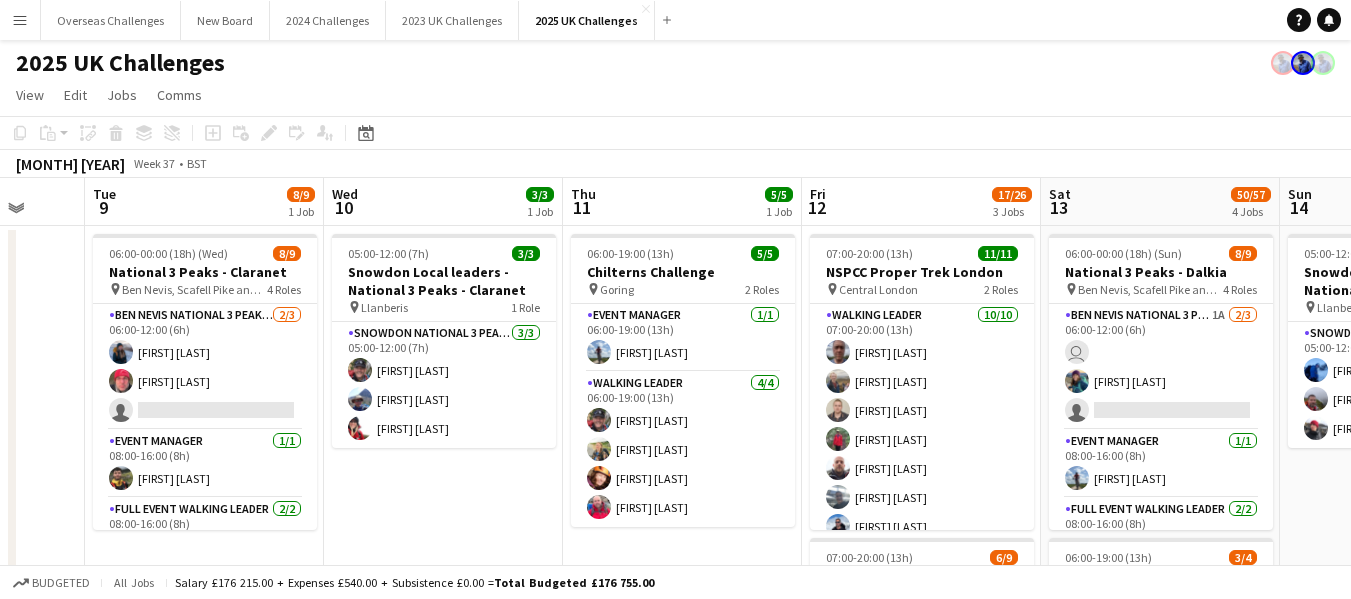 drag, startPoint x: 1266, startPoint y: 317, endPoint x: 0, endPoint y: 297, distance: 1266.158 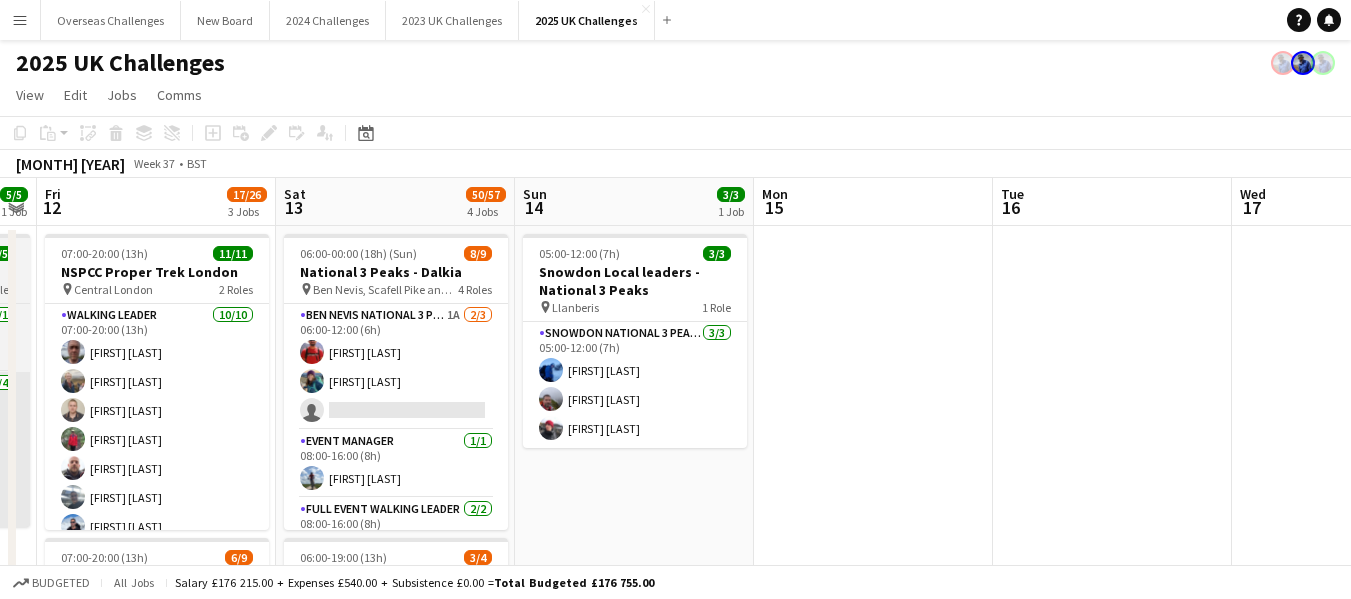 drag, startPoint x: 765, startPoint y: 538, endPoint x: 24, endPoint y: 427, distance: 749.26764 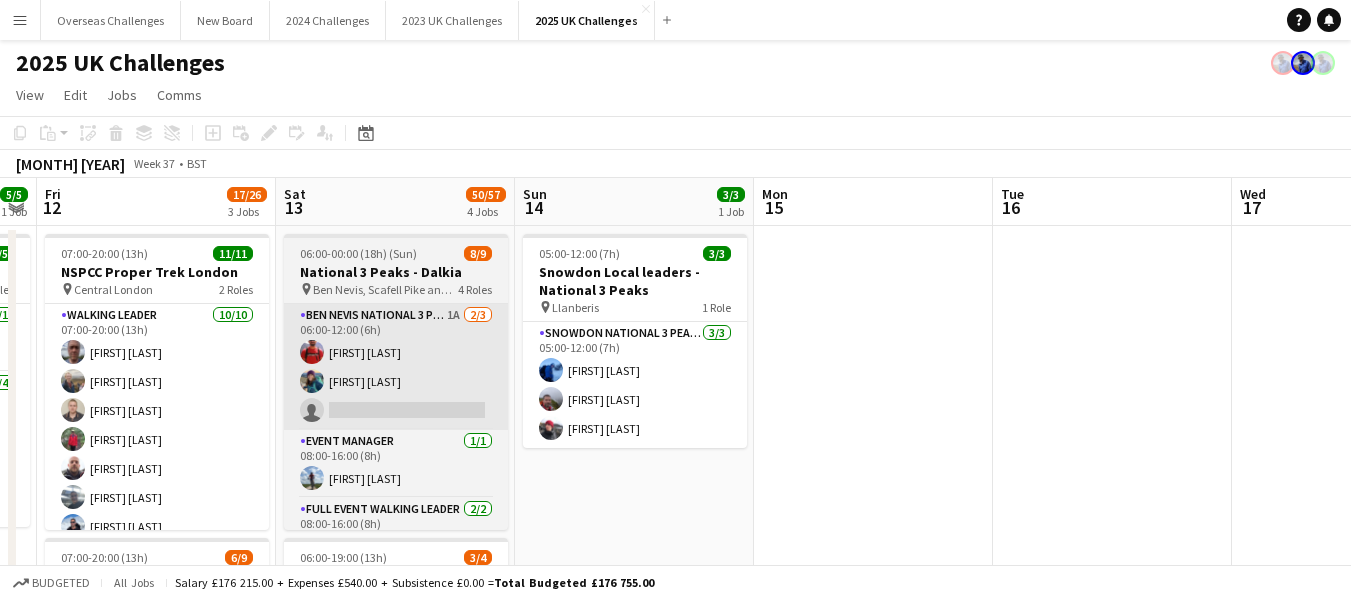 scroll, scrollTop: 0, scrollLeft: 679, axis: horizontal 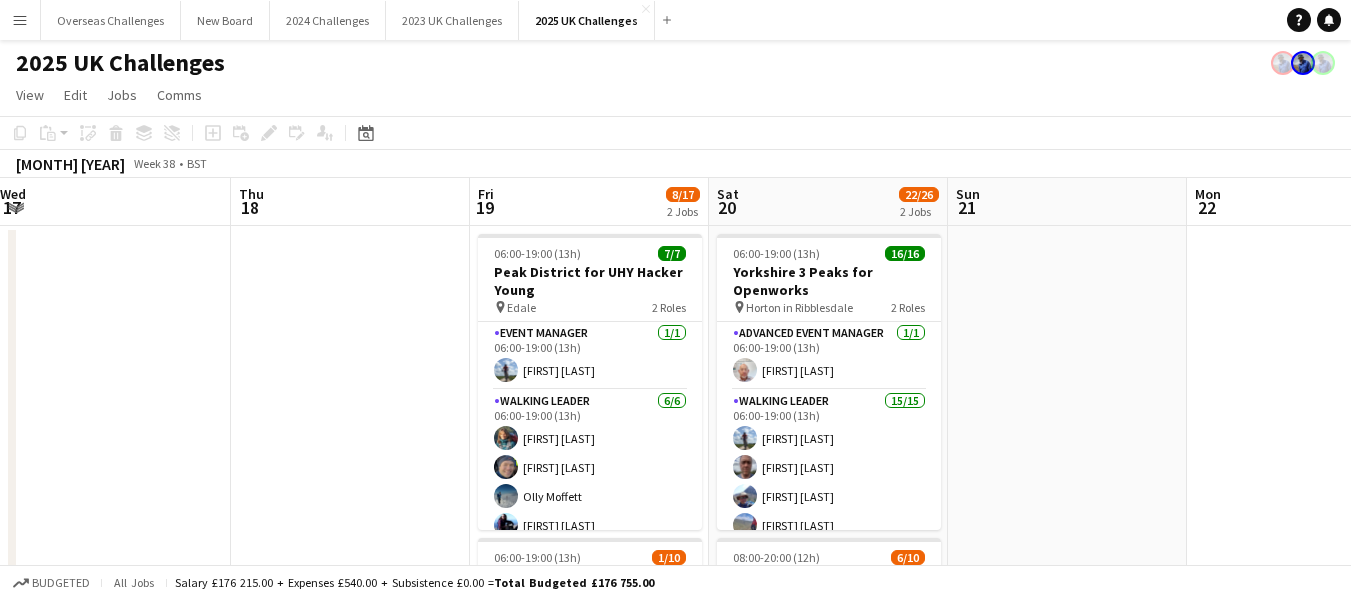 drag, startPoint x: 1241, startPoint y: 292, endPoint x: 37, endPoint y: 256, distance: 1204.5381 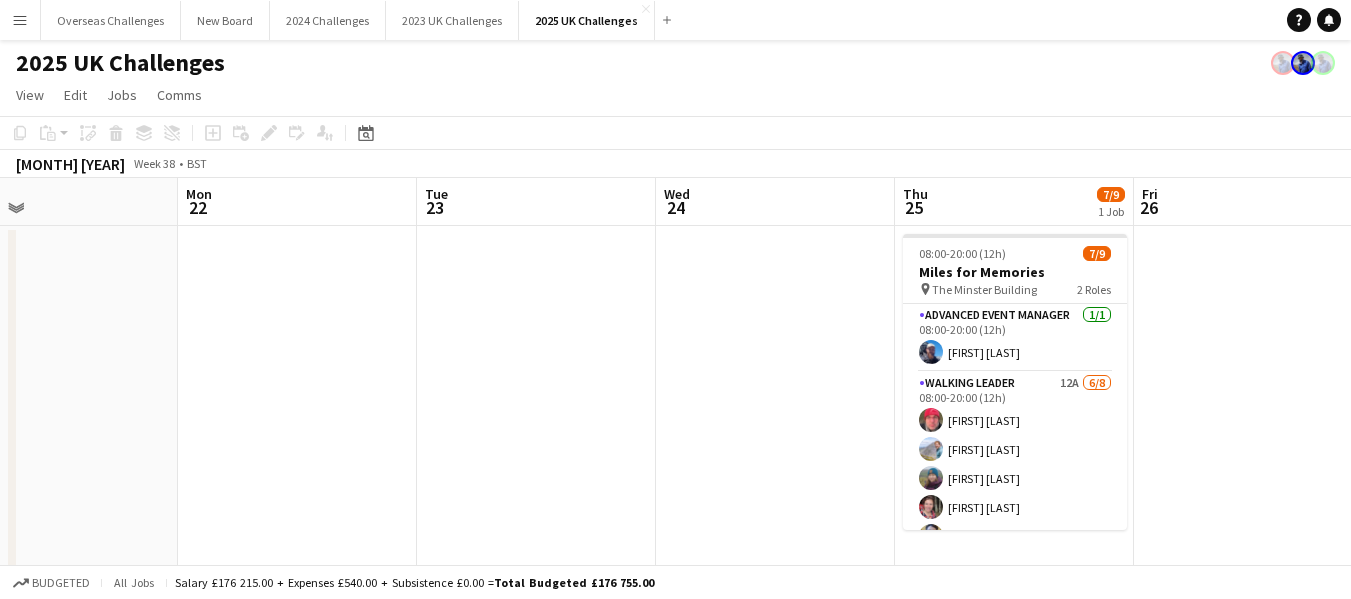 scroll, scrollTop: 0, scrollLeft: 566, axis: horizontal 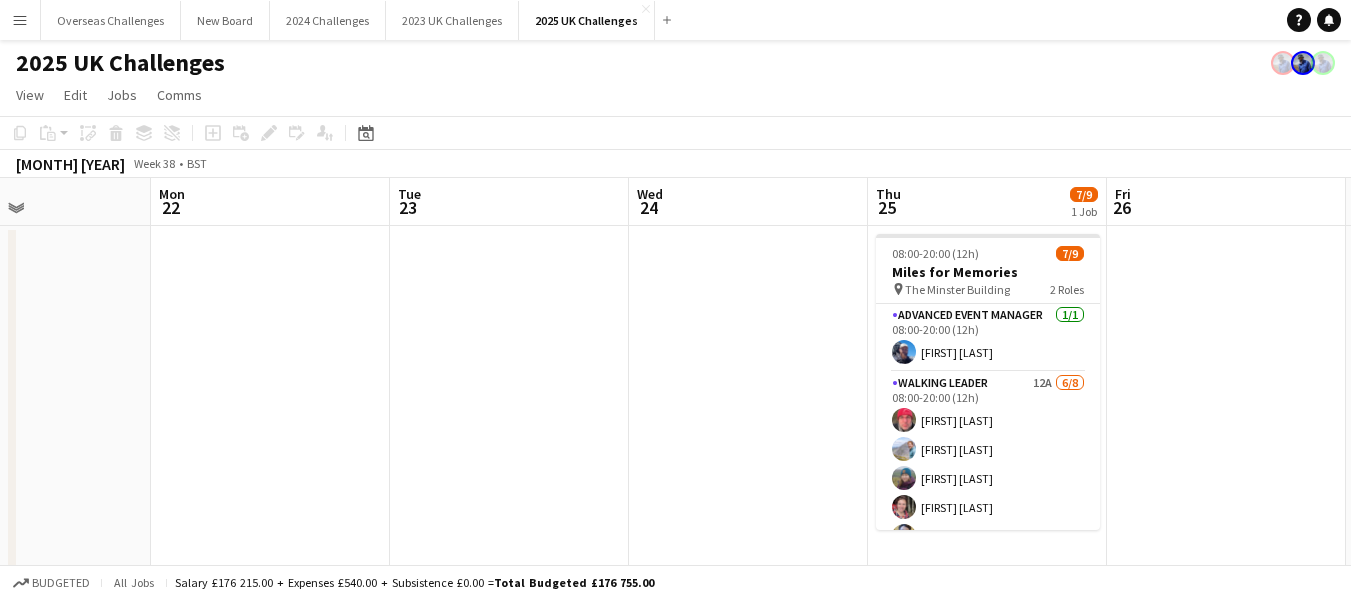 drag, startPoint x: 1237, startPoint y: 293, endPoint x: 201, endPoint y: 298, distance: 1036.0121 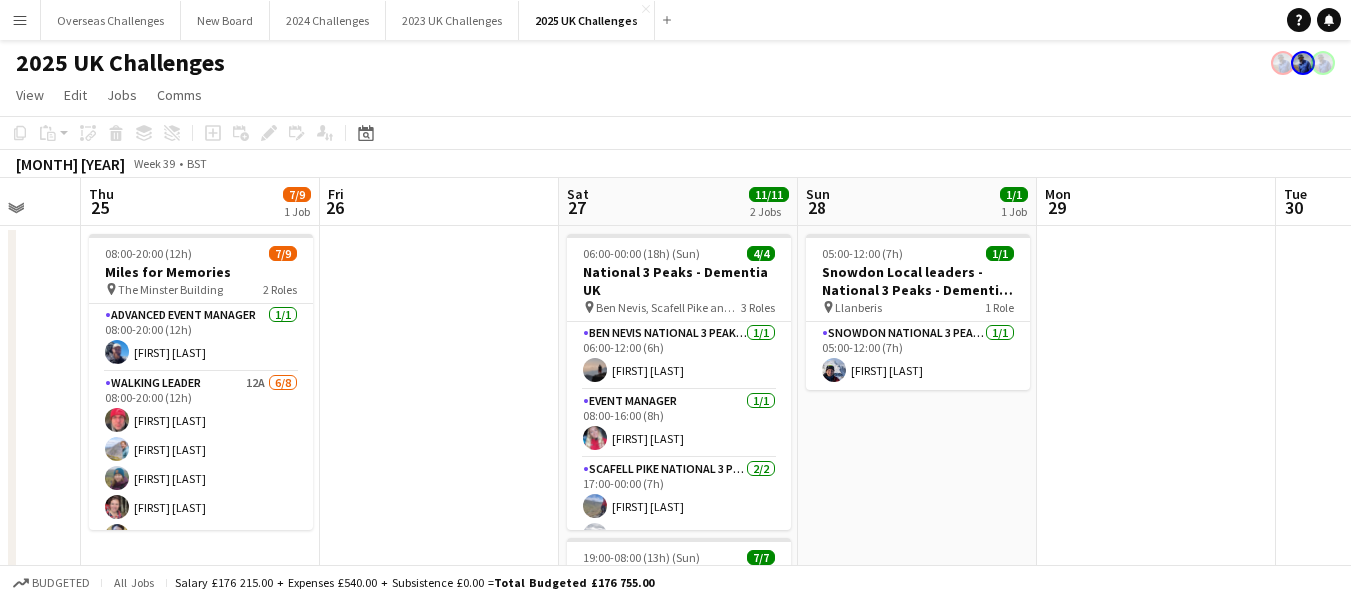 scroll, scrollTop: 0, scrollLeft: 658, axis: horizontal 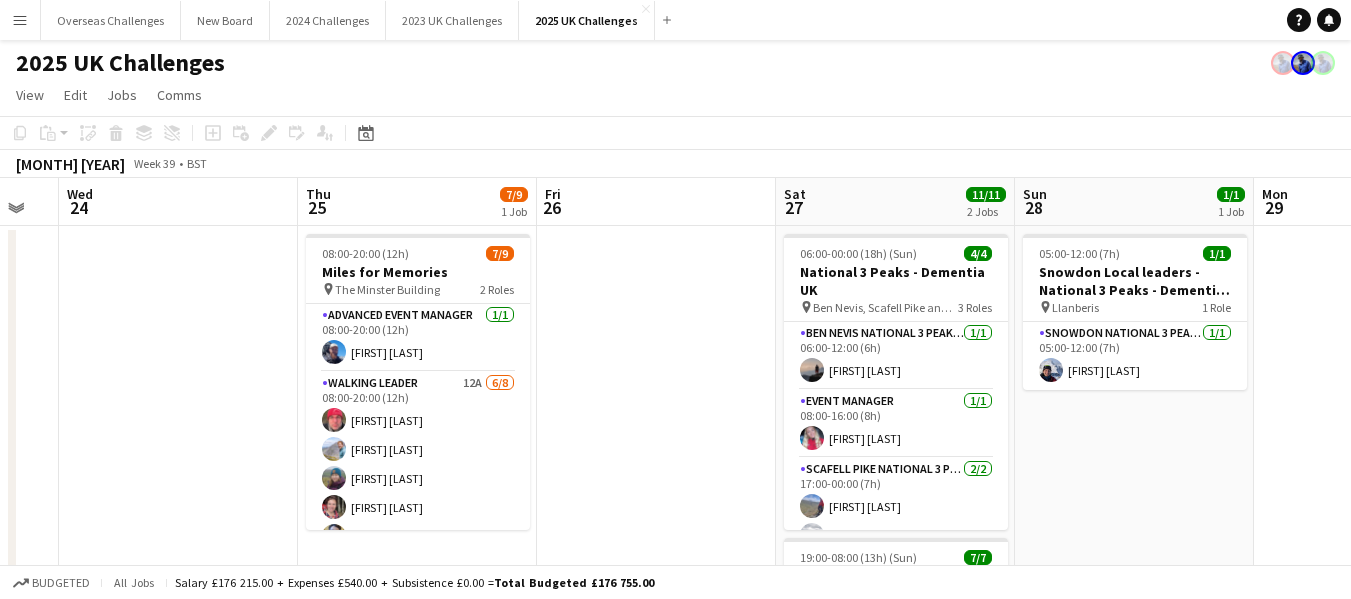 drag, startPoint x: 571, startPoint y: 312, endPoint x: 268, endPoint y: 312, distance: 303 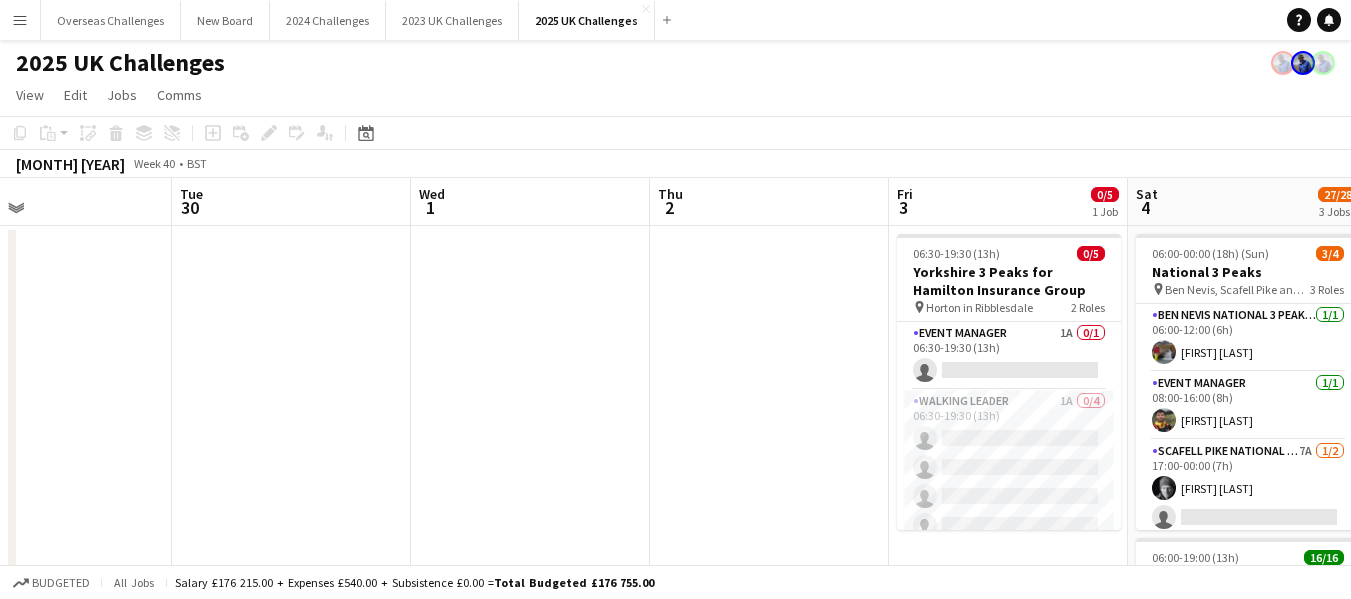drag, startPoint x: 1321, startPoint y: 374, endPoint x: 26, endPoint y: 381, distance: 1295.0189 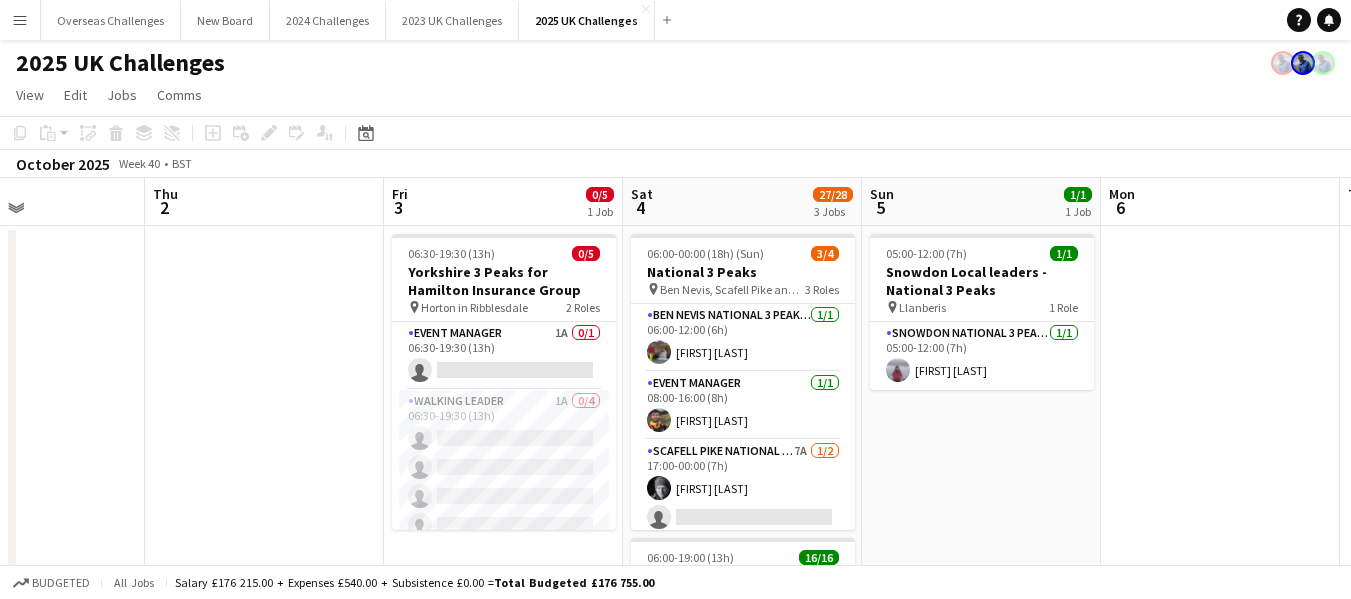 scroll, scrollTop: 0, scrollLeft: 711, axis: horizontal 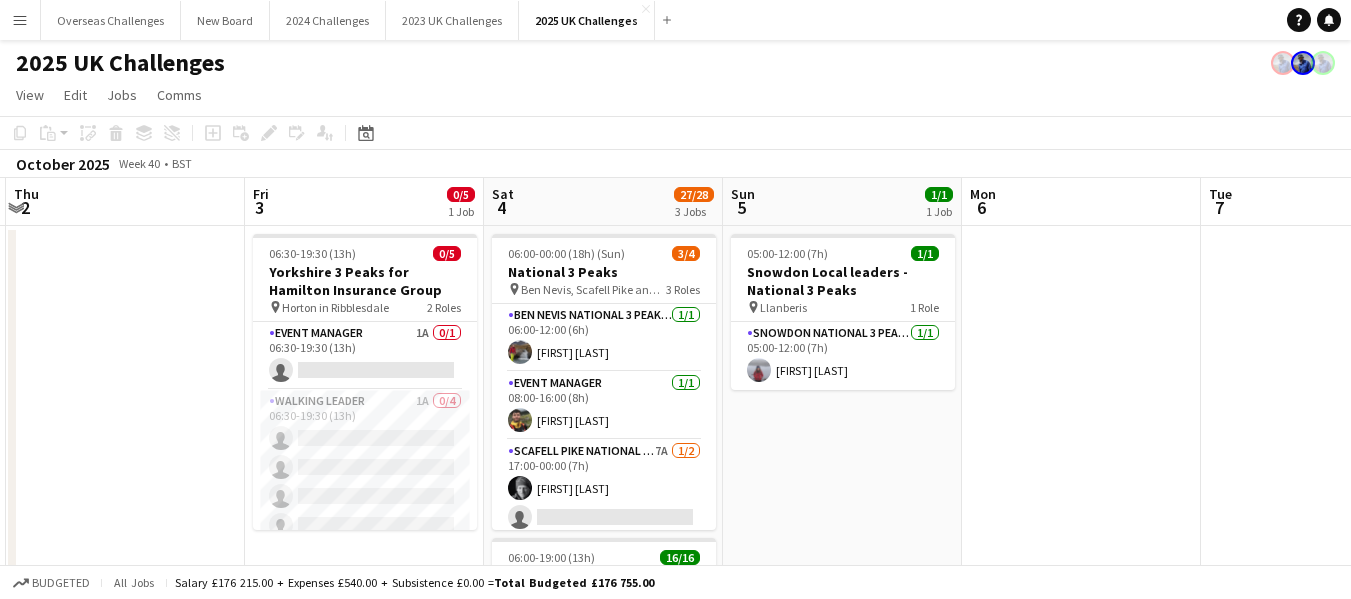 drag, startPoint x: 526, startPoint y: 357, endPoint x: 0, endPoint y: 363, distance: 526.03424 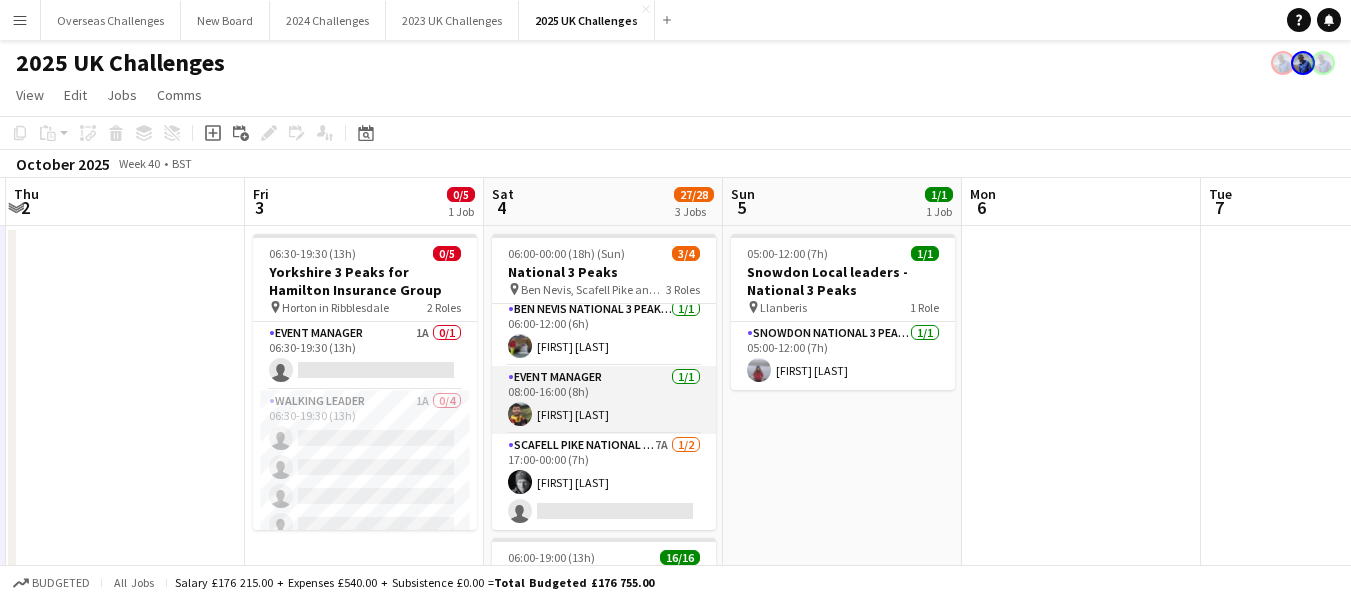scroll, scrollTop: 7, scrollLeft: 0, axis: vertical 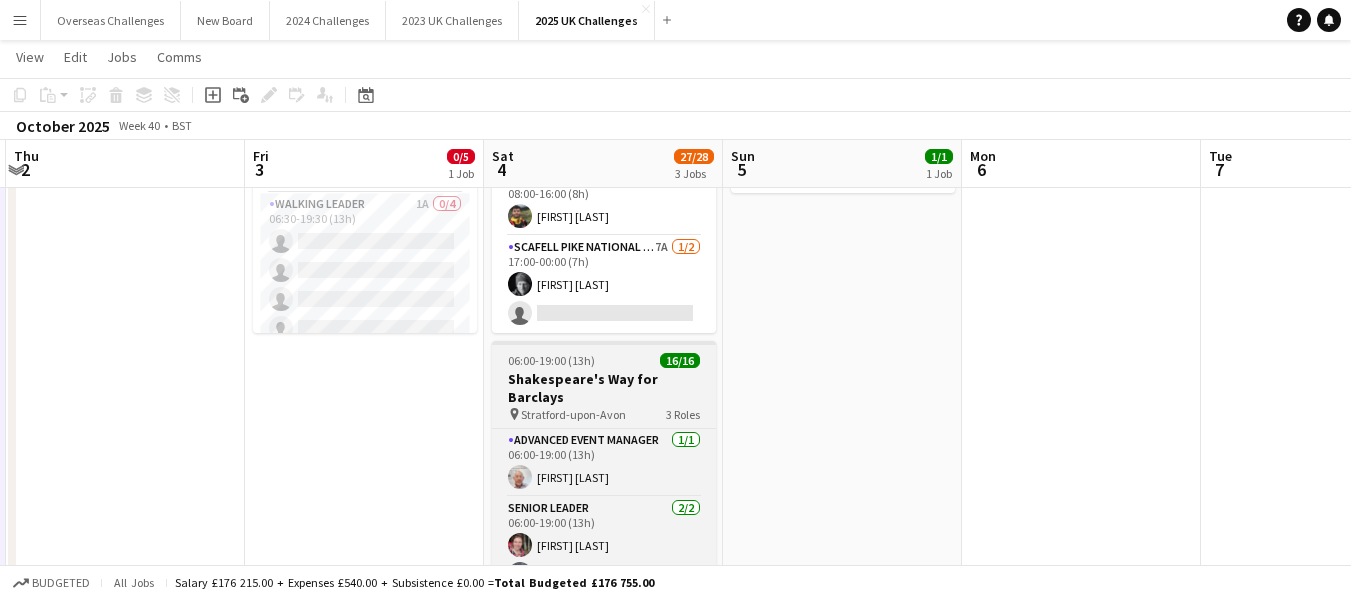 click on "Stratford-upon-Avon" at bounding box center (573, 414) 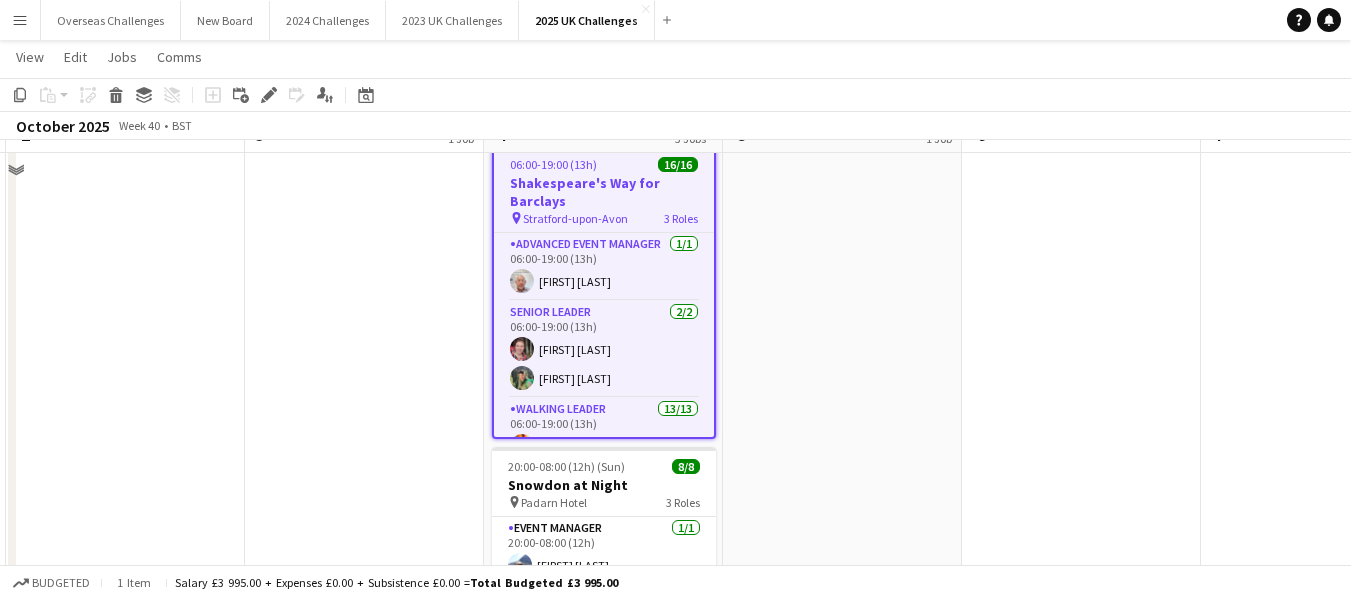 scroll, scrollTop: 395, scrollLeft: 0, axis: vertical 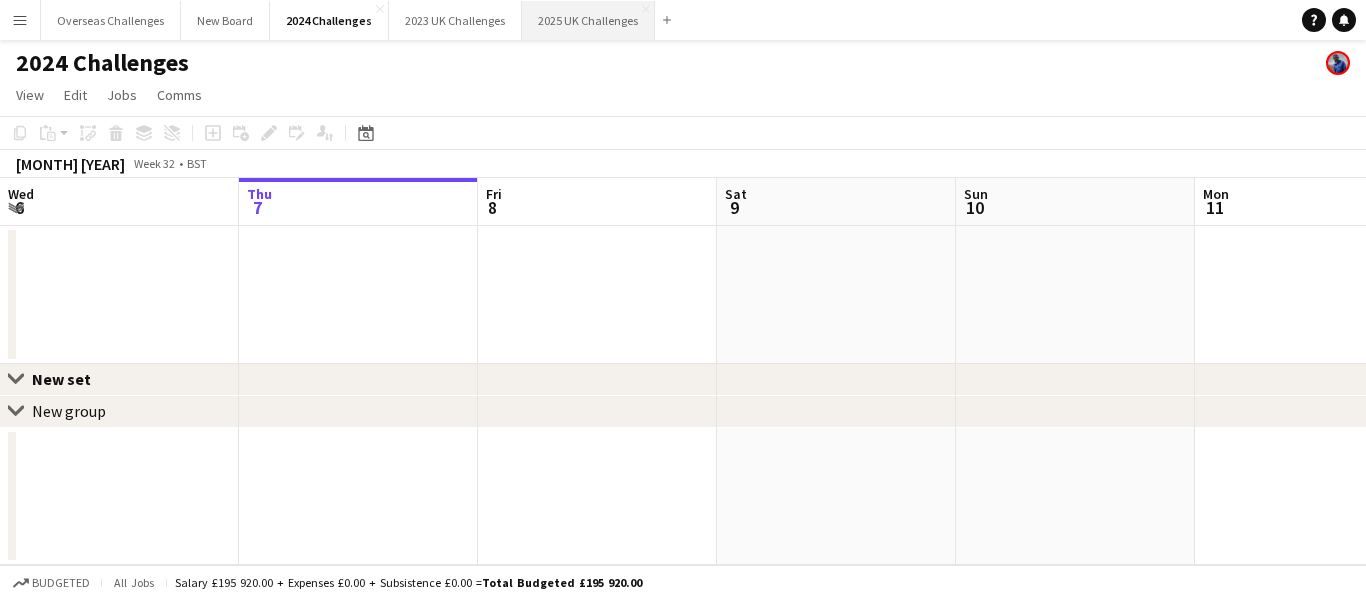 click on "2025 UK Challenges
Close" at bounding box center (588, 20) 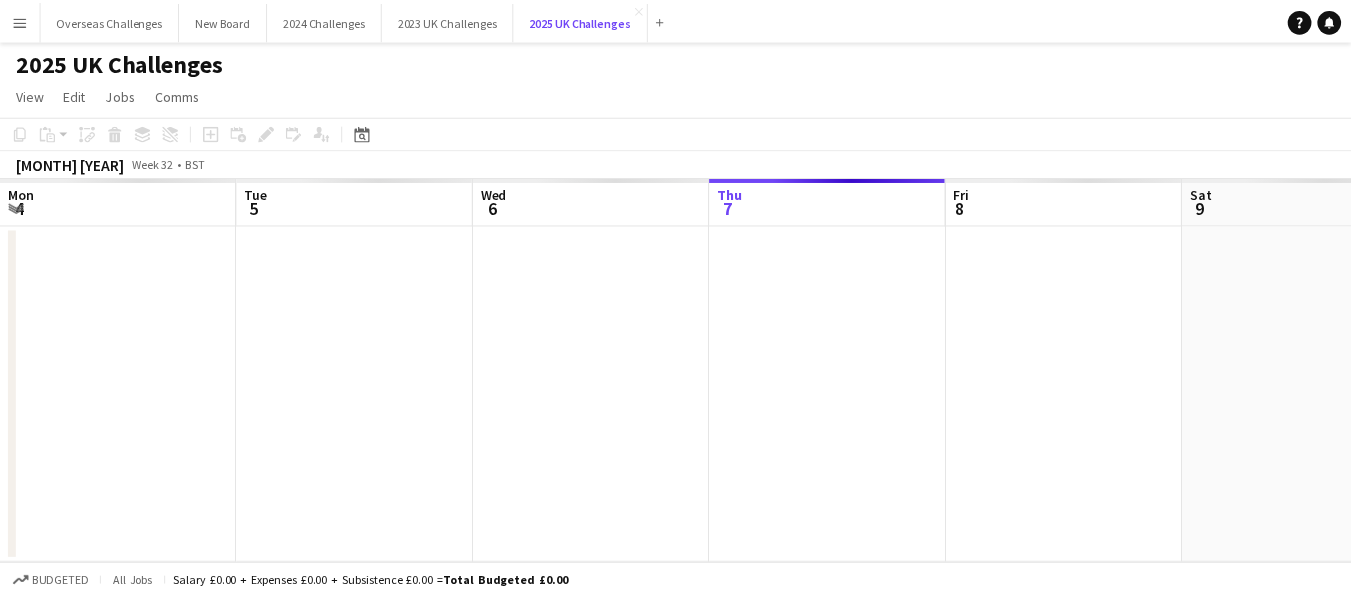 scroll, scrollTop: 0, scrollLeft: 478, axis: horizontal 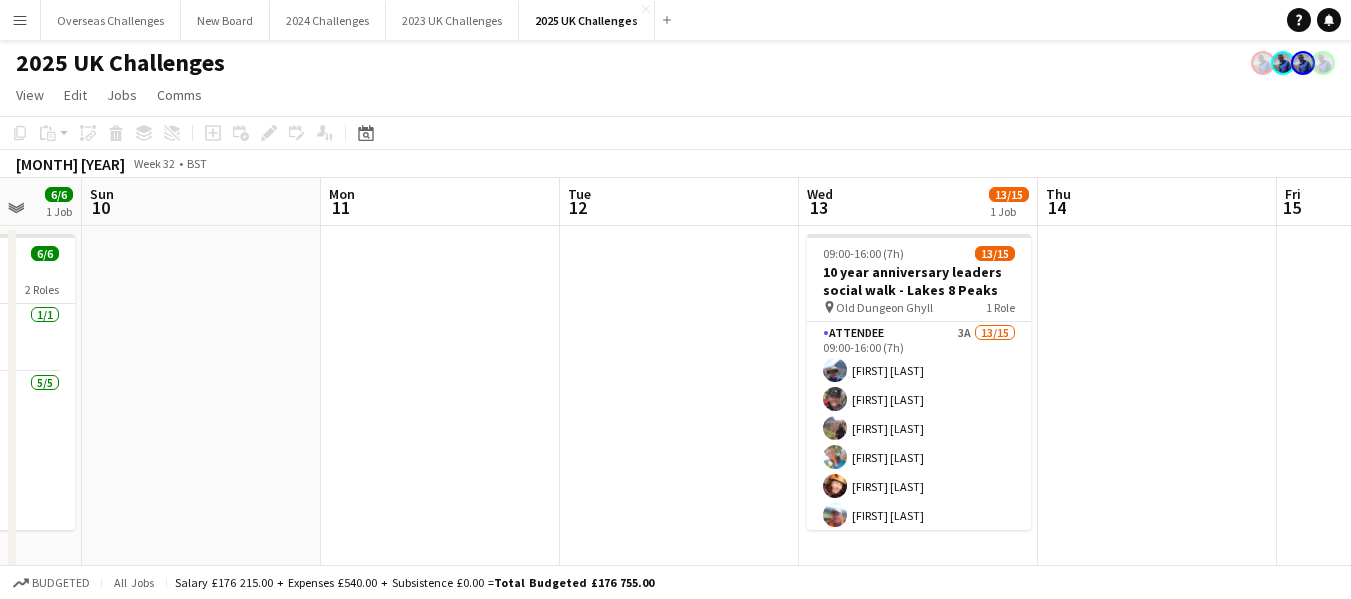 drag, startPoint x: 1180, startPoint y: 344, endPoint x: 306, endPoint y: 347, distance: 874.0051 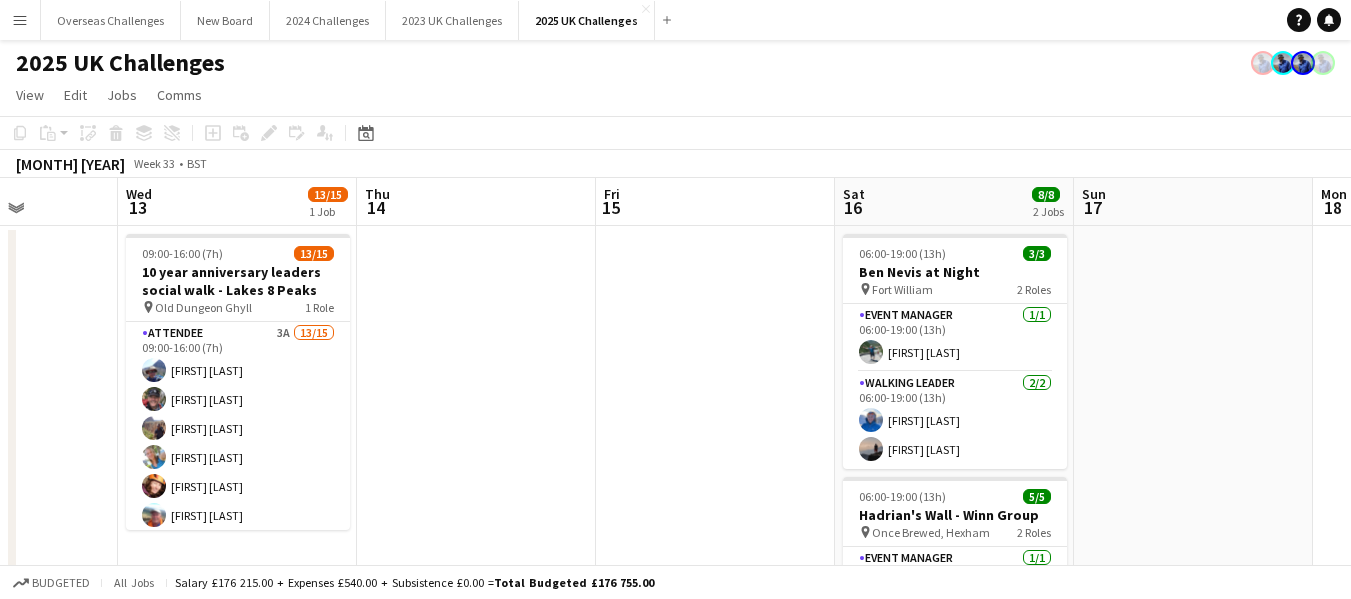 drag, startPoint x: 681, startPoint y: 335, endPoint x: 0, endPoint y: 325, distance: 681.0734 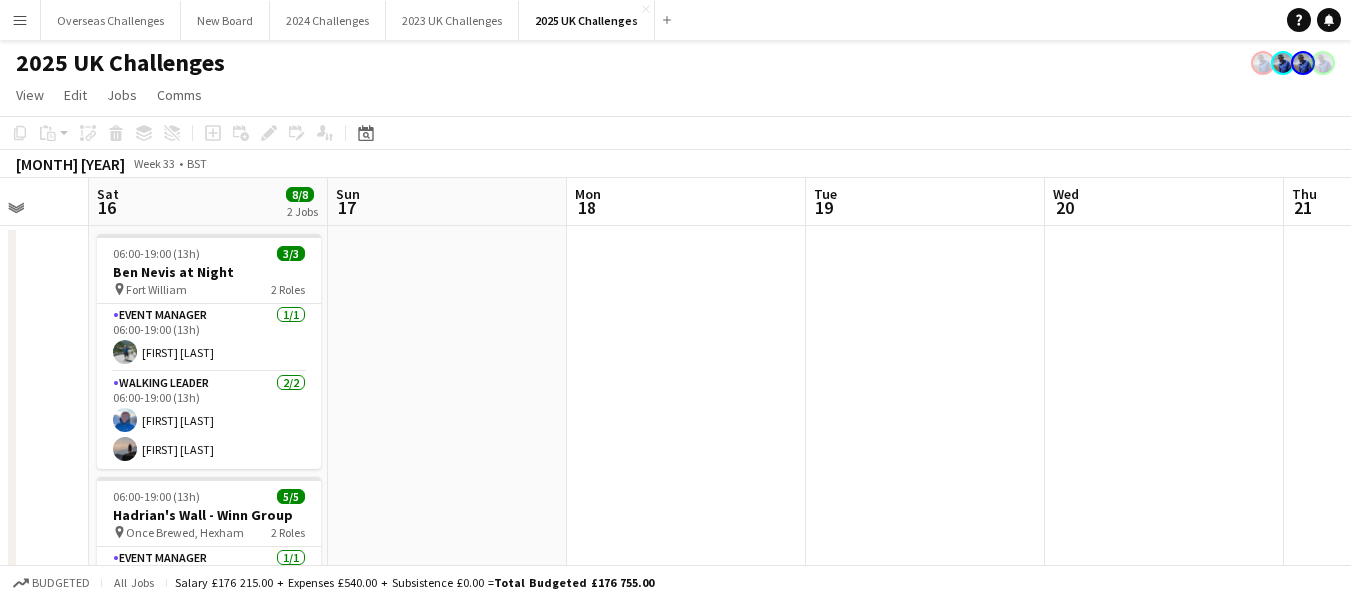 scroll, scrollTop: 0, scrollLeft: 755, axis: horizontal 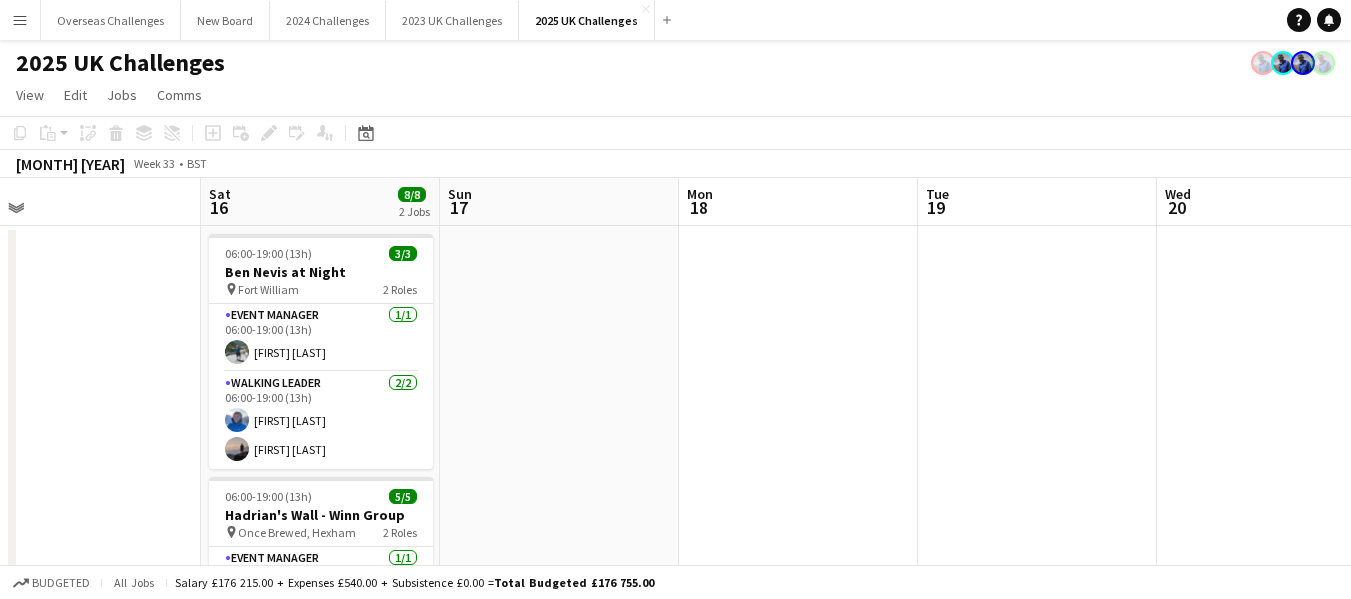 drag, startPoint x: 622, startPoint y: 311, endPoint x: 0, endPoint y: 328, distance: 622.2323 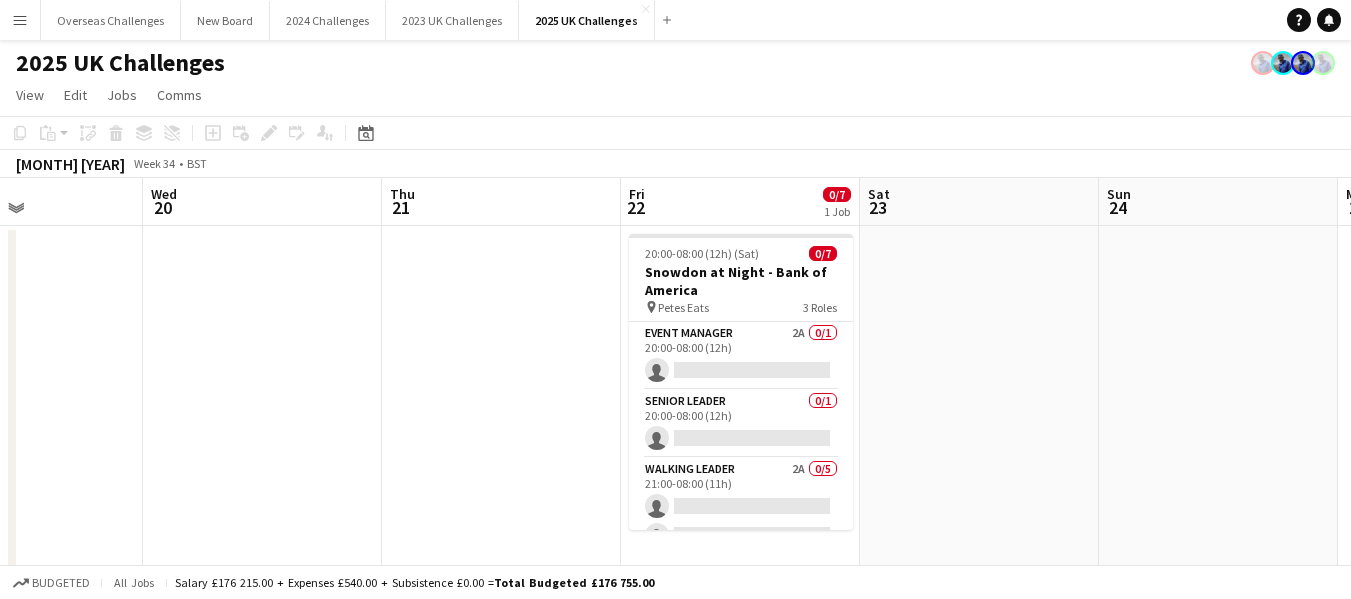 scroll, scrollTop: 0, scrollLeft: 578, axis: horizontal 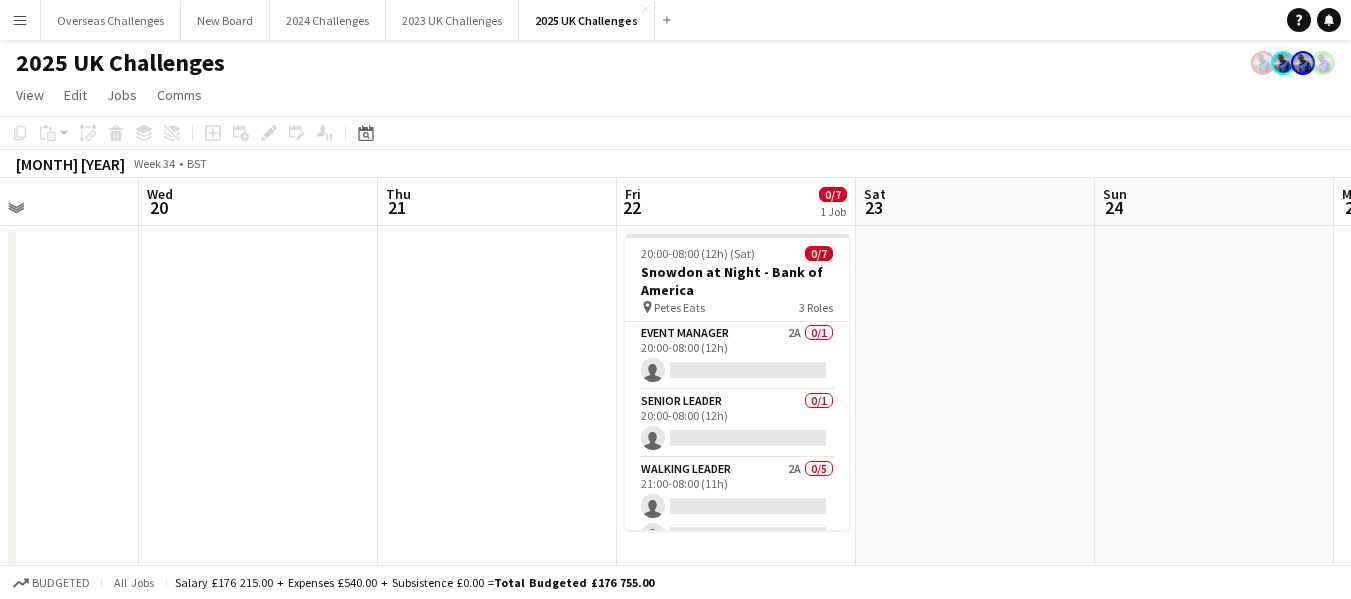drag, startPoint x: 1279, startPoint y: 370, endPoint x: 261, endPoint y: 311, distance: 1019.7083 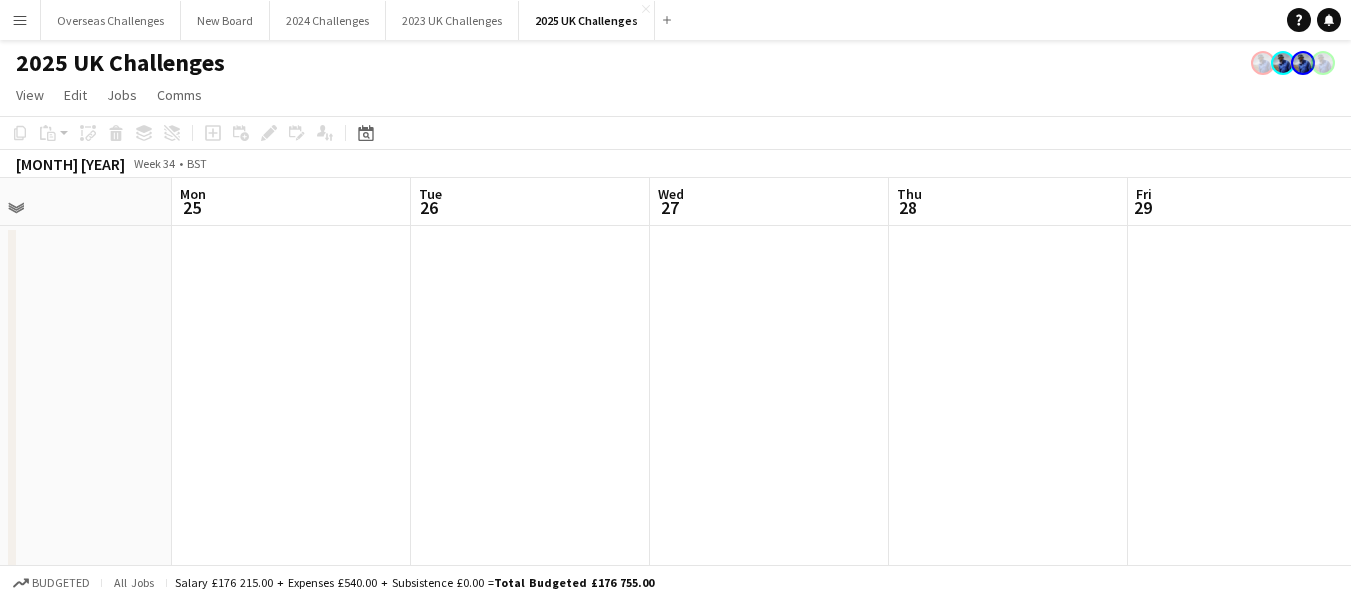 drag, startPoint x: 1162, startPoint y: 324, endPoint x: 0, endPoint y: 211, distance: 1167.4814 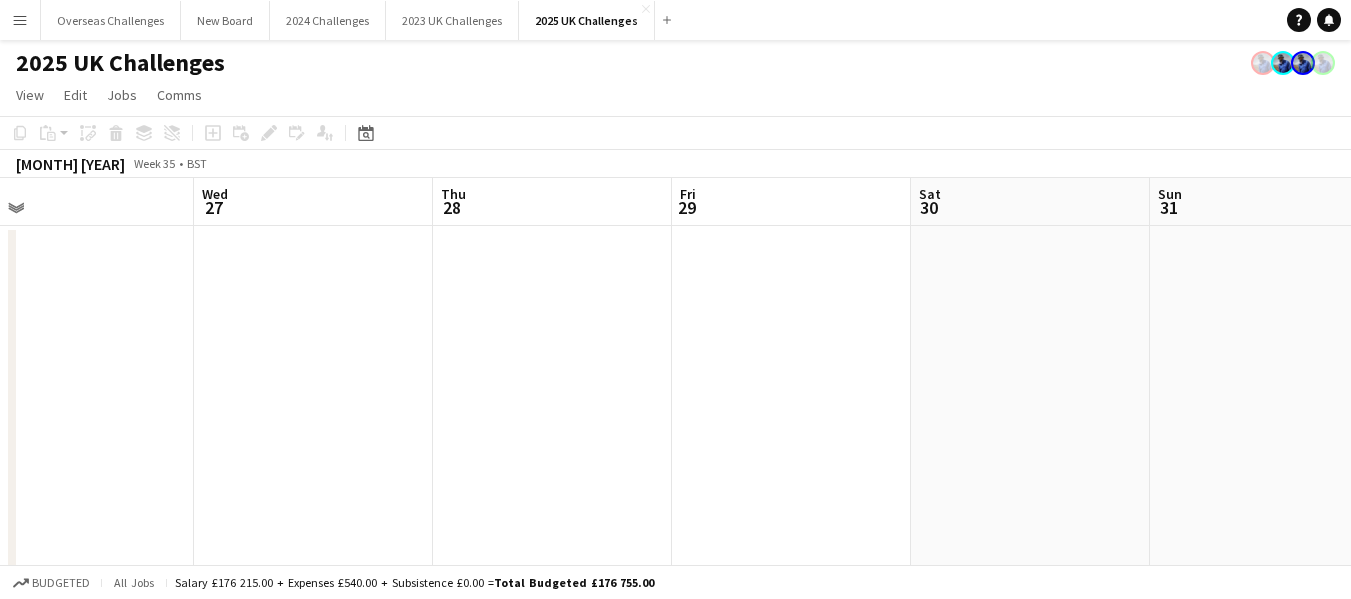 scroll, scrollTop: 0, scrollLeft: 642, axis: horizontal 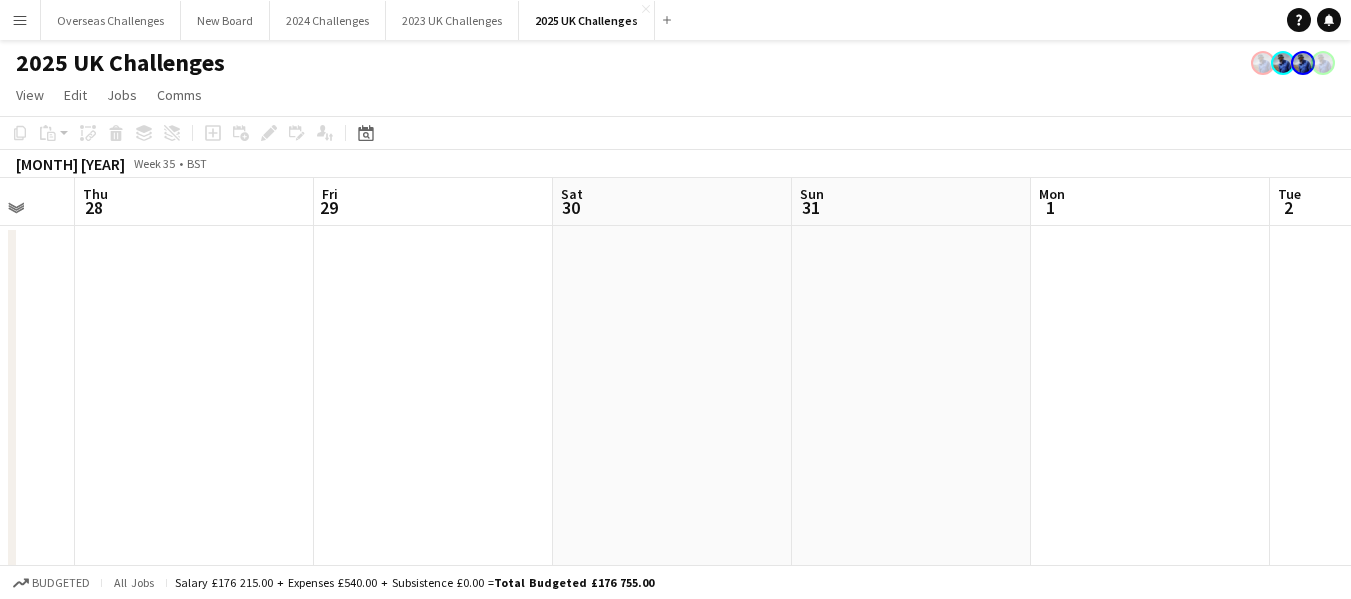 drag, startPoint x: 814, startPoint y: 228, endPoint x: 0, endPoint y: 237, distance: 814.04974 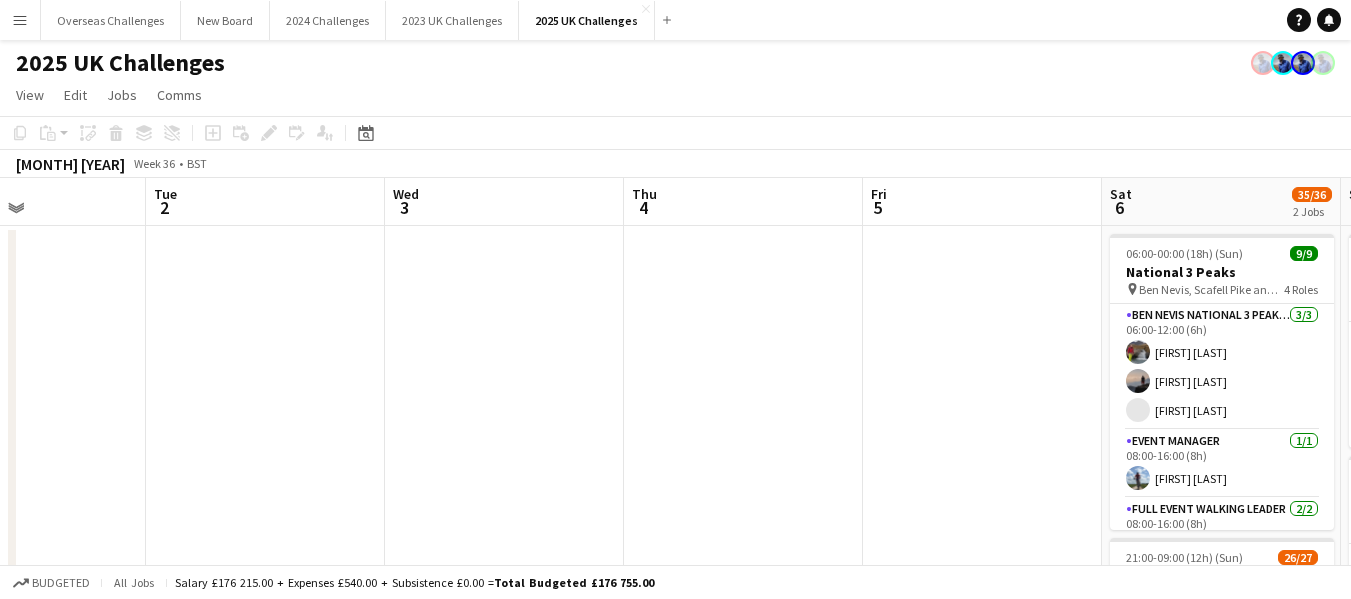drag, startPoint x: 1217, startPoint y: 339, endPoint x: 77, endPoint y: 272, distance: 1141.9672 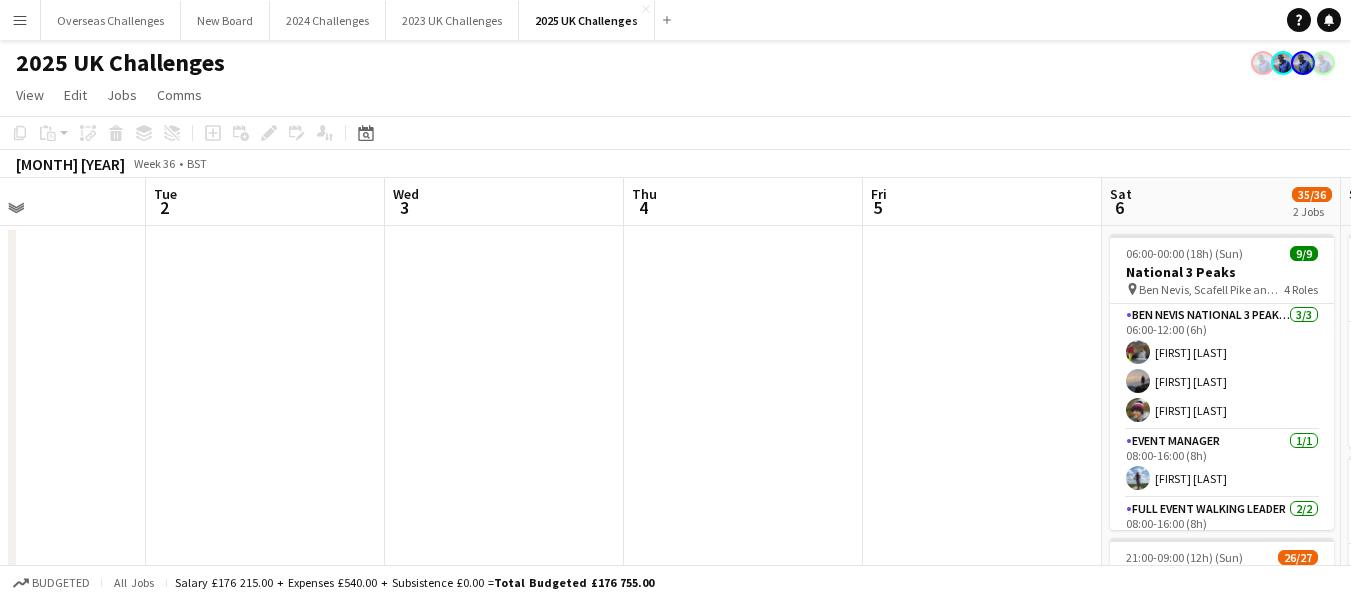click on "Sat   30   Sun   31   Mon   1   Tue   2   Wed   3   Thu   4   Fri   5   Sat   6   35/36   2 Jobs   Sun   7   22/22   2 Jobs   Mon   8   Tue   9      06:00-00:00 (18h) (Sun)   9/9   National 3 Peaks
pin
Ben Nevis, Scafell Pike and Snowdon   4 Roles   Ben Nevis National 3 Peaks Walking Leader   3/3   06:00-12:00 (6h)
[FIRST] [LAST] [FIRST] [LAST] [FIRST] [LAST]  Event Manager   1/1   08:00-16:00 (8h)
[FIRST] [LAST]  Full Event Walking Leader   2/2   08:00-16:00 (8h)
[FIRST] [LAST] [FIRST] [LAST]  Scafell Pike National 3 Peaks Walking Leader   3/3   17:00-00:00 (7h)
[FIRST] [LAST] [FIRST] [LAST] [FIRST] [LAST]     21:00-09:00 (12h) (Sun)   26/27   Snowdon at Night for Macmillan
pin
Llanberis Community Centre   3 Roles   Advanced Event Manager   1/1   21:00-09:00 (12h)
[FIRST] [LAST]  Senior Leader   1A   3/4   21:00-09:00 (12h)
[FIRST] [LAST] [FIRST] [LAST] [FIRST] [LAST]
single-neutral-actions" at bounding box center [675, 572] 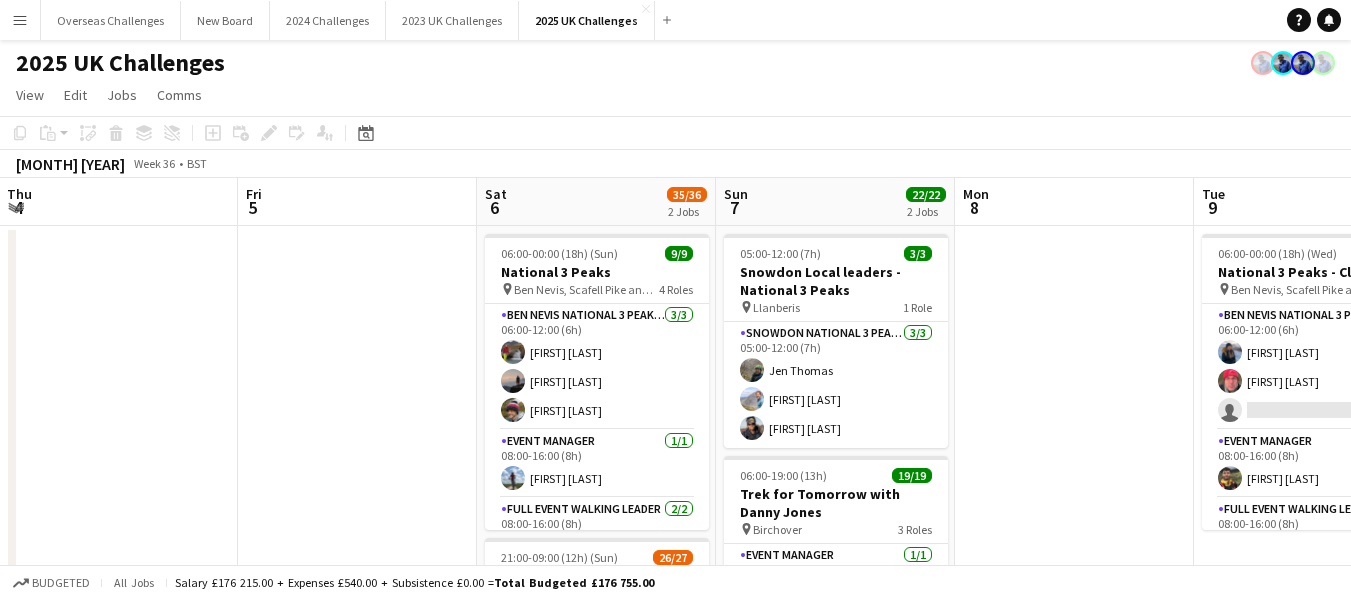 scroll, scrollTop: 0, scrollLeft: 720, axis: horizontal 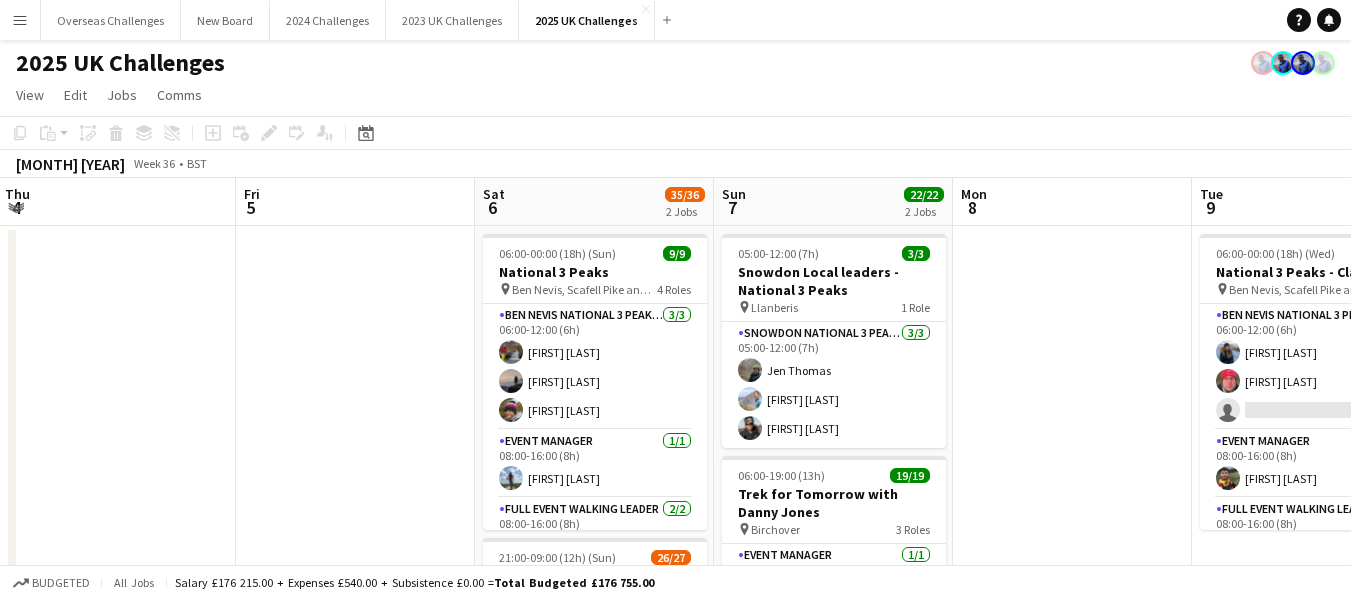 drag, startPoint x: 768, startPoint y: 292, endPoint x: 157, endPoint y: 276, distance: 611.2095 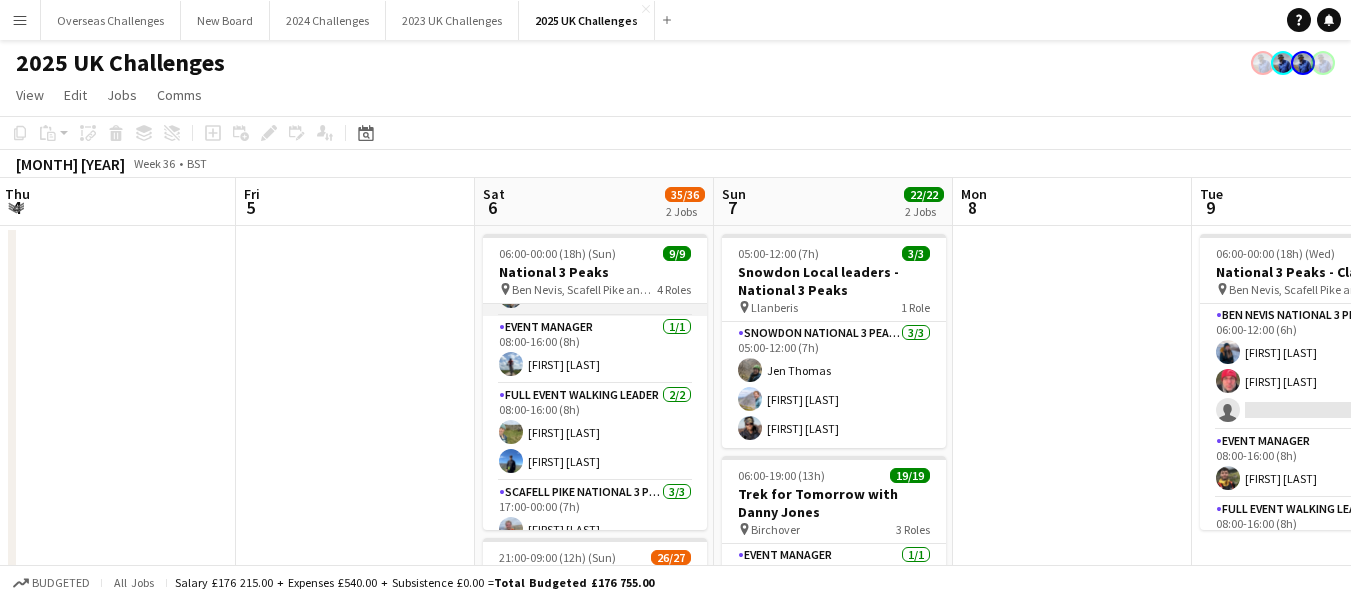 scroll, scrollTop: 0, scrollLeft: 0, axis: both 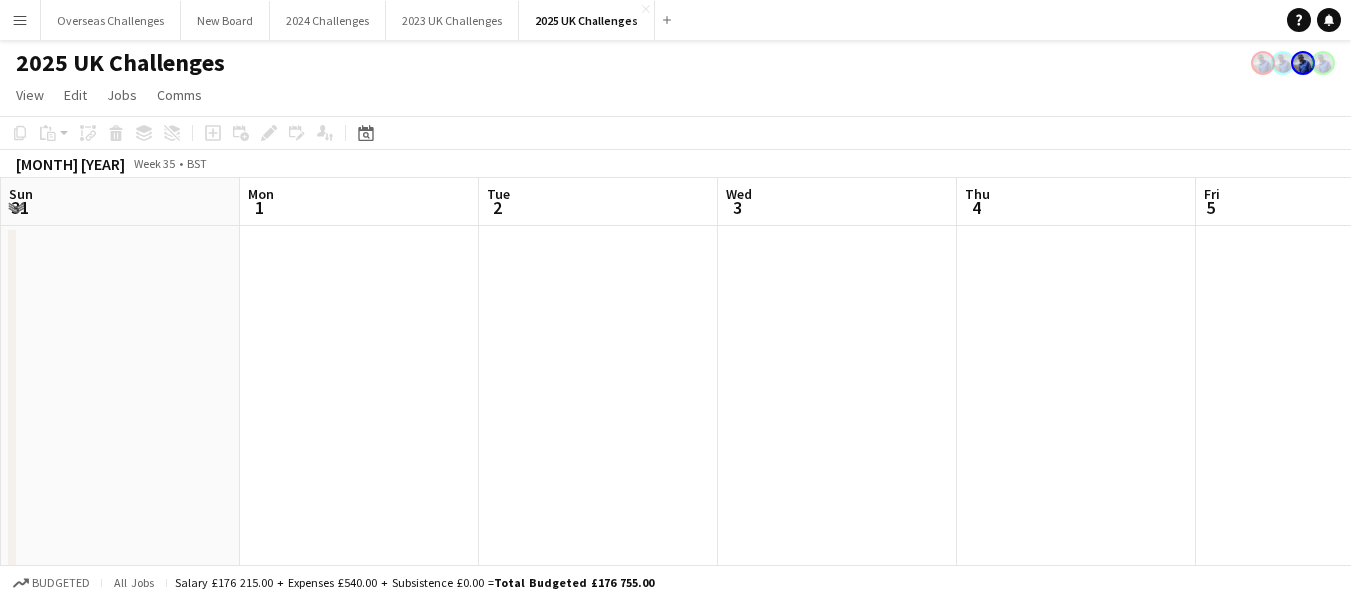 drag, startPoint x: 105, startPoint y: 383, endPoint x: 1362, endPoint y: 440, distance: 1258.2917 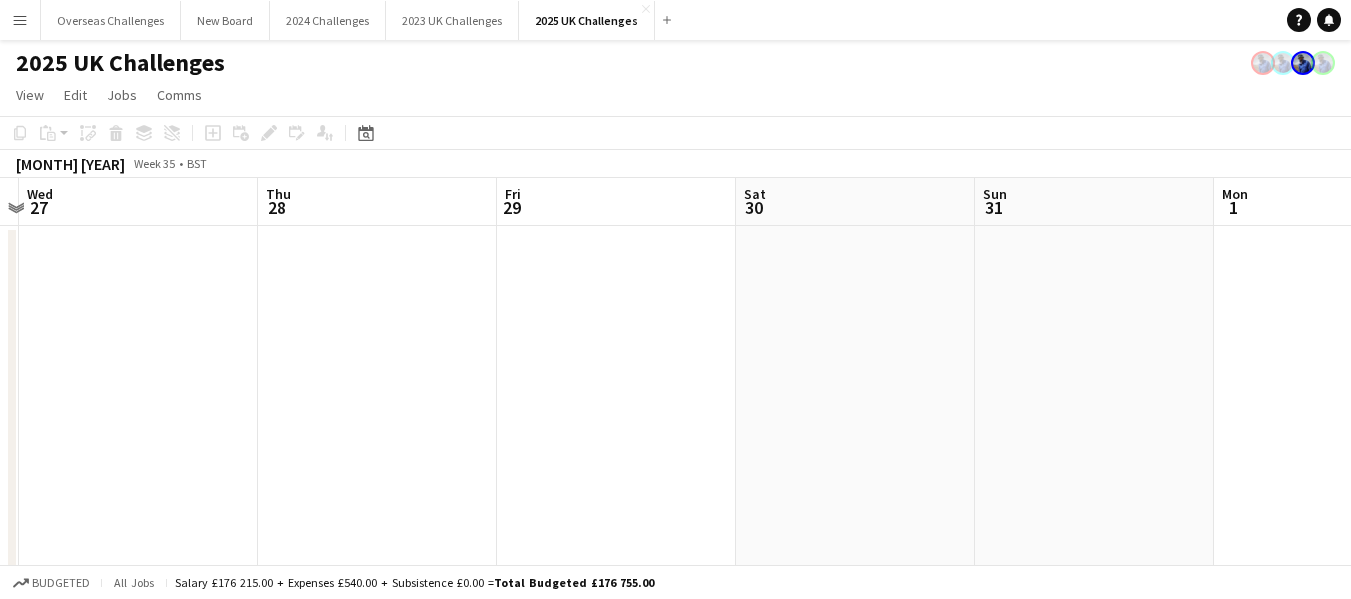 scroll, scrollTop: 0, scrollLeft: 410, axis: horizontal 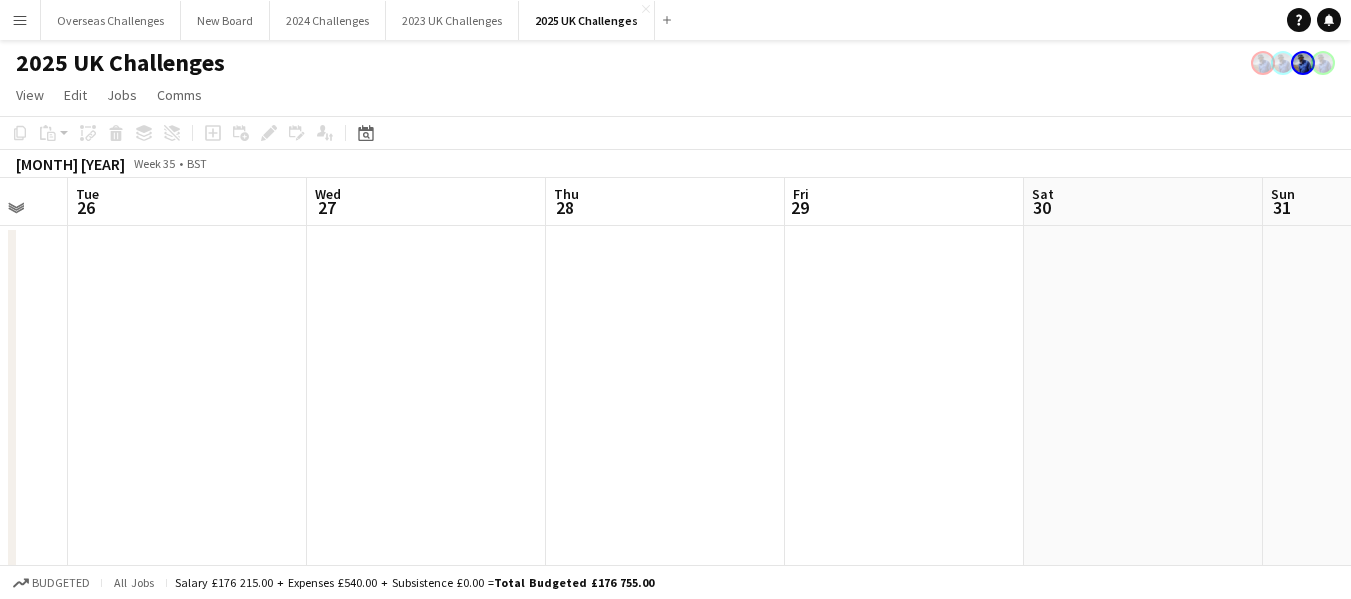 drag, startPoint x: 204, startPoint y: 351, endPoint x: 1365, endPoint y: 363, distance: 1161.062 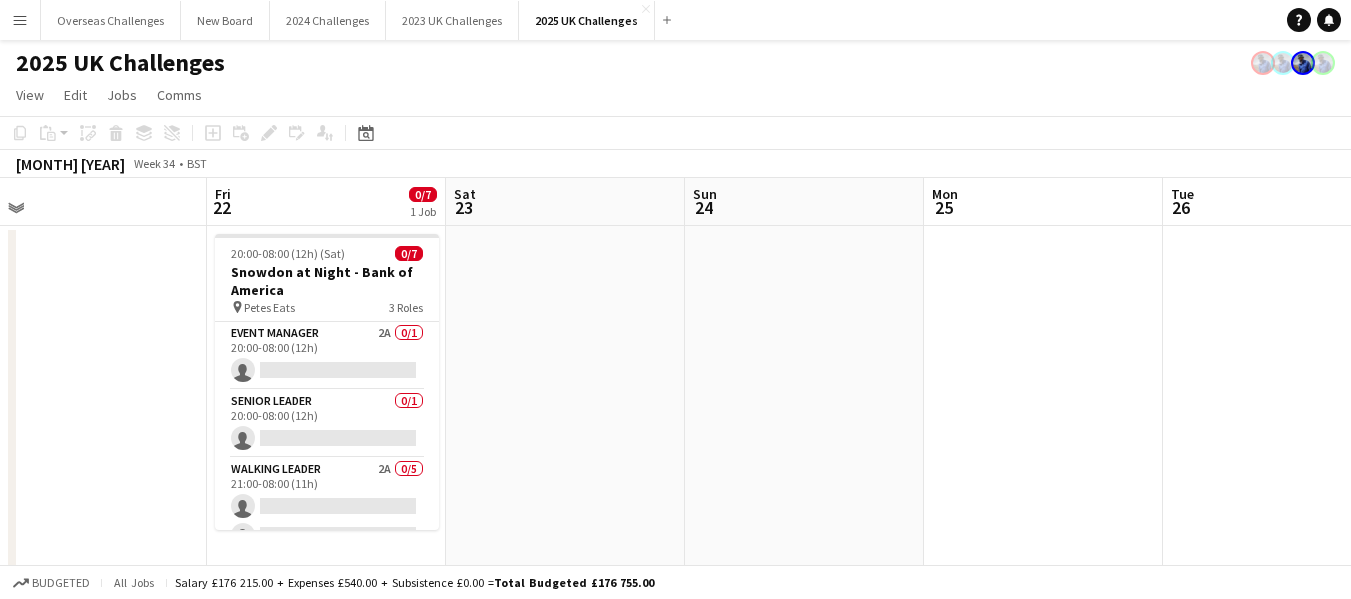 scroll, scrollTop: 0, scrollLeft: 542, axis: horizontal 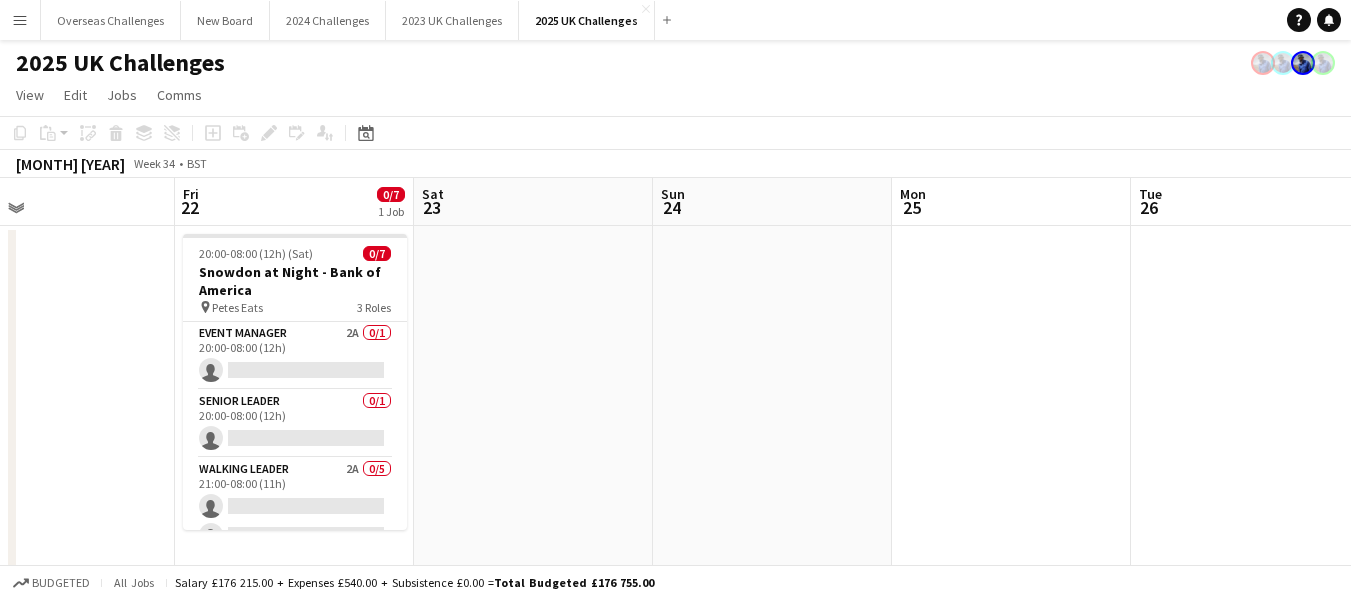 drag, startPoint x: 237, startPoint y: 332, endPoint x: 1348, endPoint y: 388, distance: 1112.4104 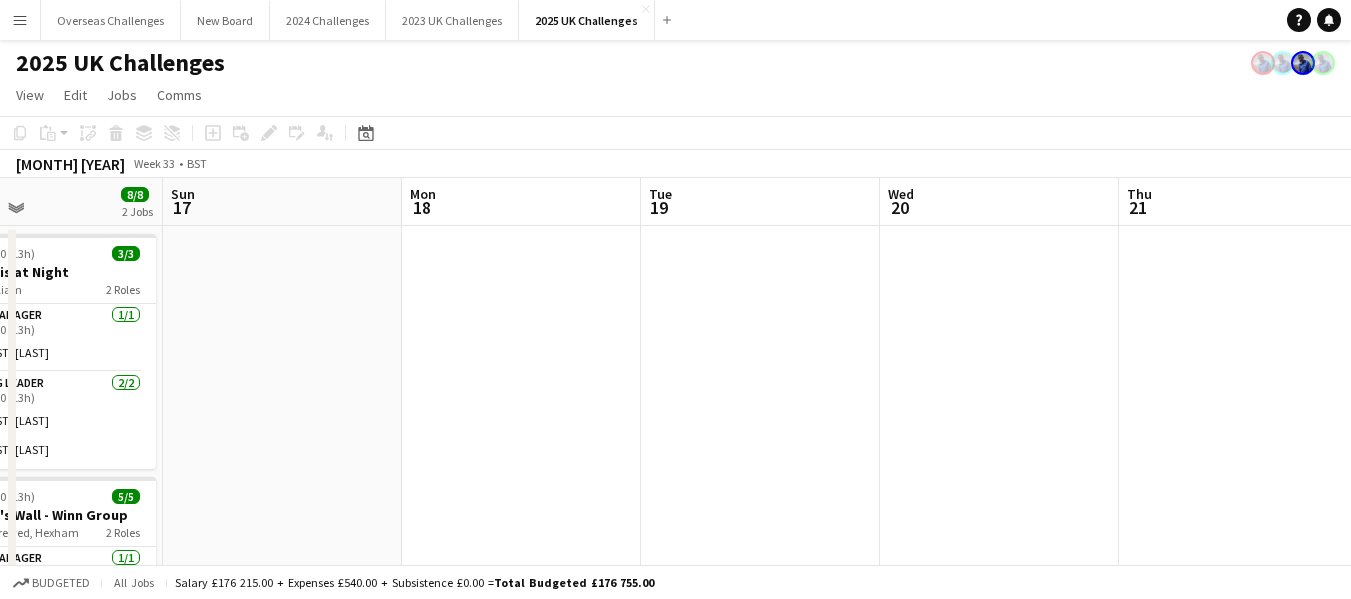 drag, startPoint x: 125, startPoint y: 306, endPoint x: 1209, endPoint y: 318, distance: 1084.0664 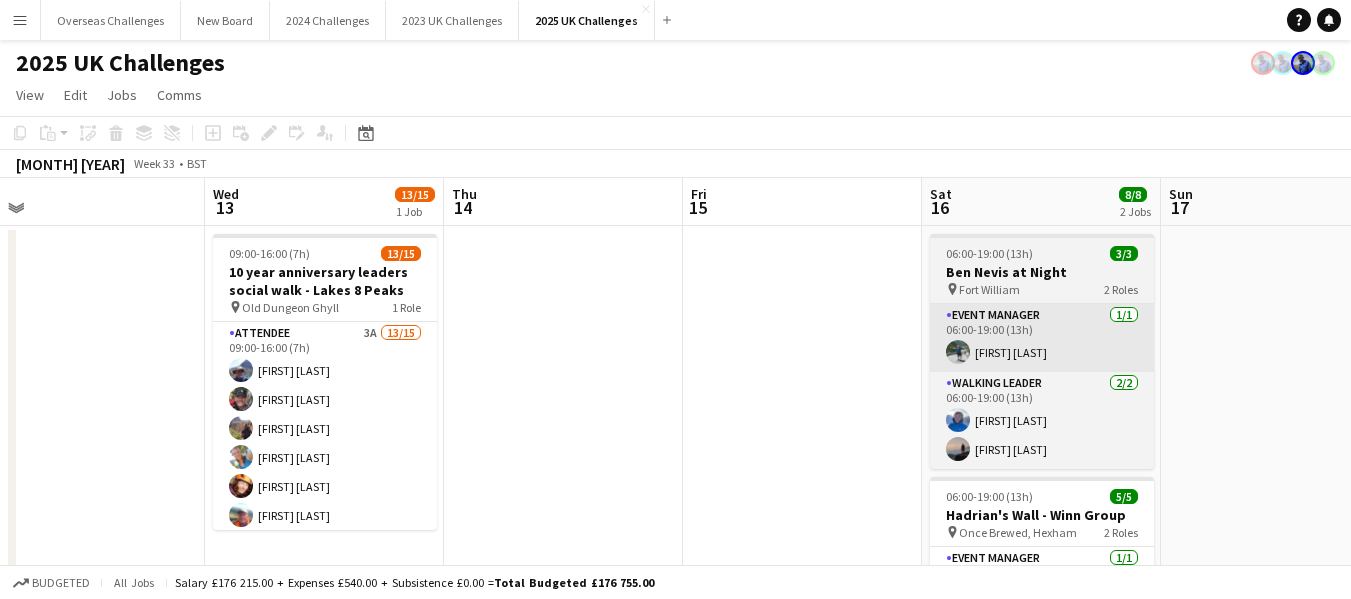 drag, startPoint x: 370, startPoint y: 288, endPoint x: 1127, endPoint y: 308, distance: 757.26416 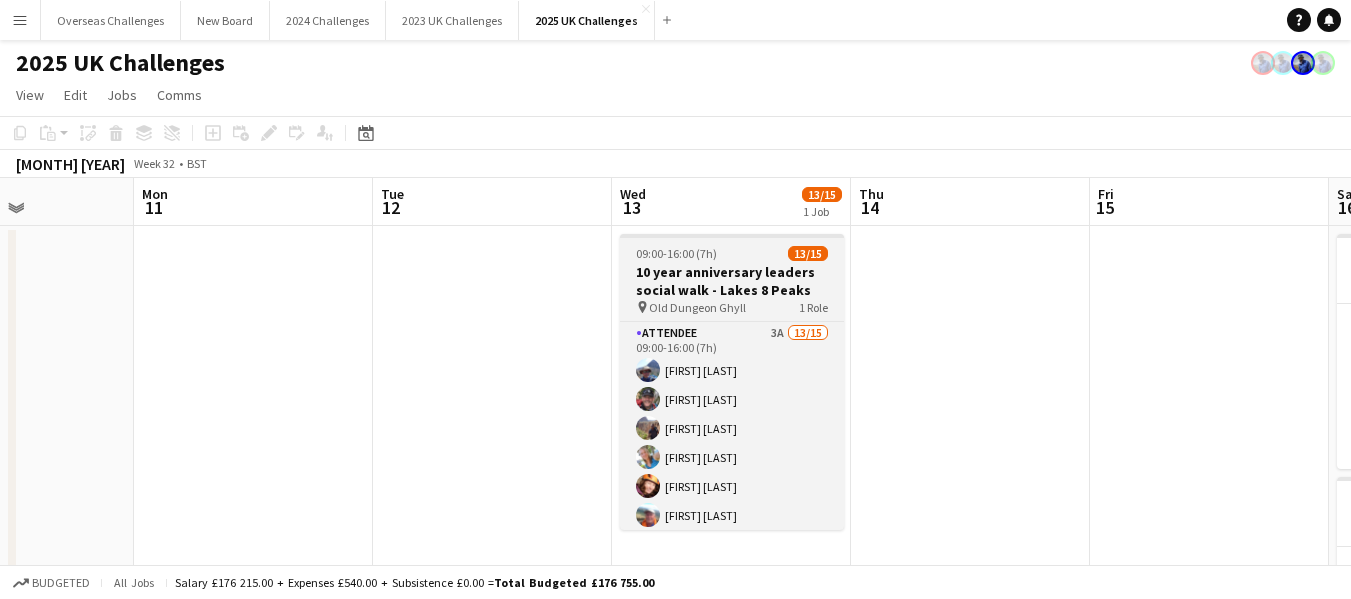 drag, startPoint x: 535, startPoint y: 309, endPoint x: 1067, endPoint y: 313, distance: 532.015 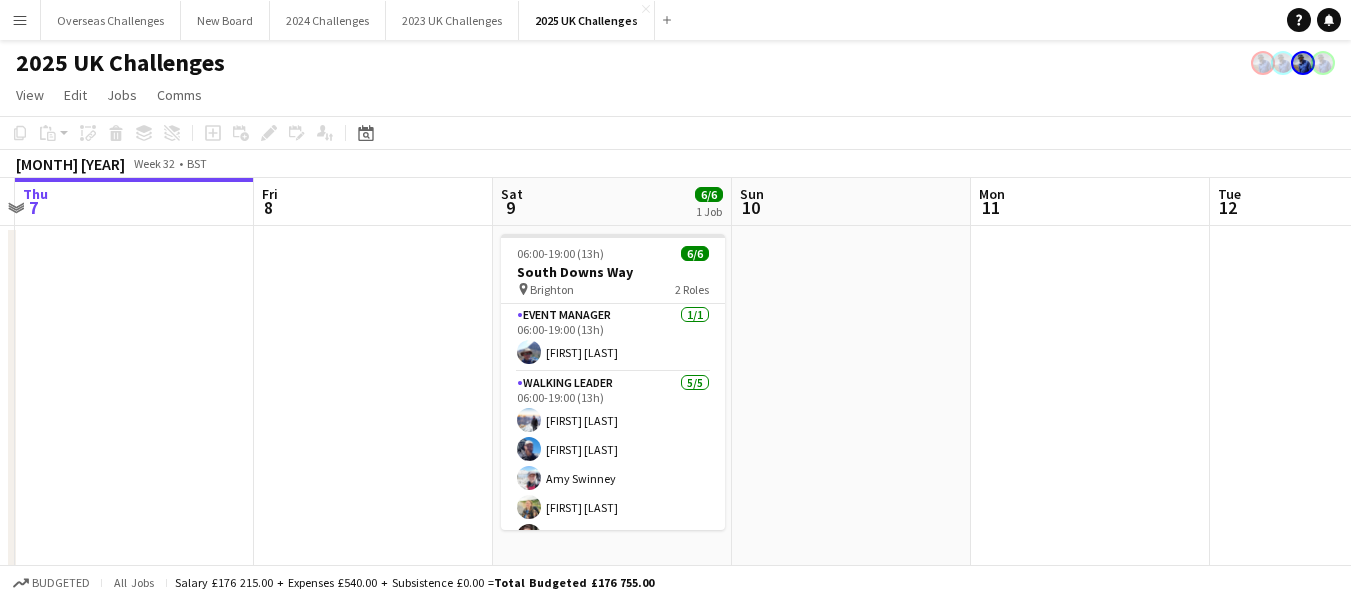 scroll, scrollTop: 0, scrollLeft: 612, axis: horizontal 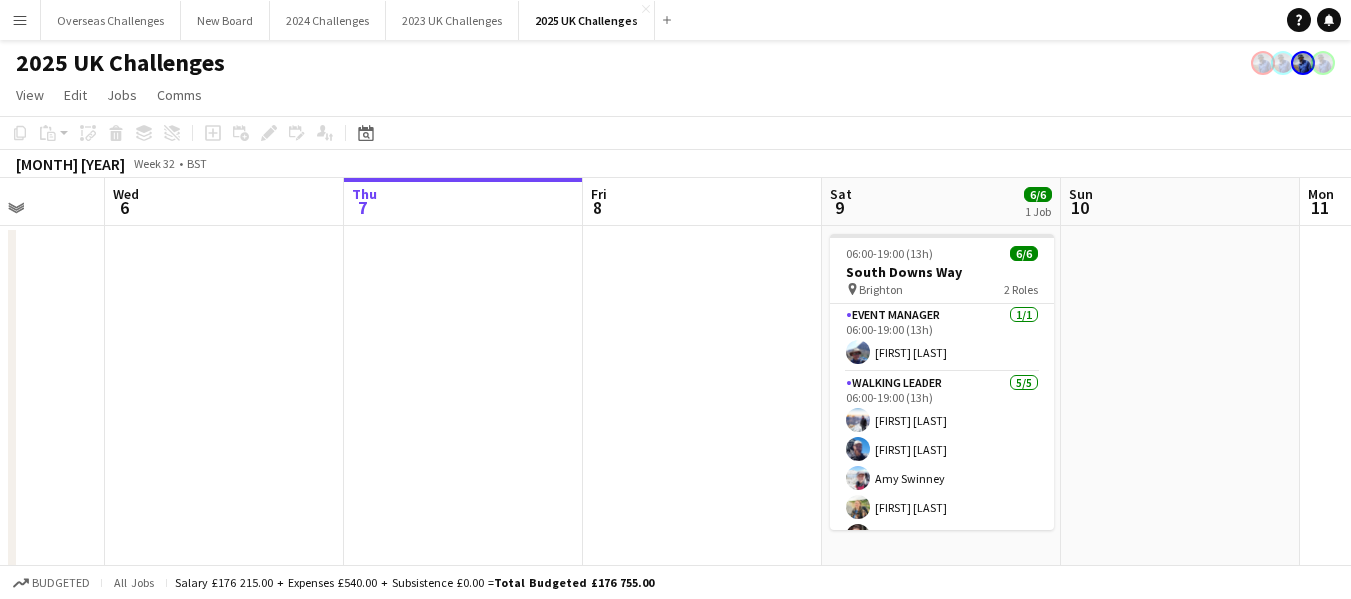 drag, startPoint x: 223, startPoint y: 363, endPoint x: 1150, endPoint y: 363, distance: 927 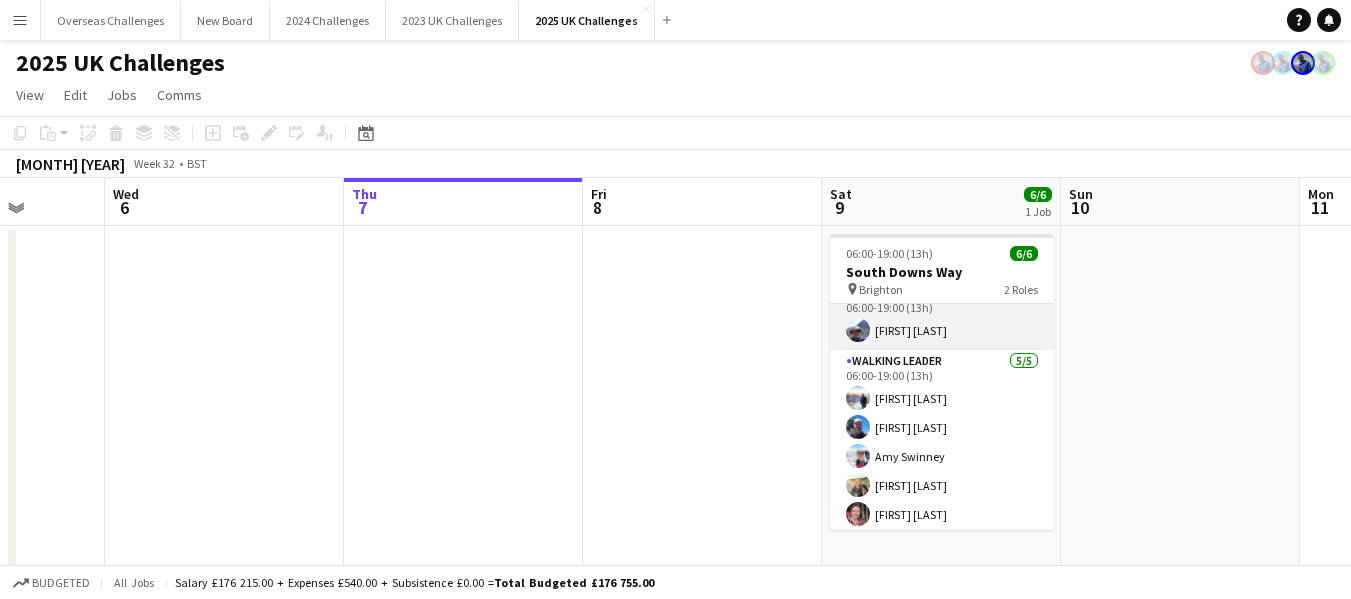scroll, scrollTop: 26, scrollLeft: 0, axis: vertical 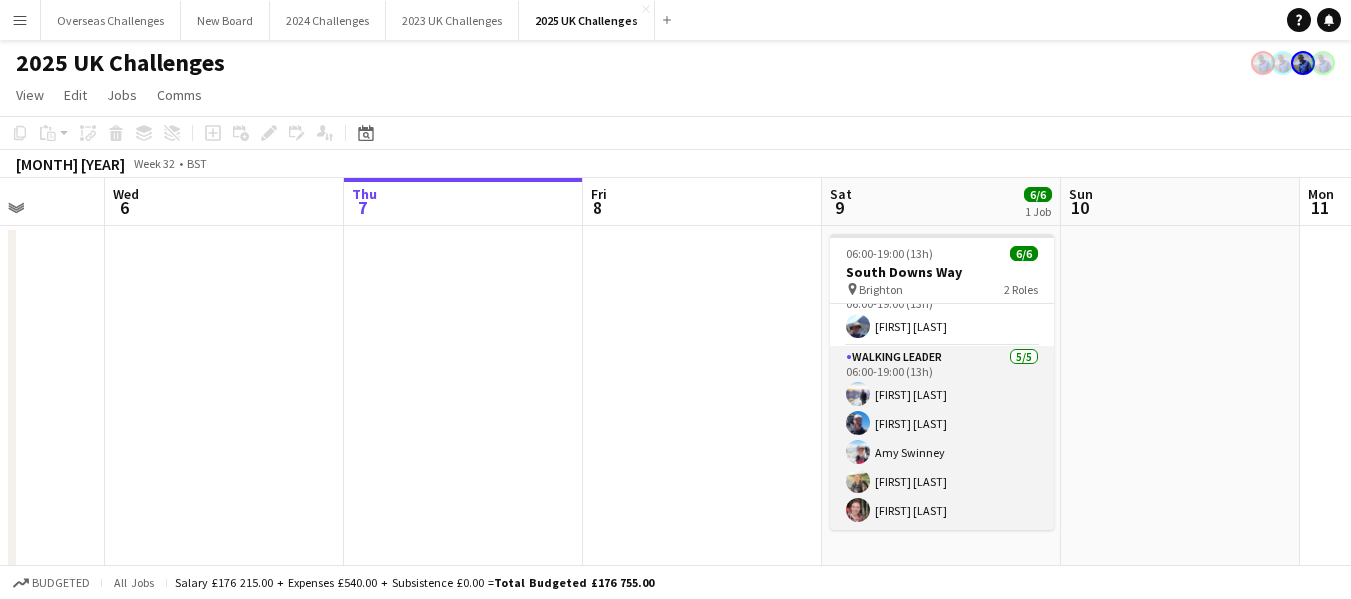 click on "Walking Leader   5/5   06:00-19:00 (13h)
[FIRST] [LAST] [FIRST] [LAST] [FIRST] [LAST] [FIRST] [LAST] [FIRST] [LAST]" at bounding box center [942, 438] 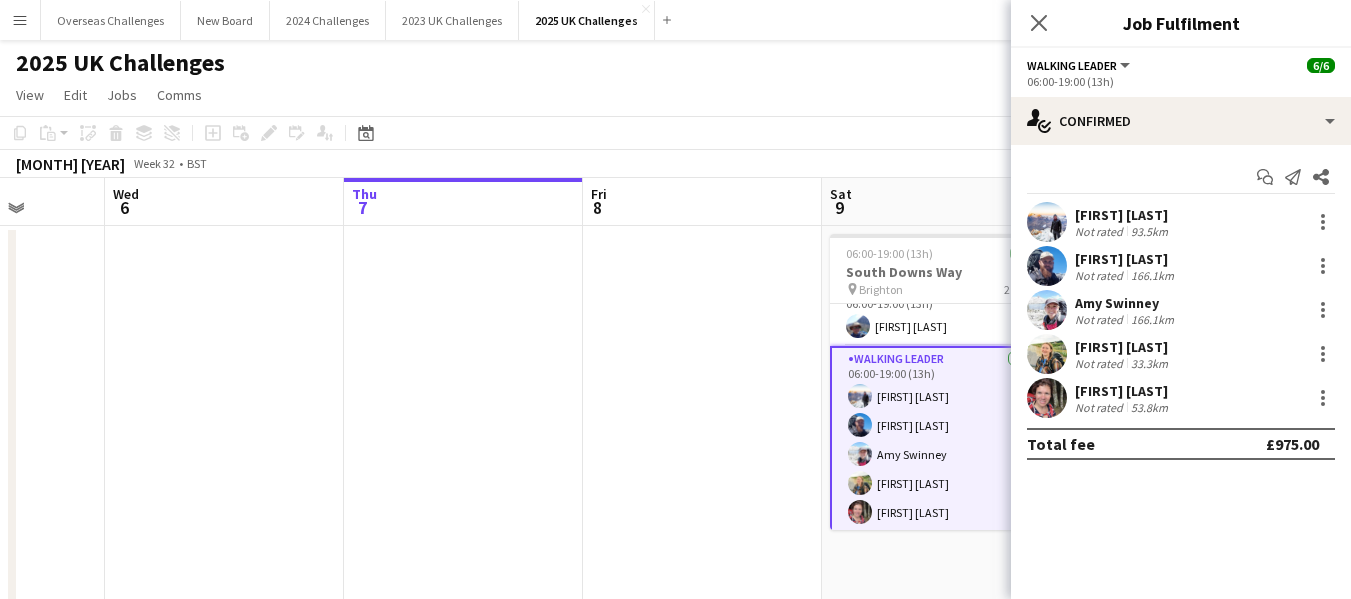 click on "[FIRST] [LAST]" at bounding box center (1123, 347) 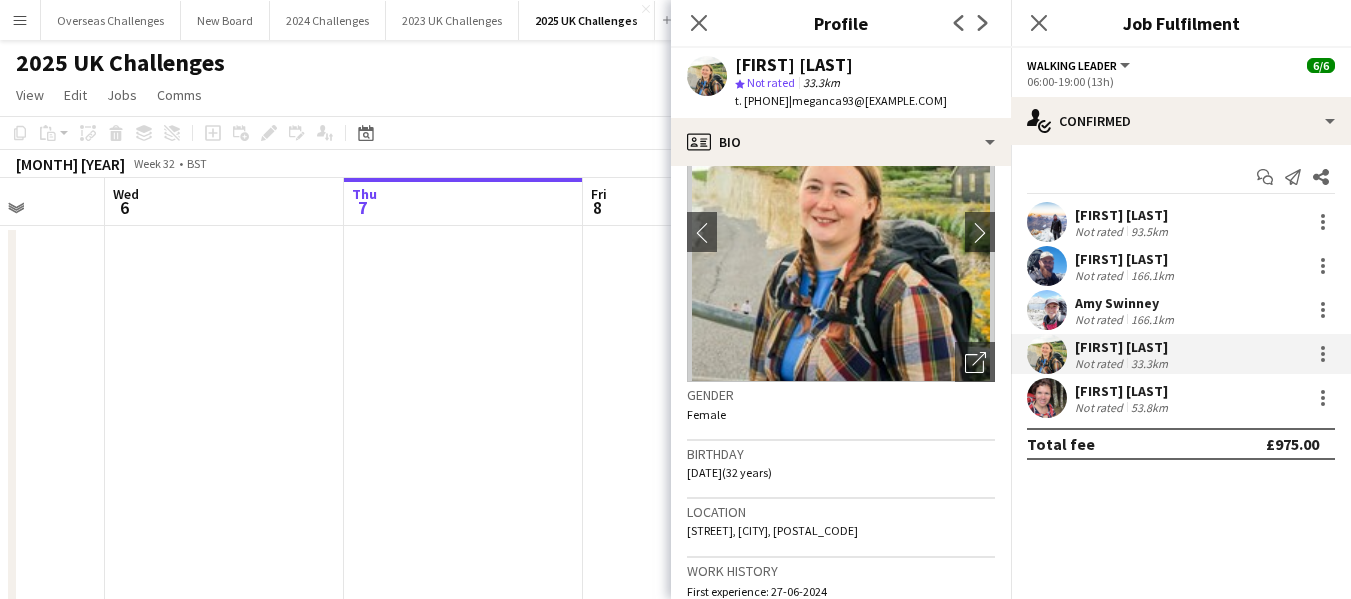 scroll, scrollTop: 0, scrollLeft: 0, axis: both 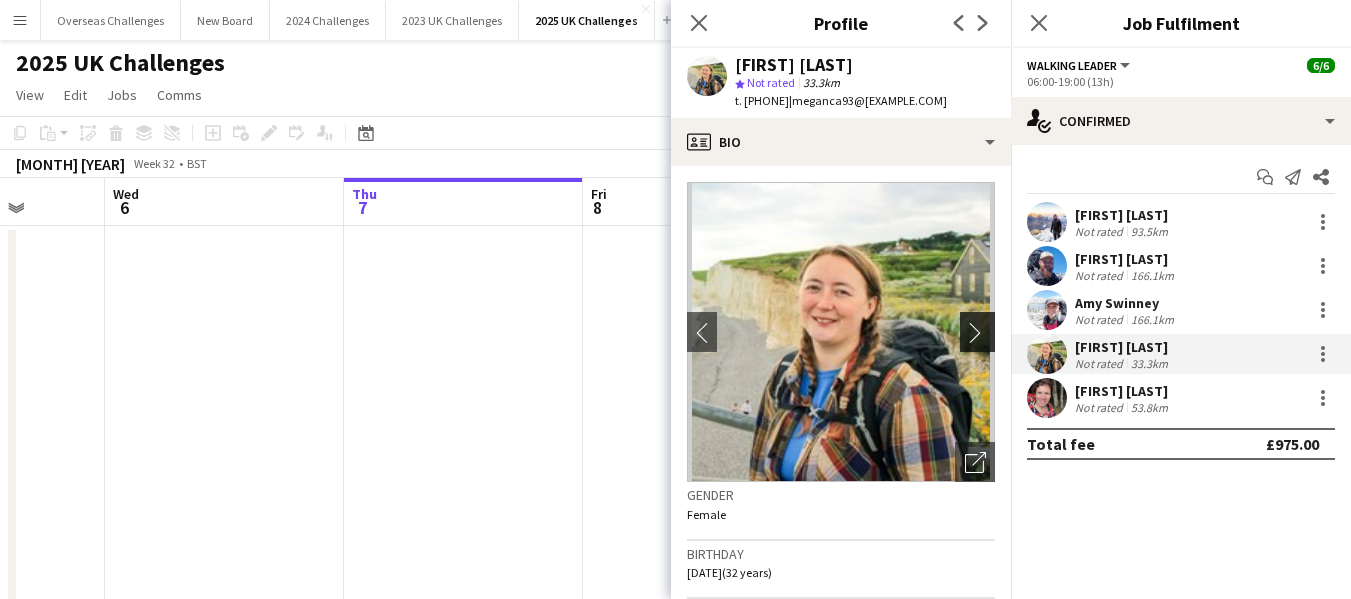 click on "chevron-right" 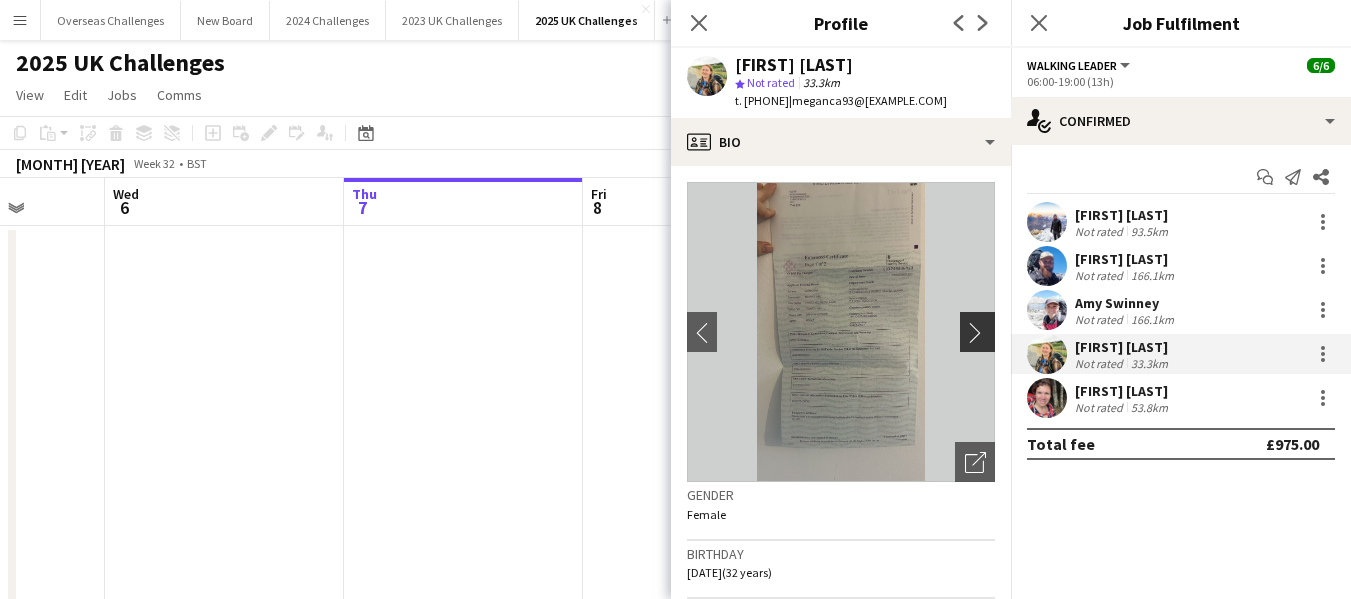 click on "chevron-right" 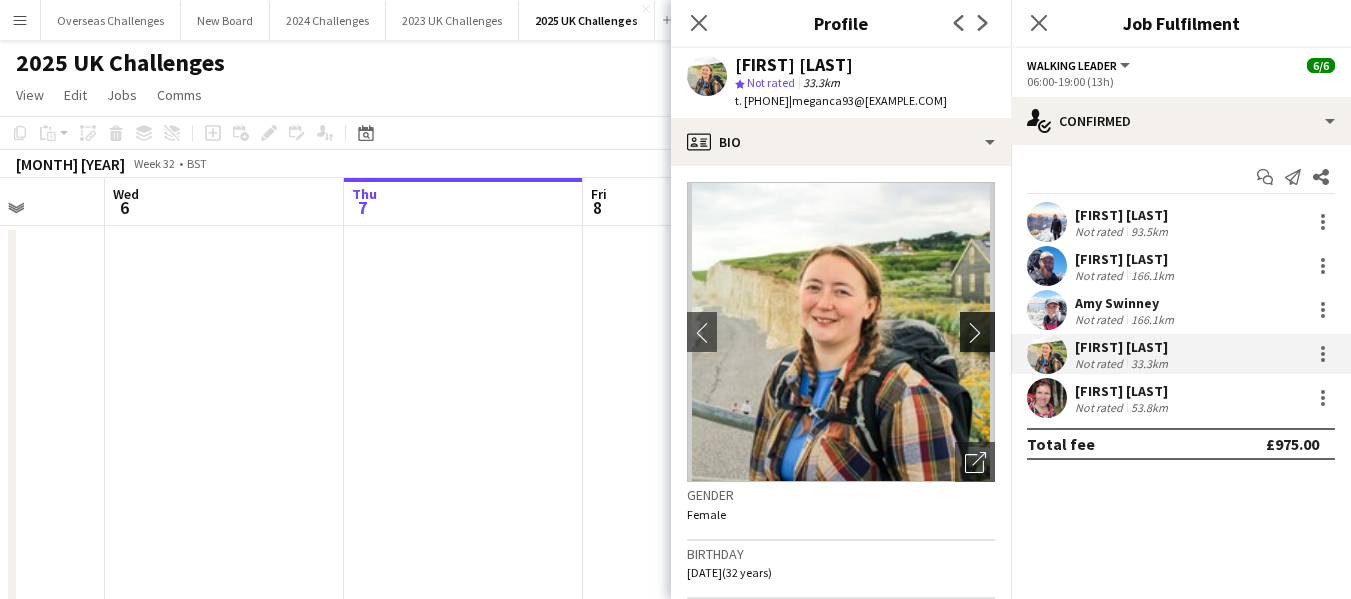 click on "chevron-right" 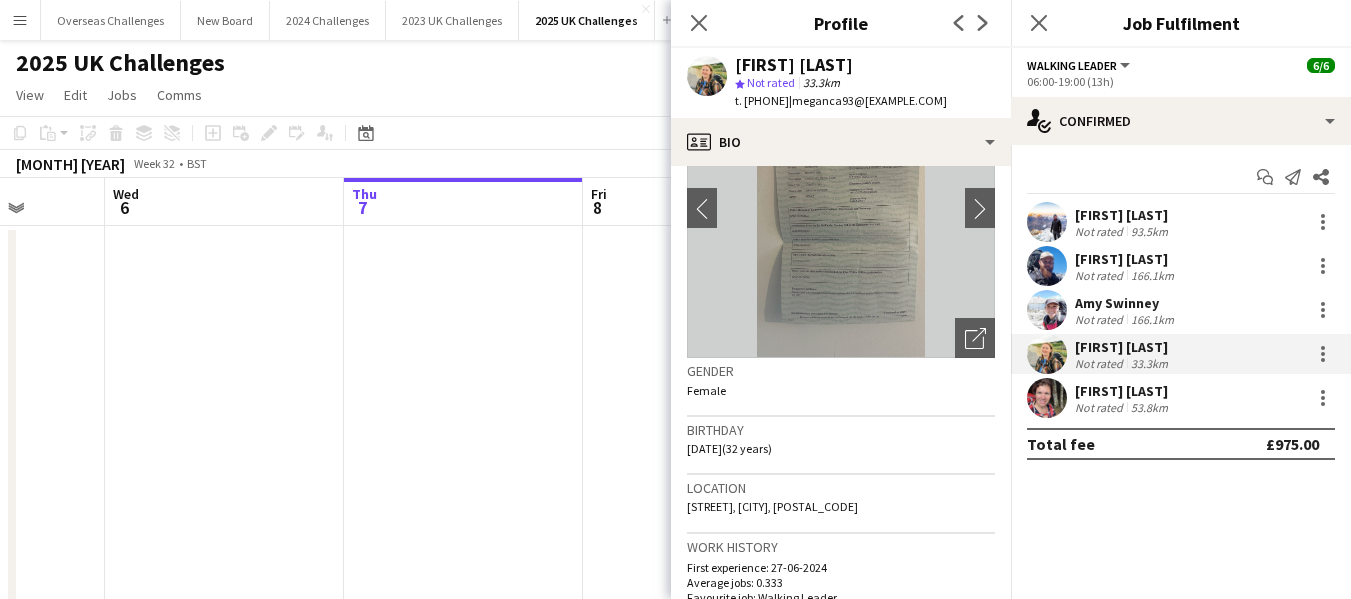 scroll, scrollTop: 100, scrollLeft: 0, axis: vertical 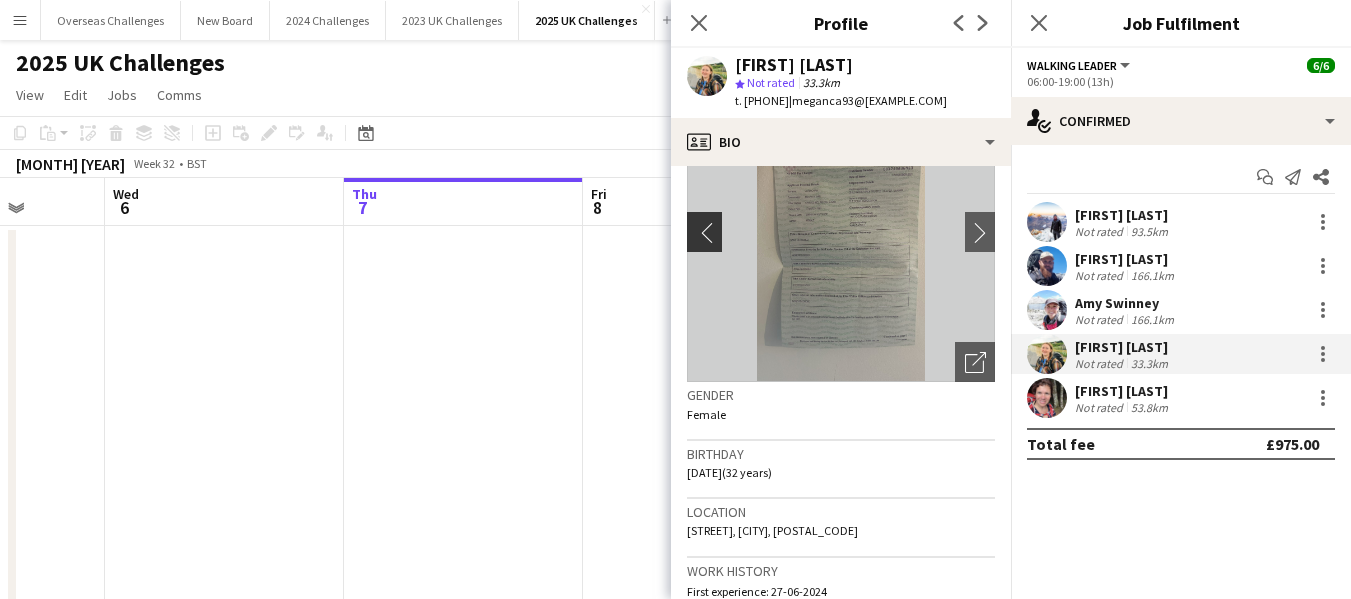 click on "chevron-left" 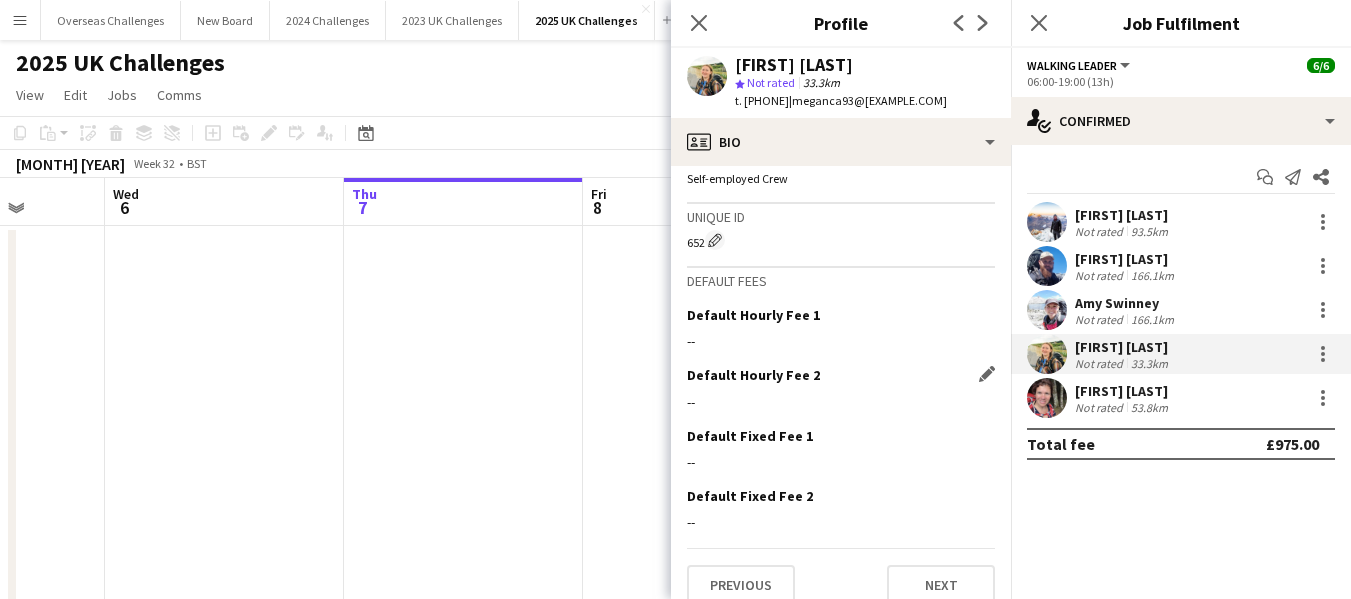 scroll, scrollTop: 964, scrollLeft: 0, axis: vertical 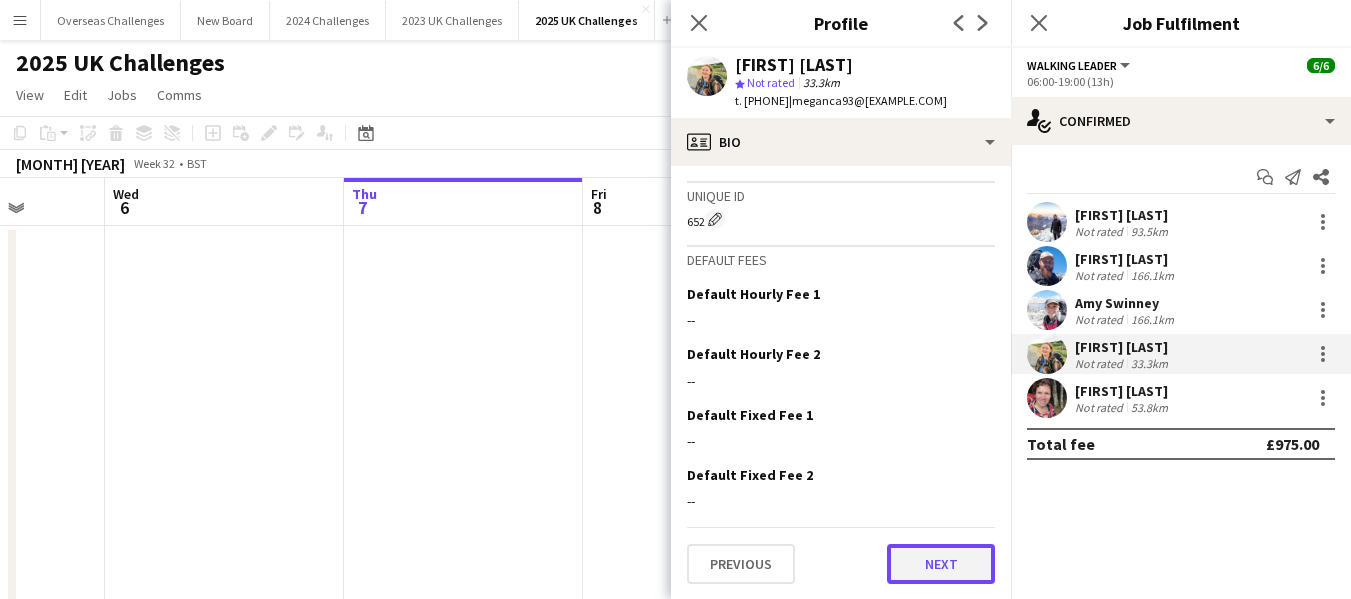 click on "Next" 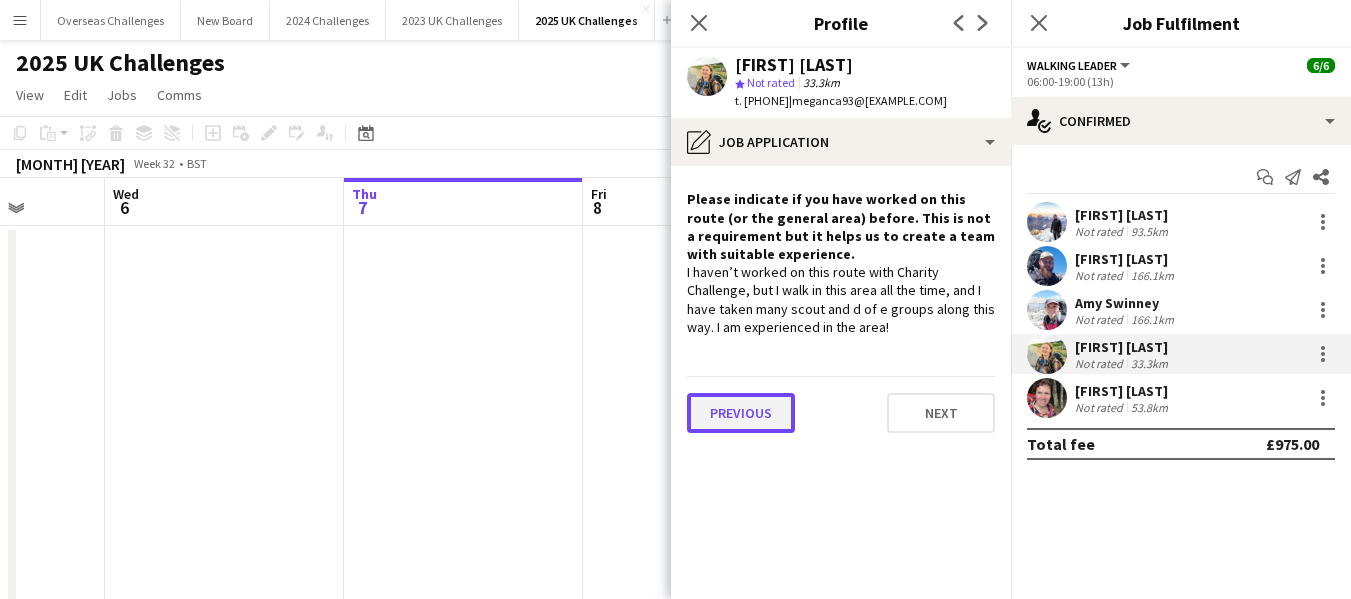 click on "Previous" 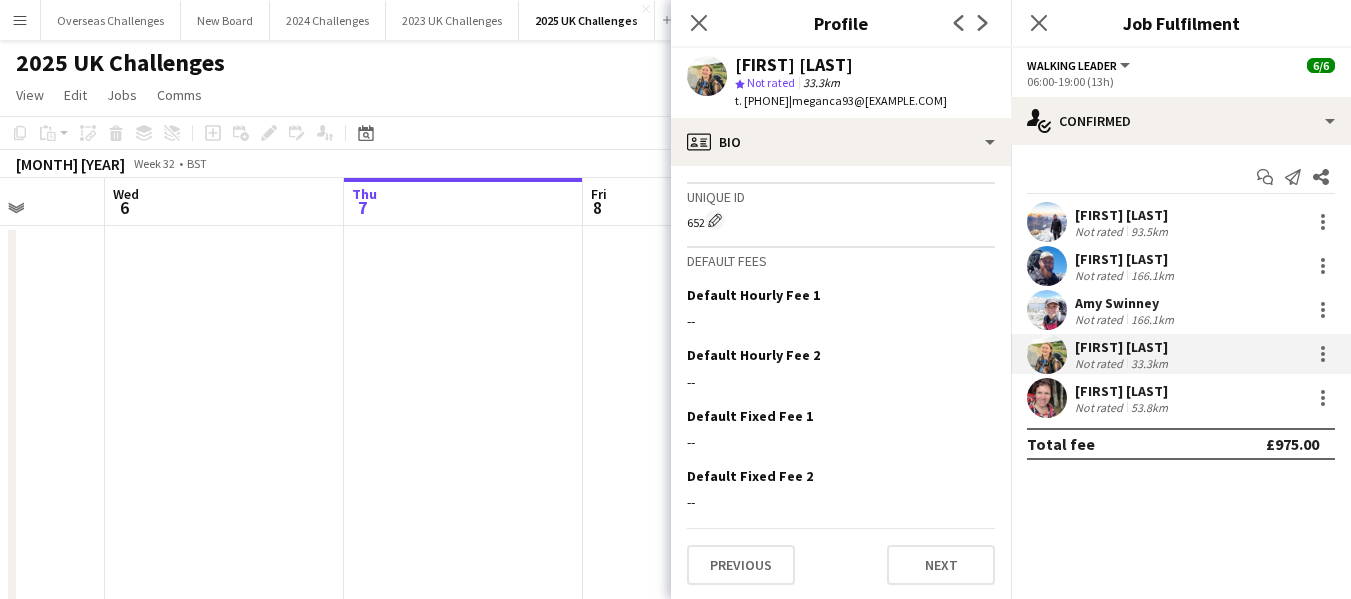 scroll, scrollTop: 964, scrollLeft: 0, axis: vertical 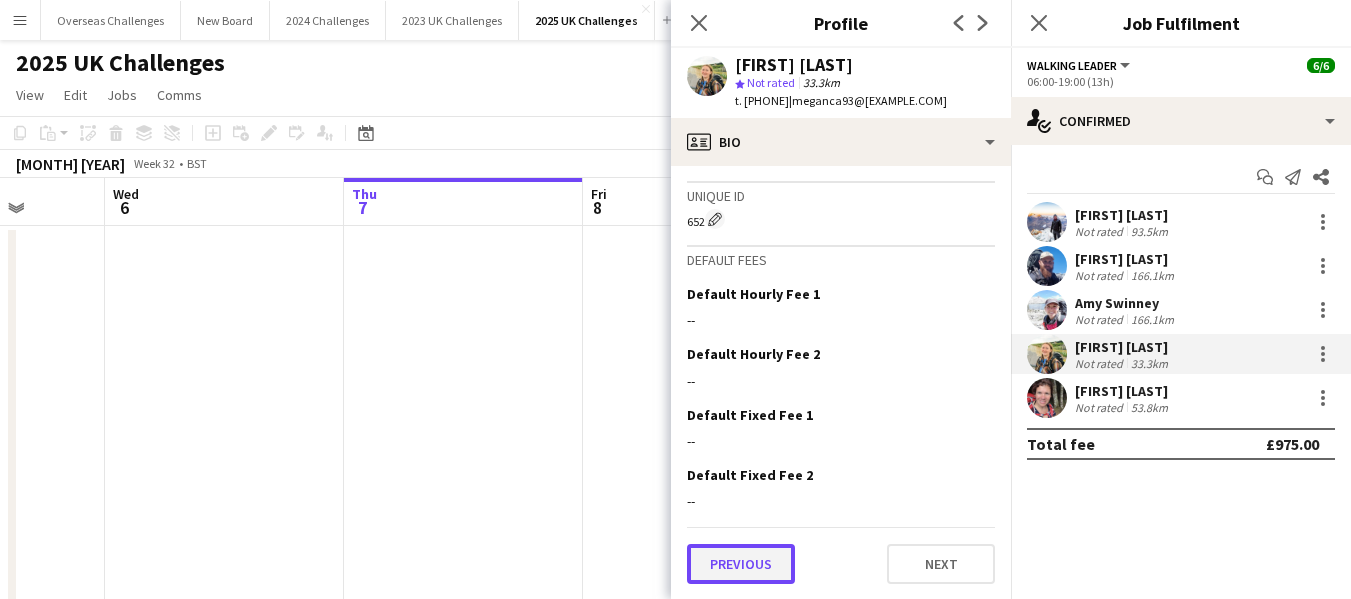 click on "Previous" 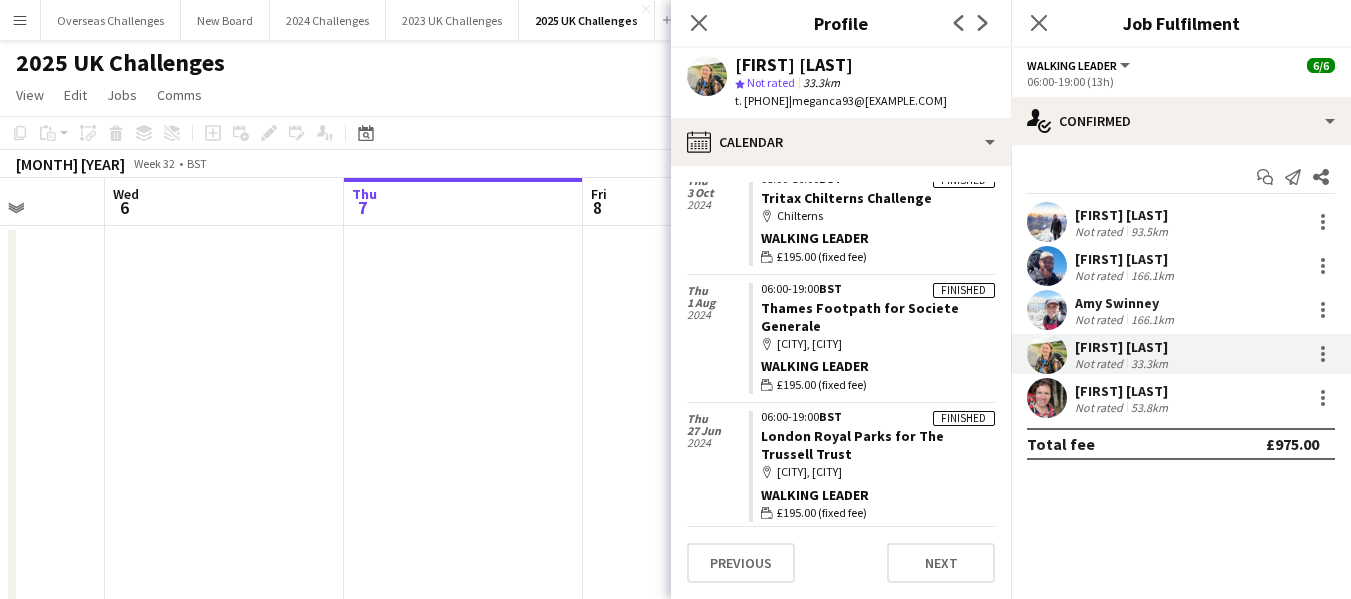 scroll, scrollTop: 552, scrollLeft: 0, axis: vertical 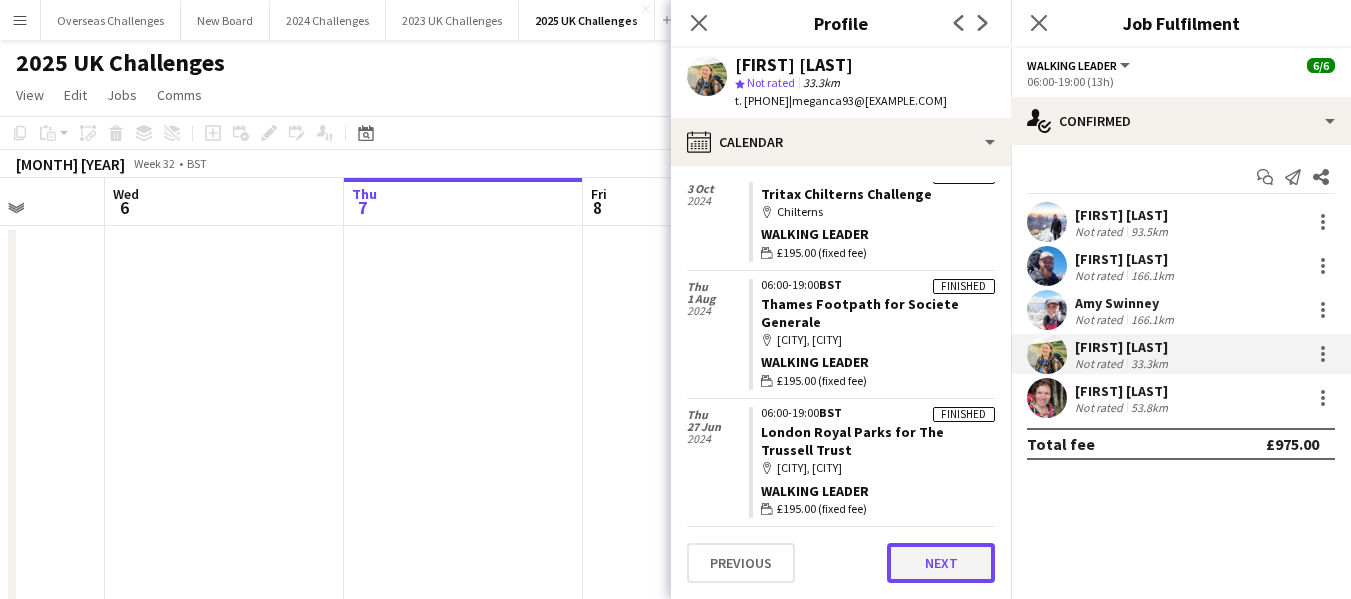 click on "Next" 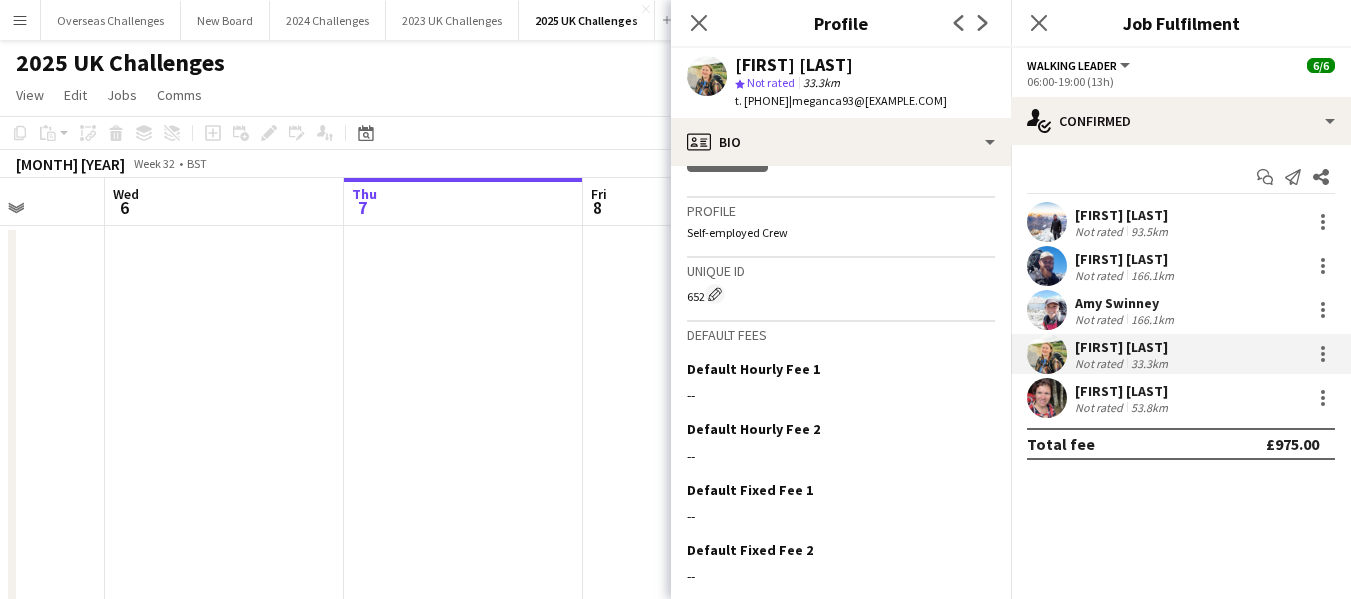 scroll, scrollTop: 964, scrollLeft: 0, axis: vertical 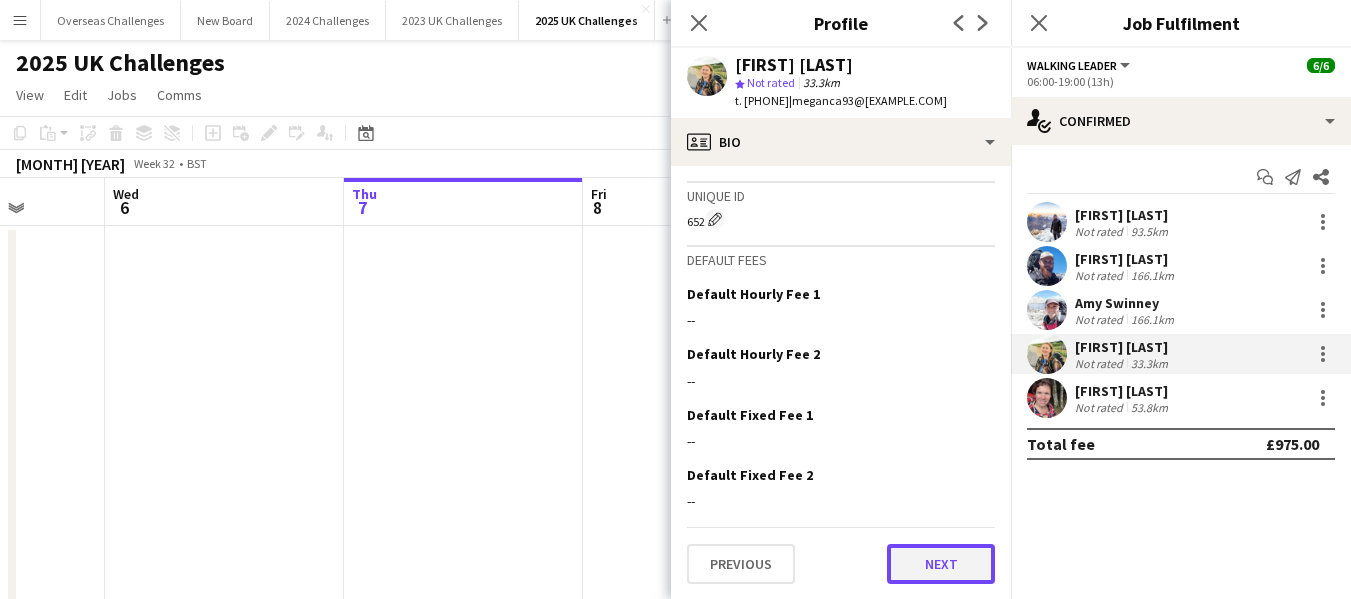 click on "Next" 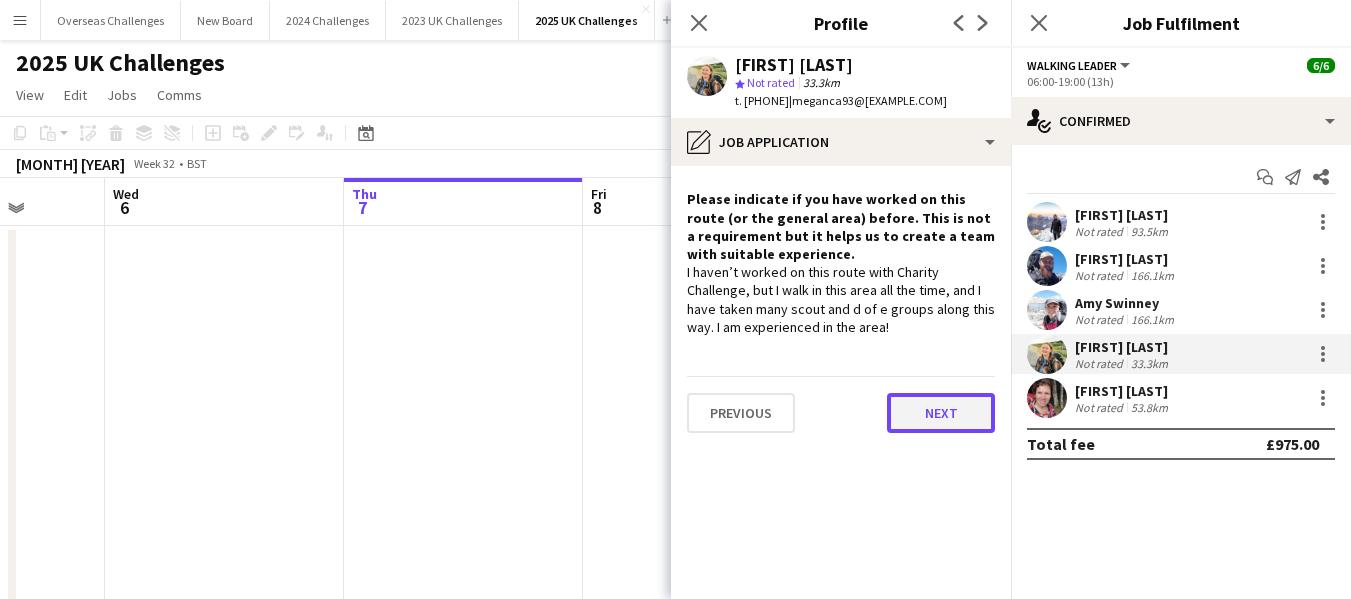 click on "Next" 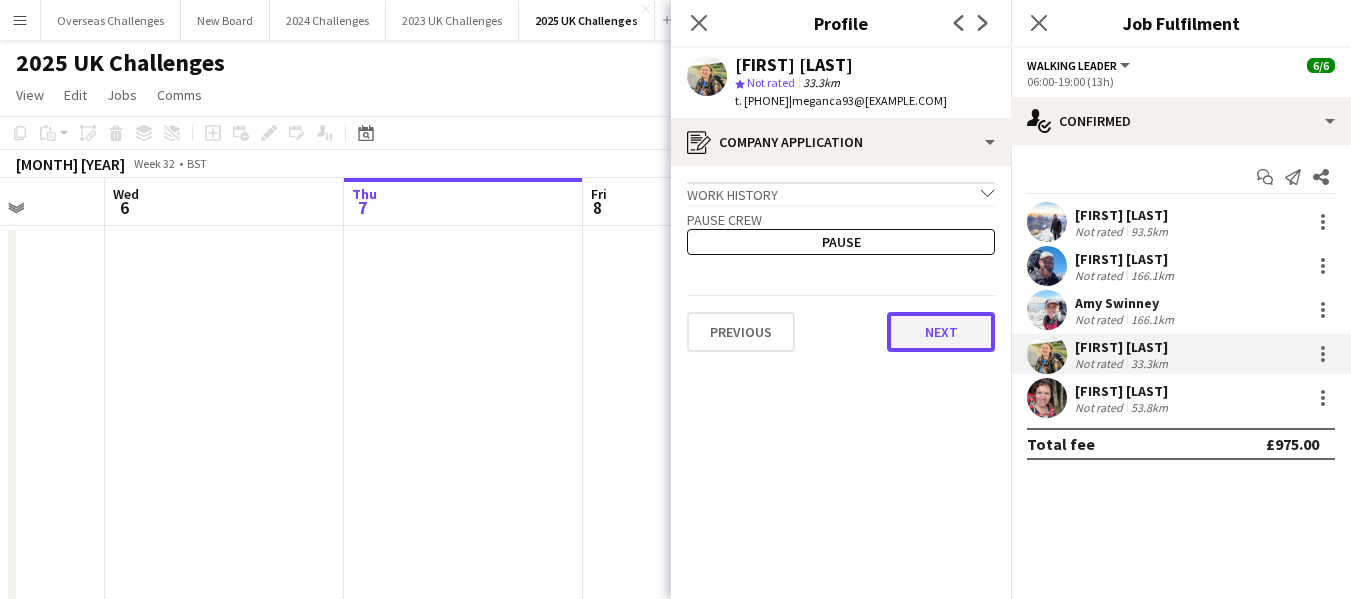 click on "Next" 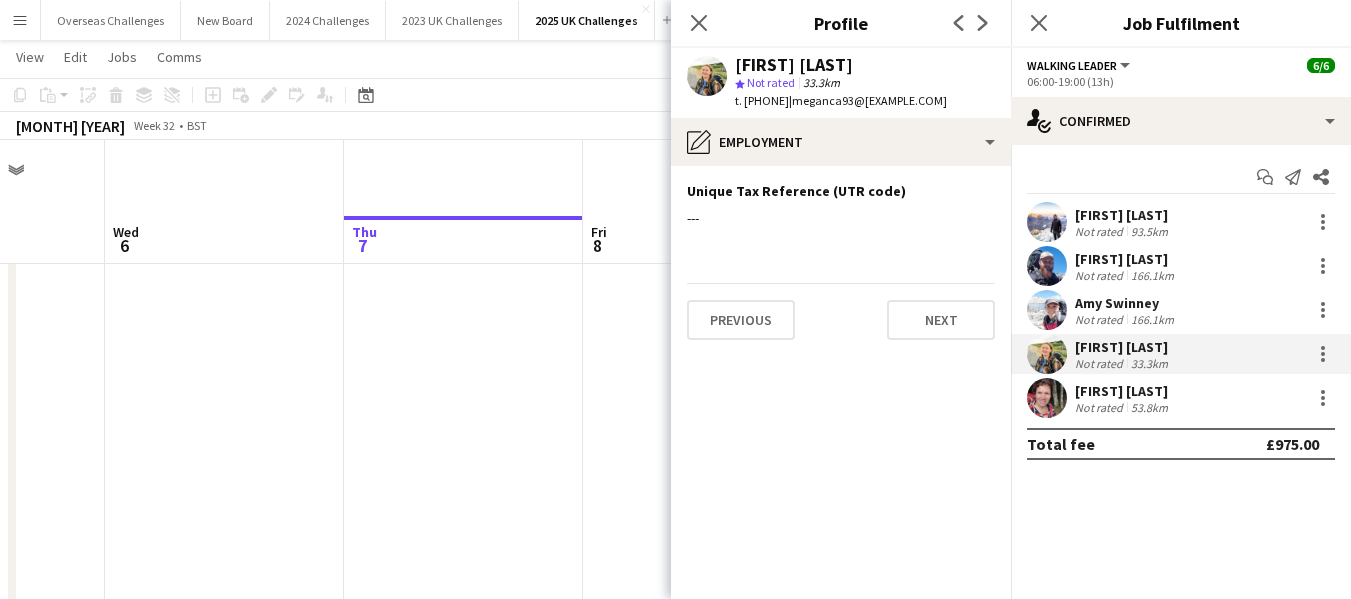 scroll, scrollTop: 0, scrollLeft: 0, axis: both 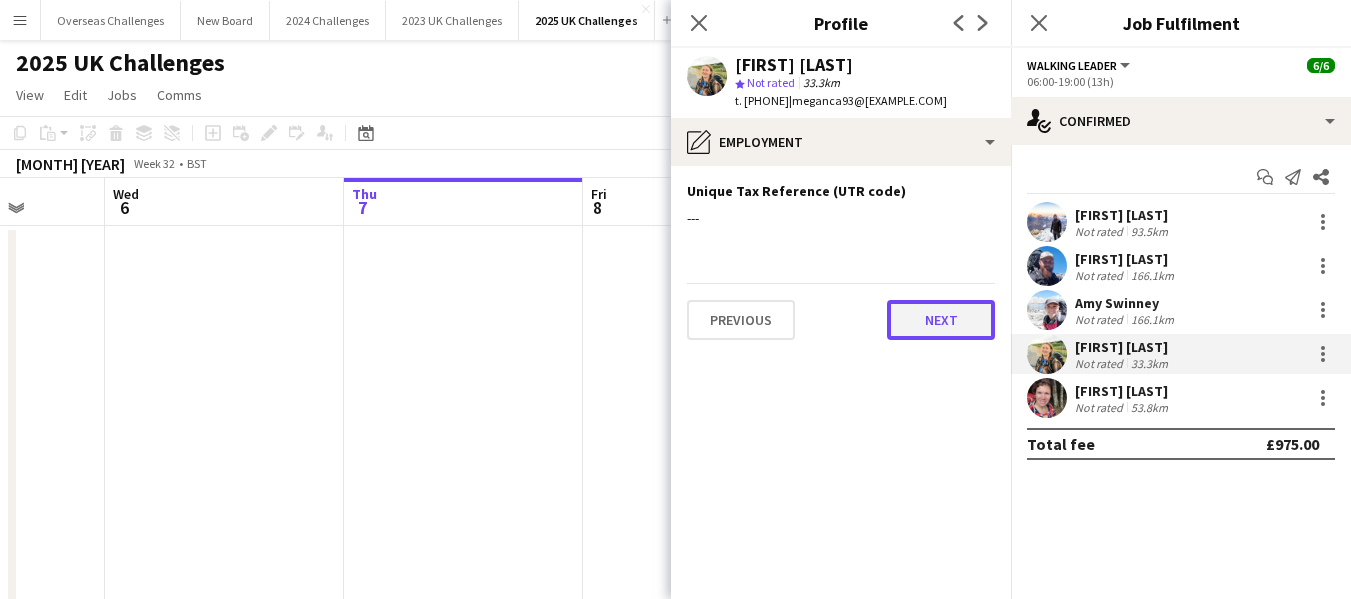 click on "Next" 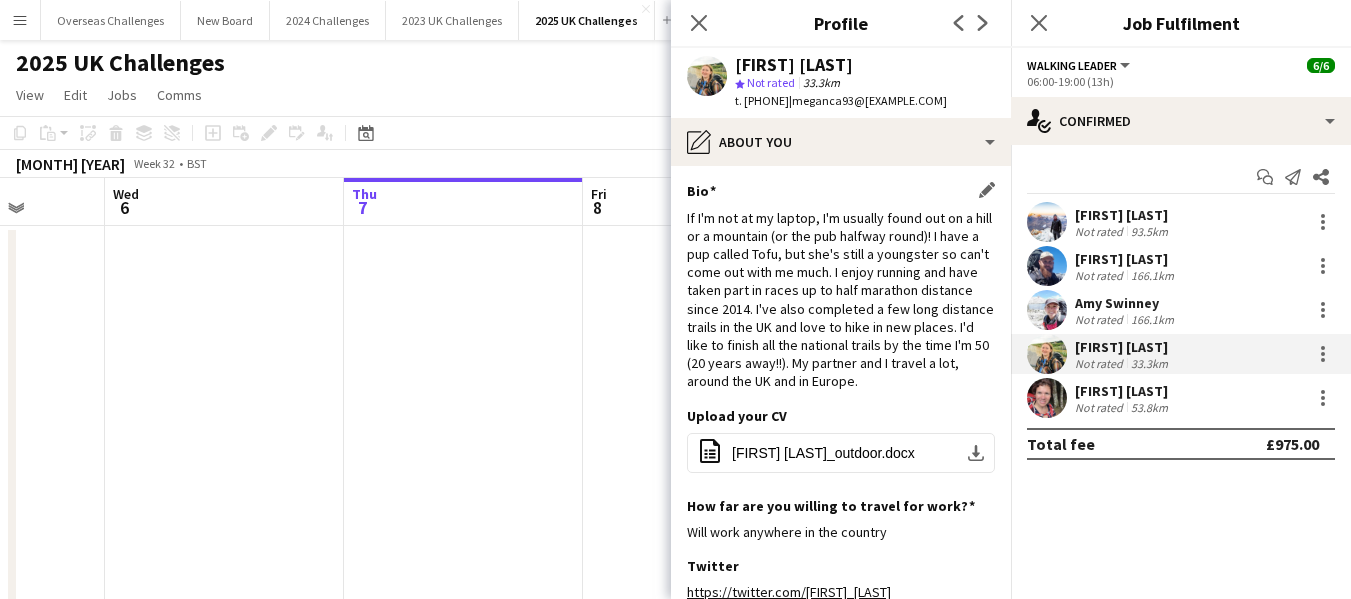 scroll, scrollTop: 100, scrollLeft: 0, axis: vertical 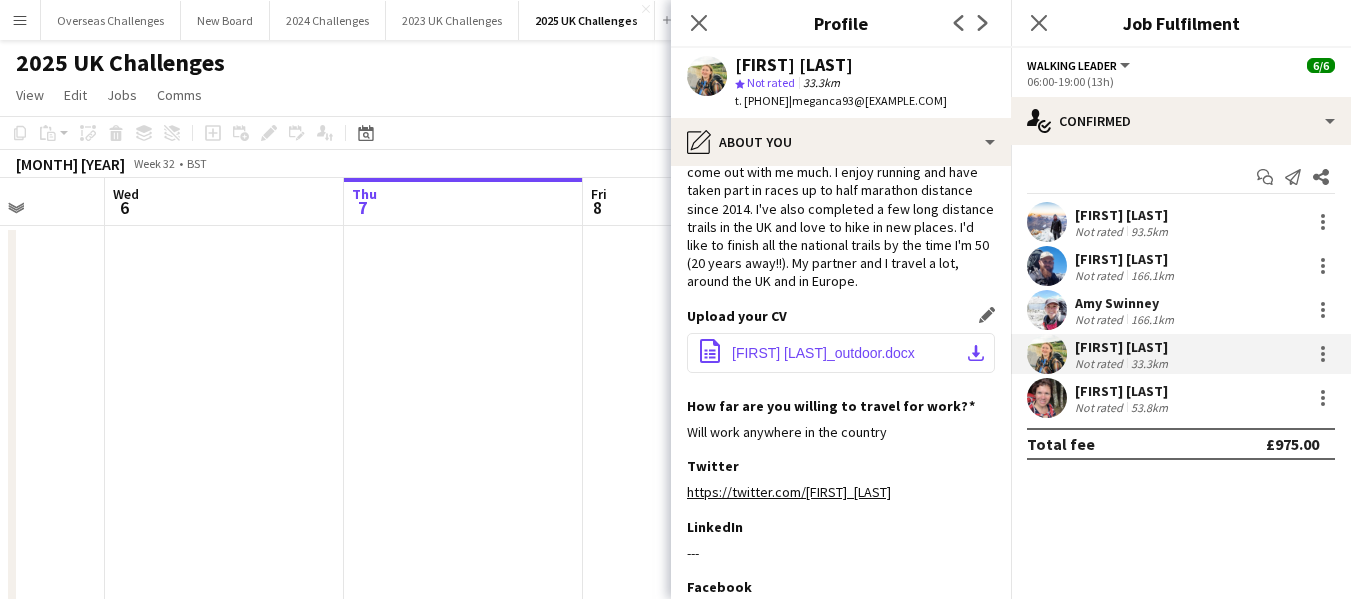 click on "[FIRST] [LAST]_outdoor.docx" 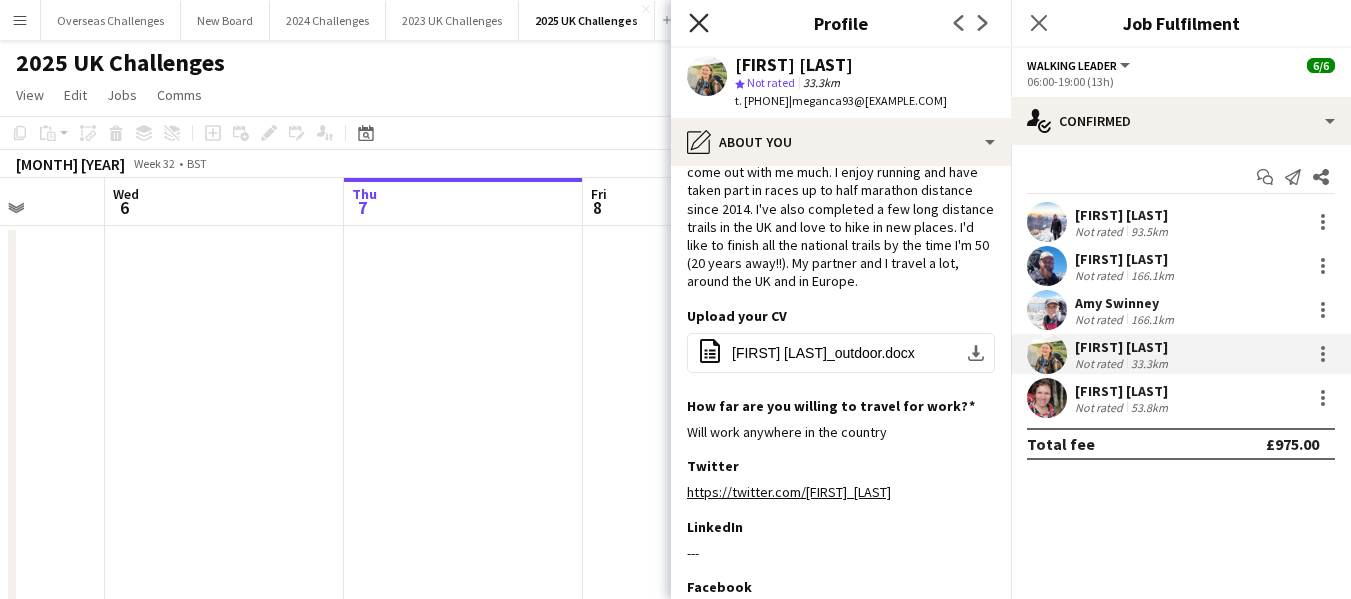 click 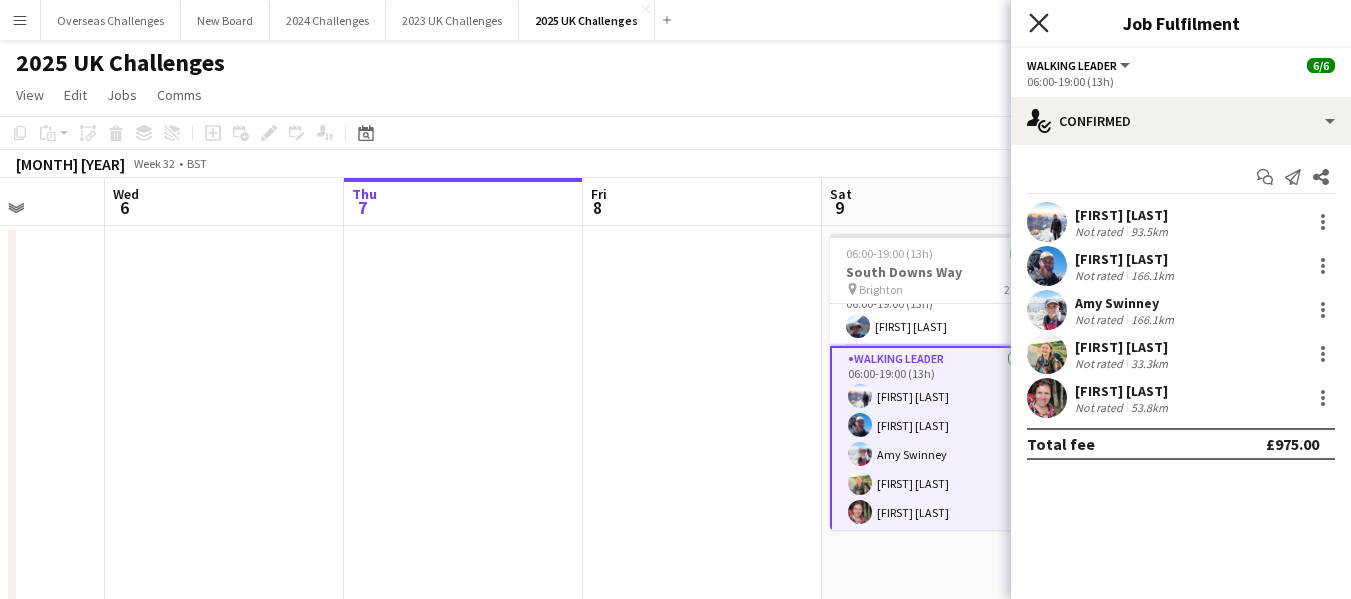 click on "Close pop-in" 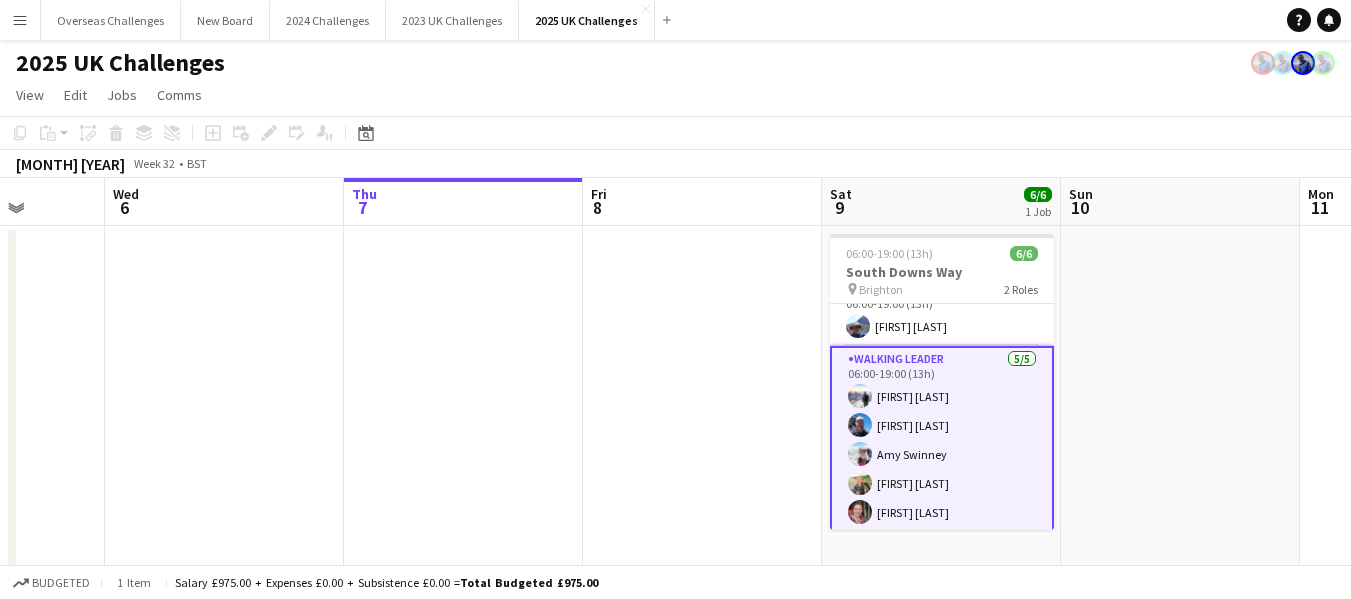 scroll, scrollTop: 30, scrollLeft: 0, axis: vertical 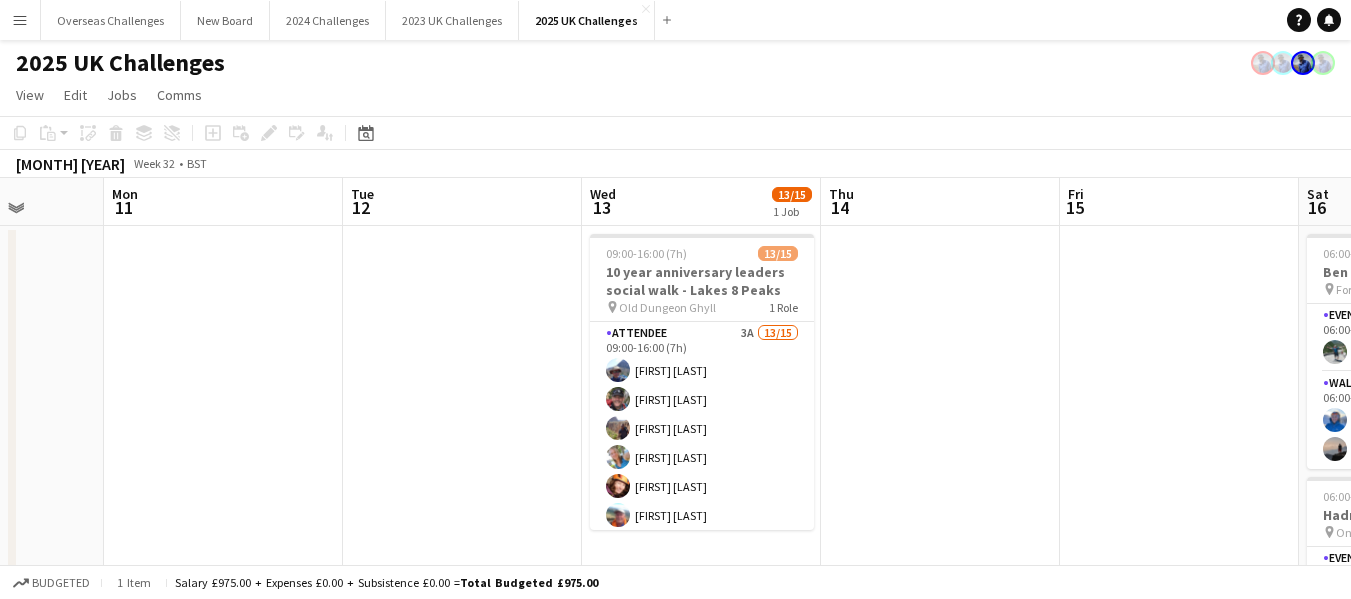 drag, startPoint x: 1218, startPoint y: 344, endPoint x: 648, endPoint y: 161, distance: 598.656 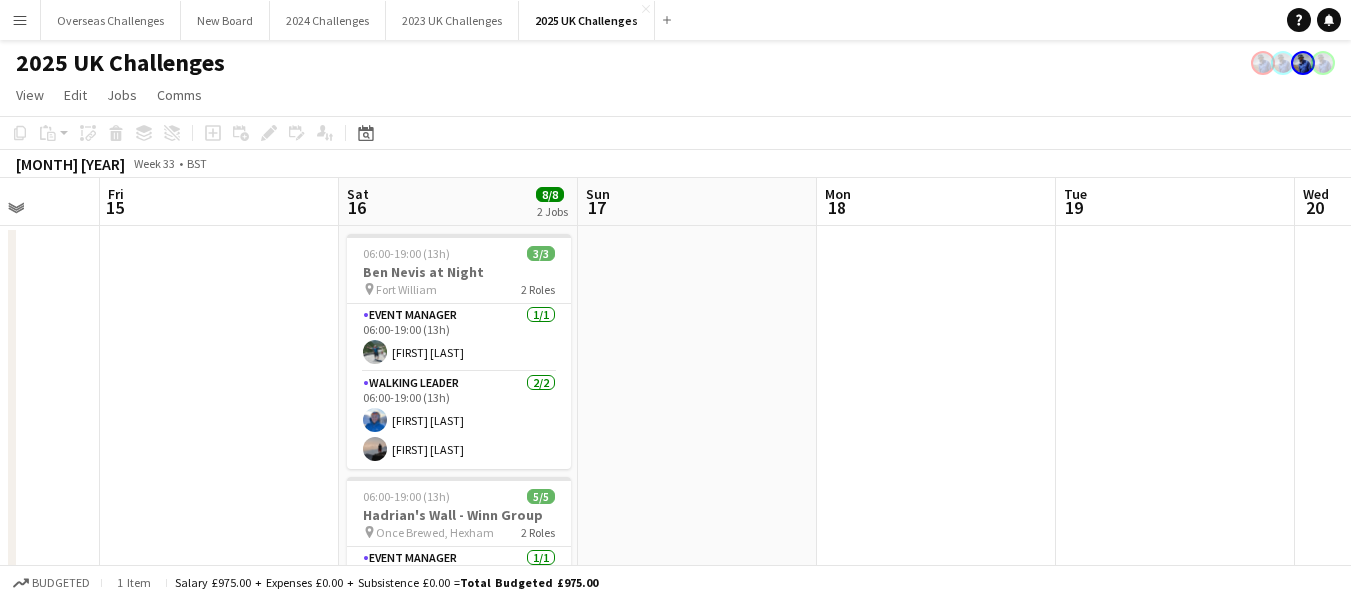 scroll, scrollTop: 0, scrollLeft: 818, axis: horizontal 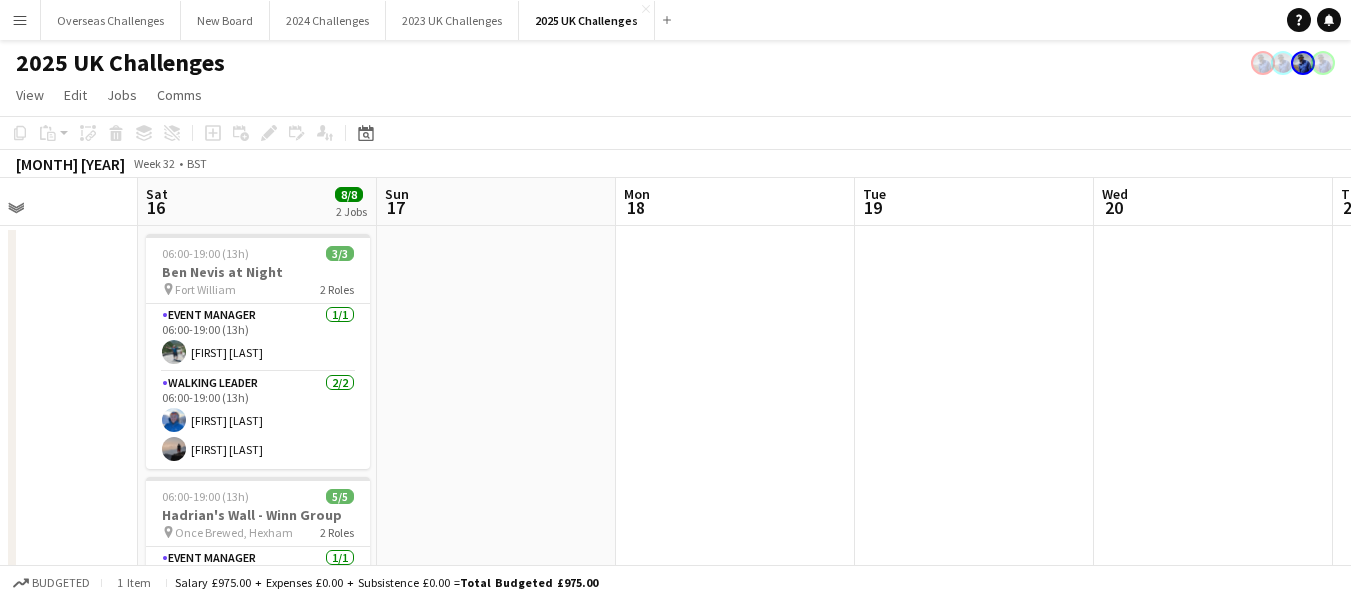 drag, startPoint x: 1229, startPoint y: 265, endPoint x: 0, endPoint y: 160, distance: 1233.4772 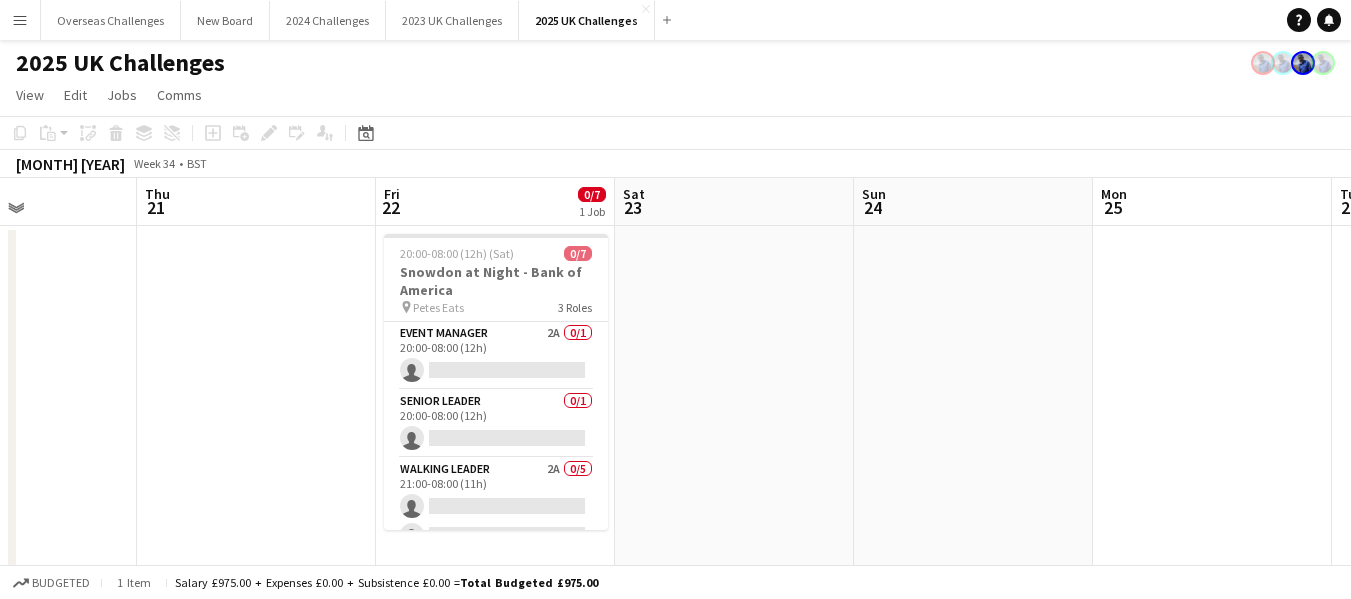 drag, startPoint x: 1181, startPoint y: 334, endPoint x: 235, endPoint y: 227, distance: 952.03204 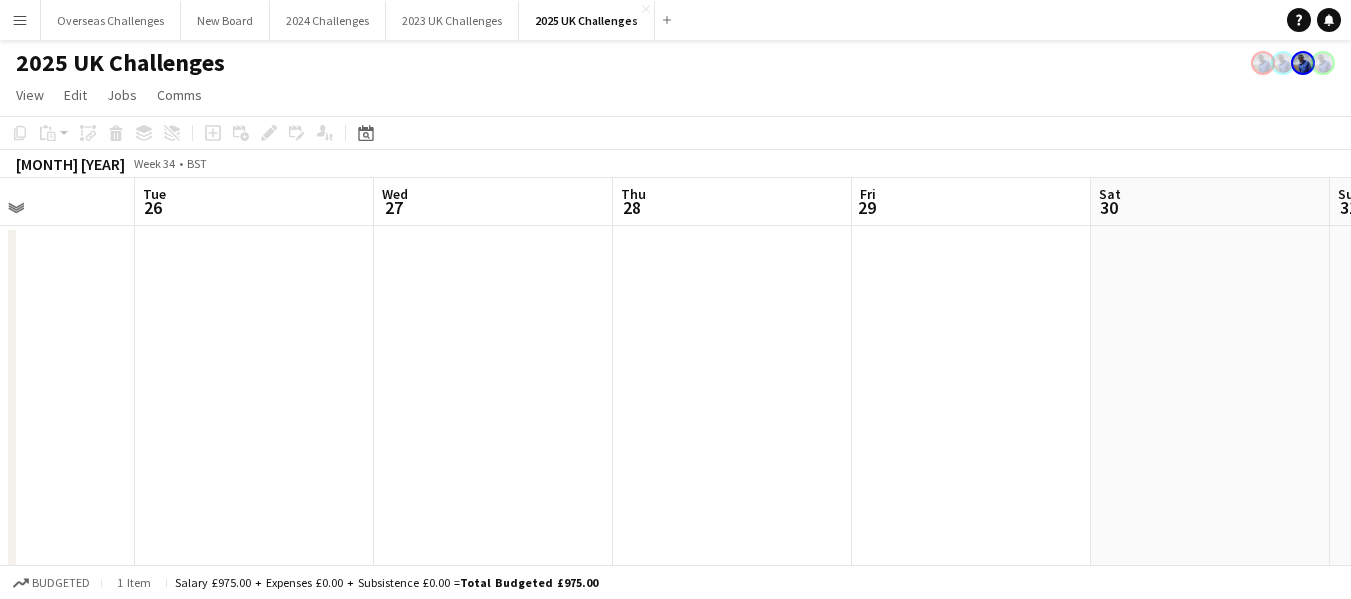 drag, startPoint x: 1199, startPoint y: 308, endPoint x: 0, endPoint y: 145, distance: 1210.0289 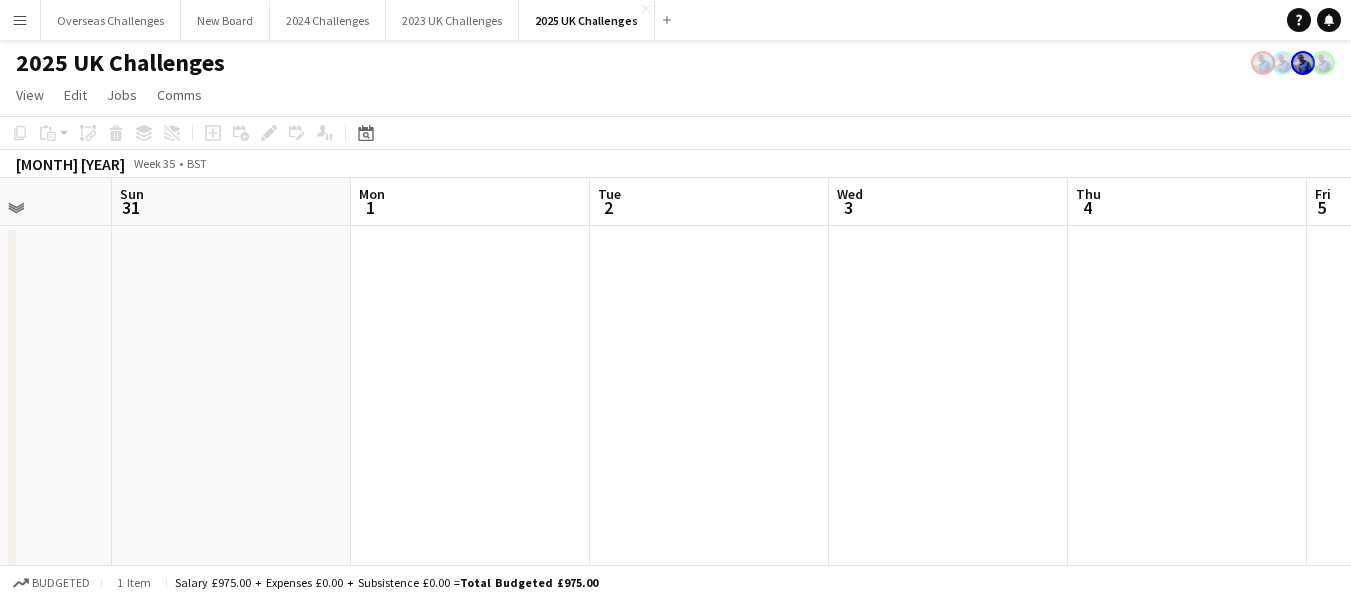 drag, startPoint x: 1218, startPoint y: 281, endPoint x: 0, endPoint y: 166, distance: 1223.417 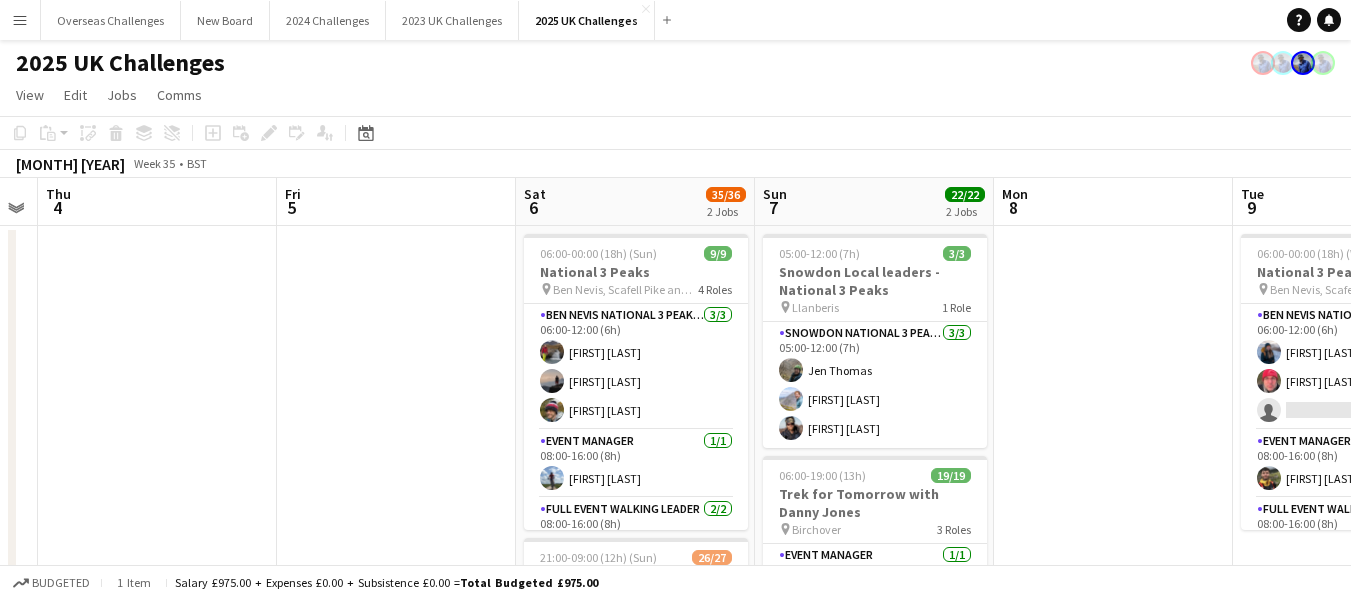 scroll, scrollTop: 0, scrollLeft: 708, axis: horizontal 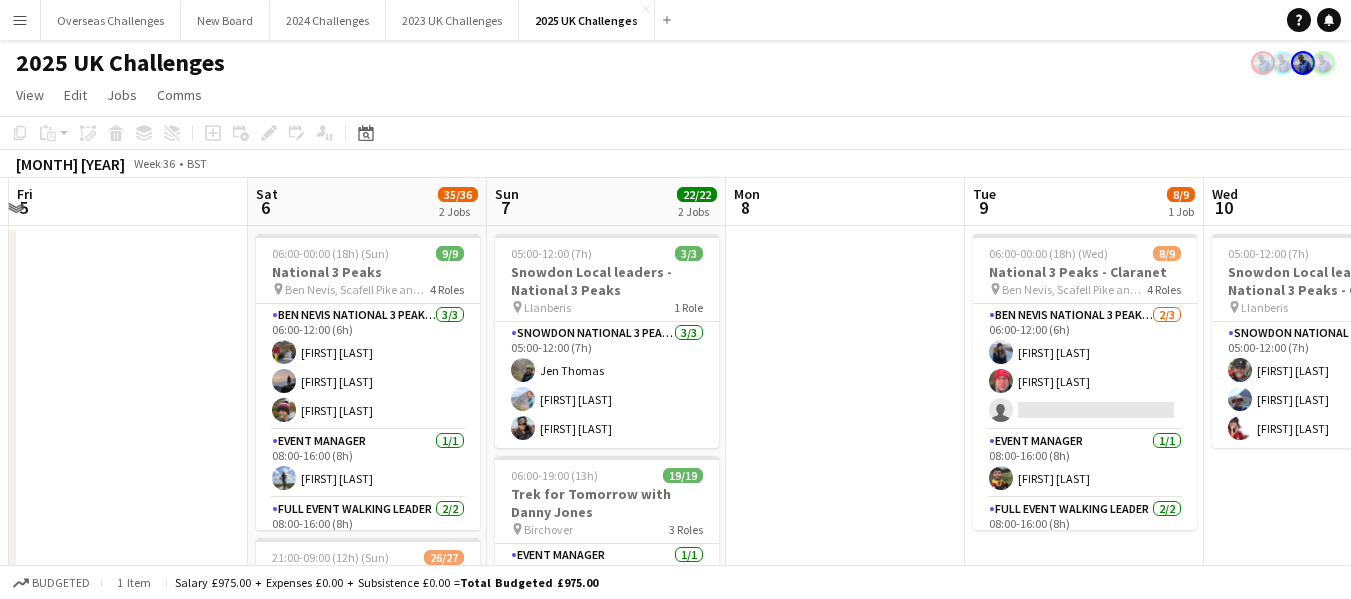 drag, startPoint x: 1030, startPoint y: 368, endPoint x: 0, endPoint y: 276, distance: 1034.1006 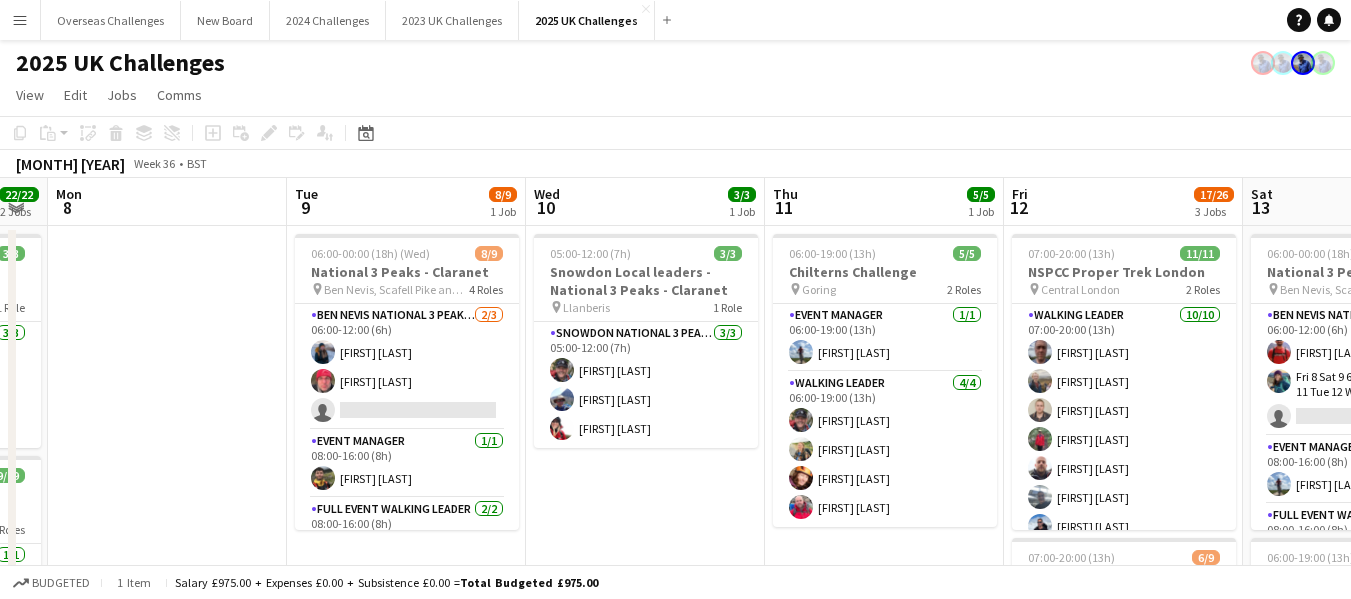 drag, startPoint x: 910, startPoint y: 308, endPoint x: 255, endPoint y: 262, distance: 656.6133 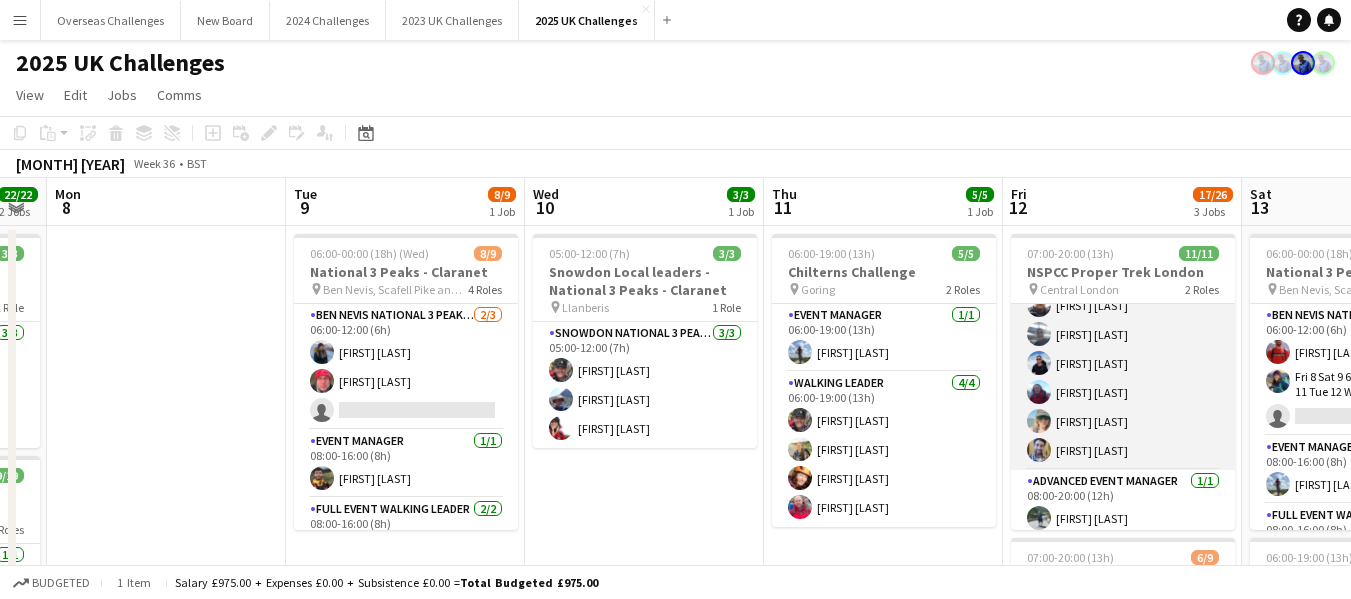scroll, scrollTop: 171, scrollLeft: 0, axis: vertical 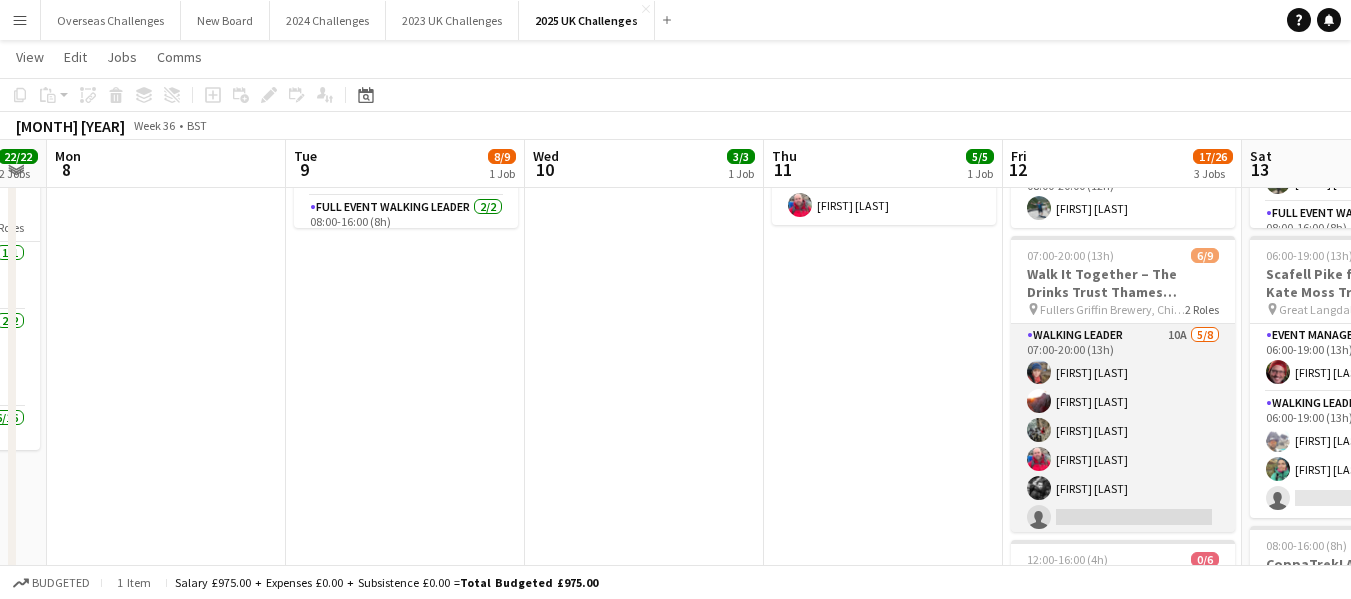 click on "Walking Leader   10A   5/8   07:00-20:00 (13h)
[FIRST] [LAST] [FIRST] [LAST] [FIRST] [LAST] [FIRST] [LAST]
single-neutral-actions
single-neutral-actions
single-neutral-actions" at bounding box center [1123, 459] 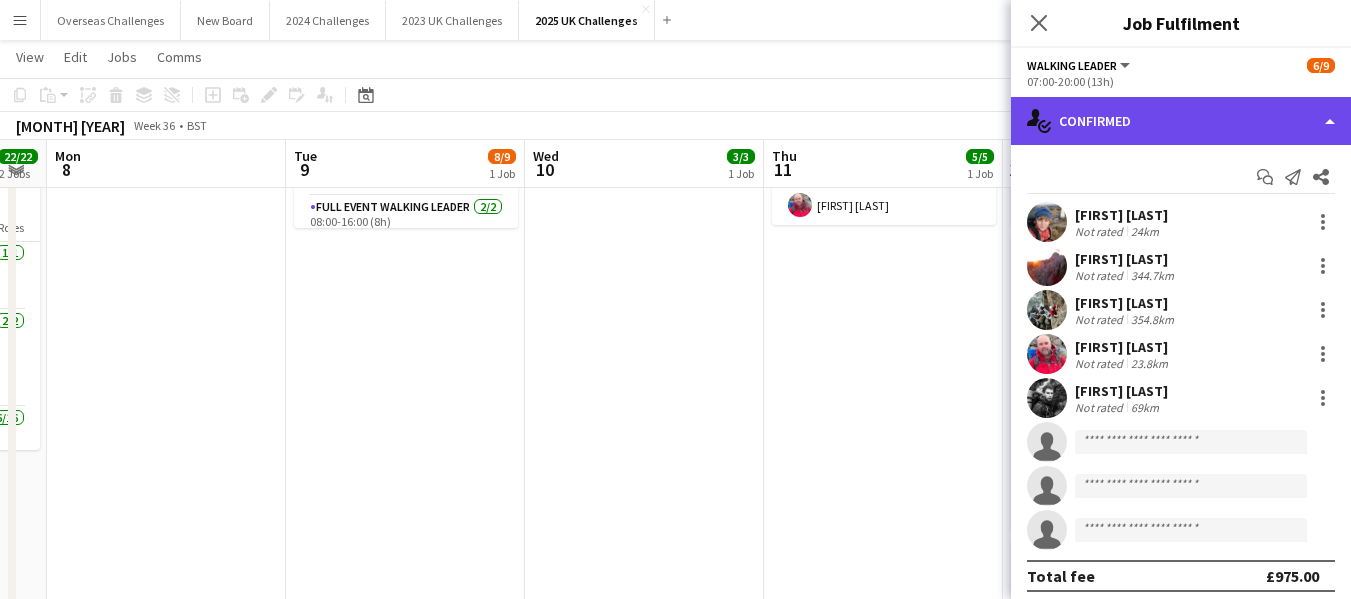 click on "single-neutral-actions-check-2
Confirmed" 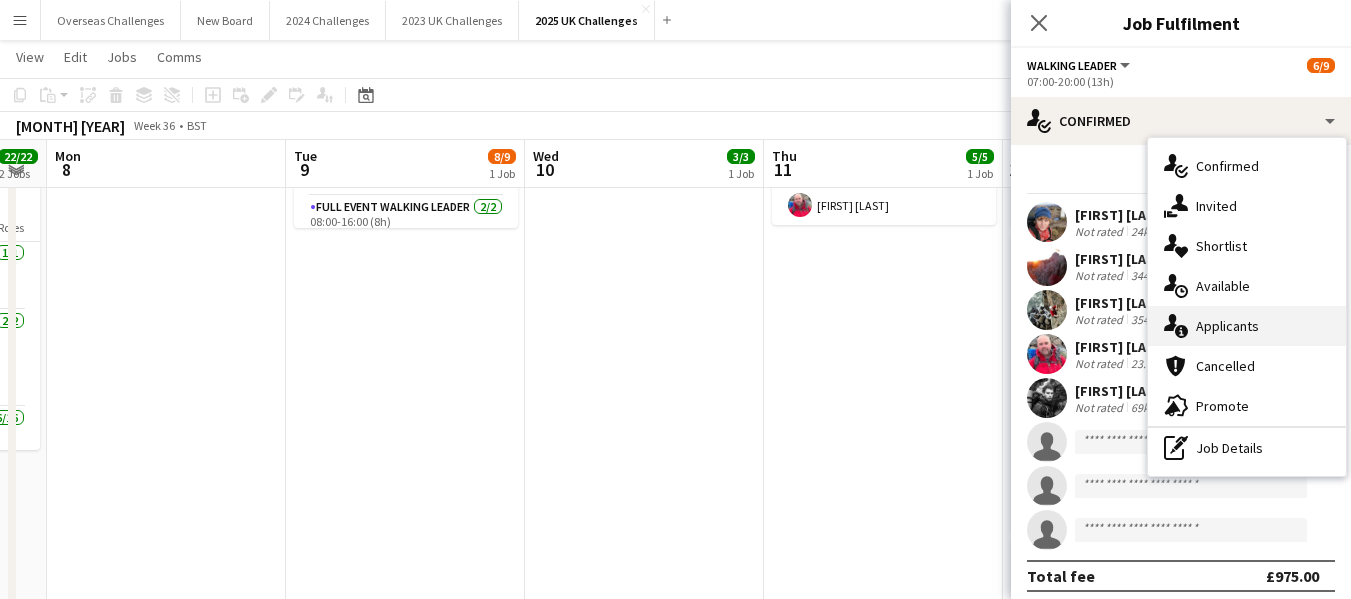 click on "single-neutral-actions-information
Applicants" at bounding box center [1247, 326] 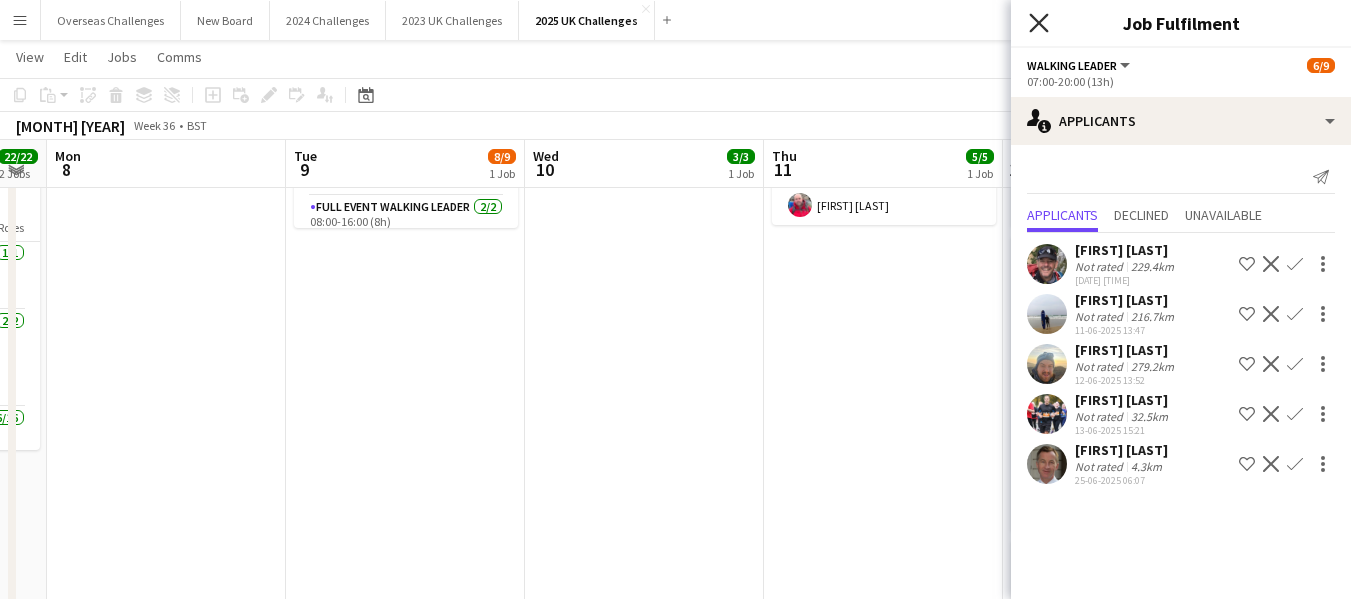 click on "Close pop-in" 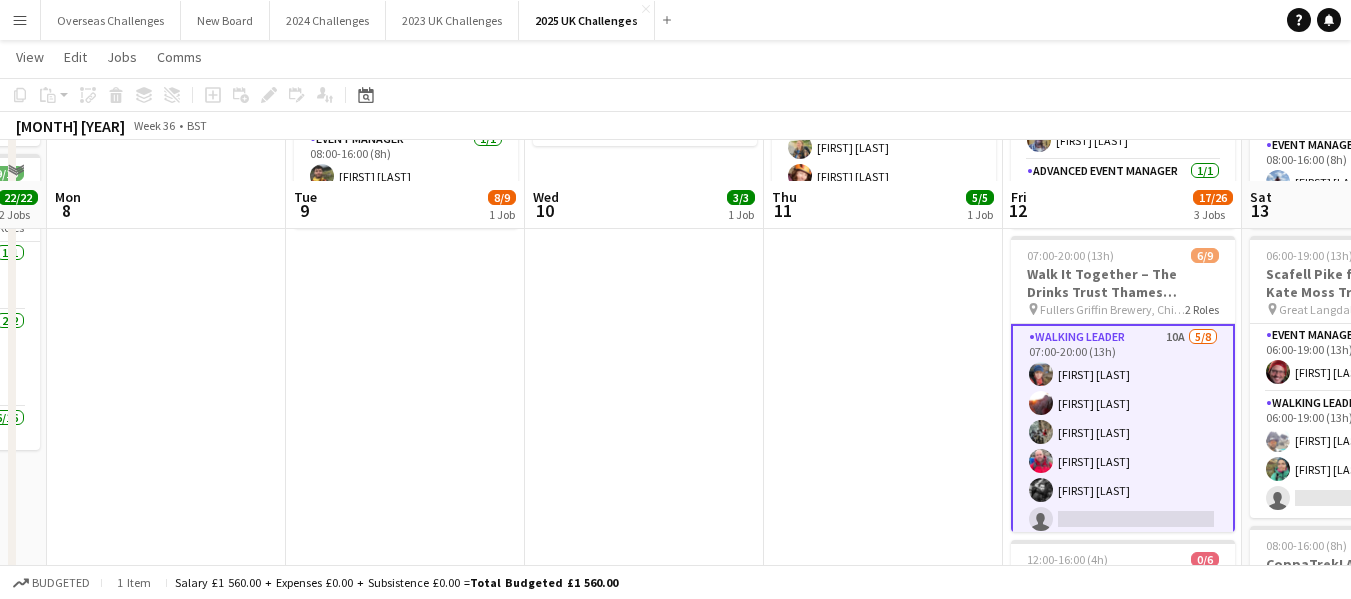 scroll, scrollTop: 400, scrollLeft: 0, axis: vertical 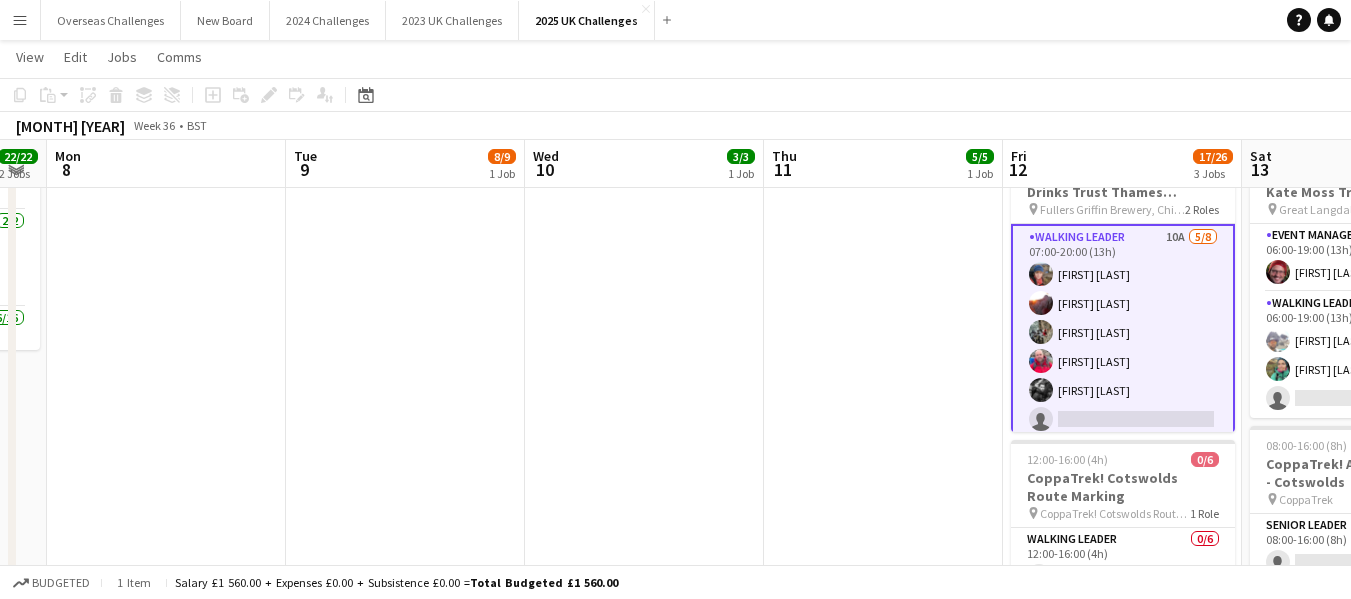 click on "Walking Leader   10A   5/8   07:00-20:00 (13h)
[FIRST] [LAST] [FIRST] [LAST] [FIRST] [LAST] [FIRST] [LAST]
single-neutral-actions
single-neutral-actions
single-neutral-actions" at bounding box center (1123, 361) 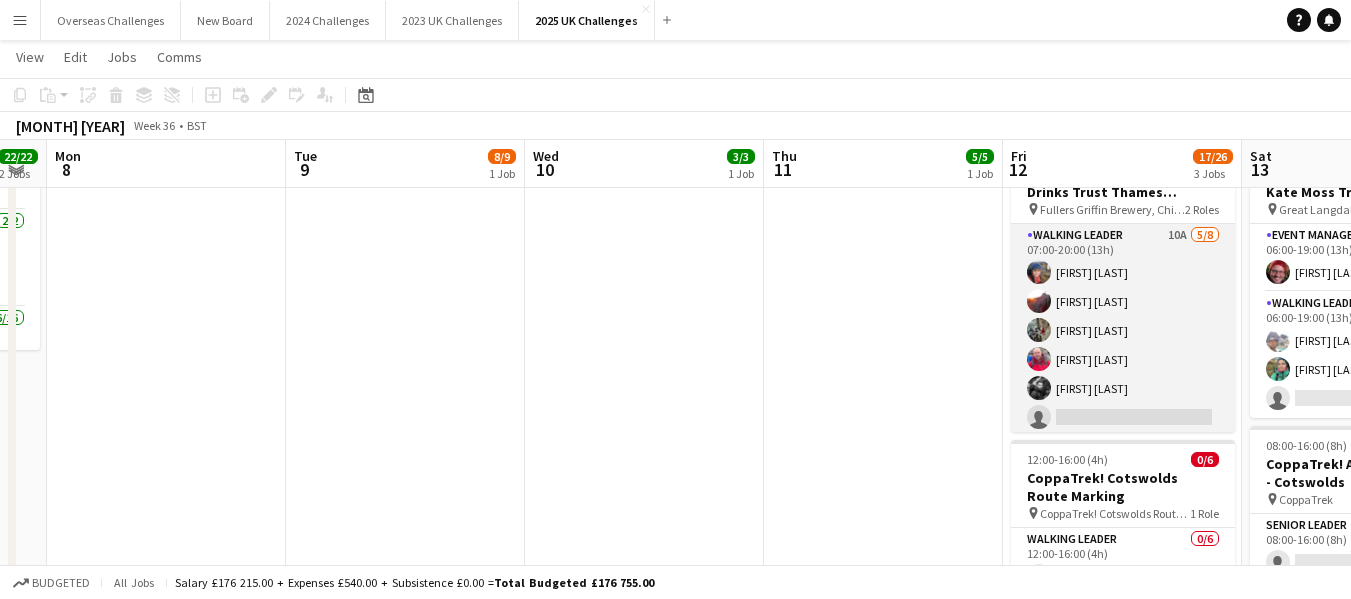 click on "Walking Leader   10A   5/8   07:00-20:00 (13h)
[FIRST] [LAST] [FIRST] [LAST] [FIRST] [LAST] [FIRST] [LAST]
single-neutral-actions
single-neutral-actions
single-neutral-actions" at bounding box center (1123, 359) 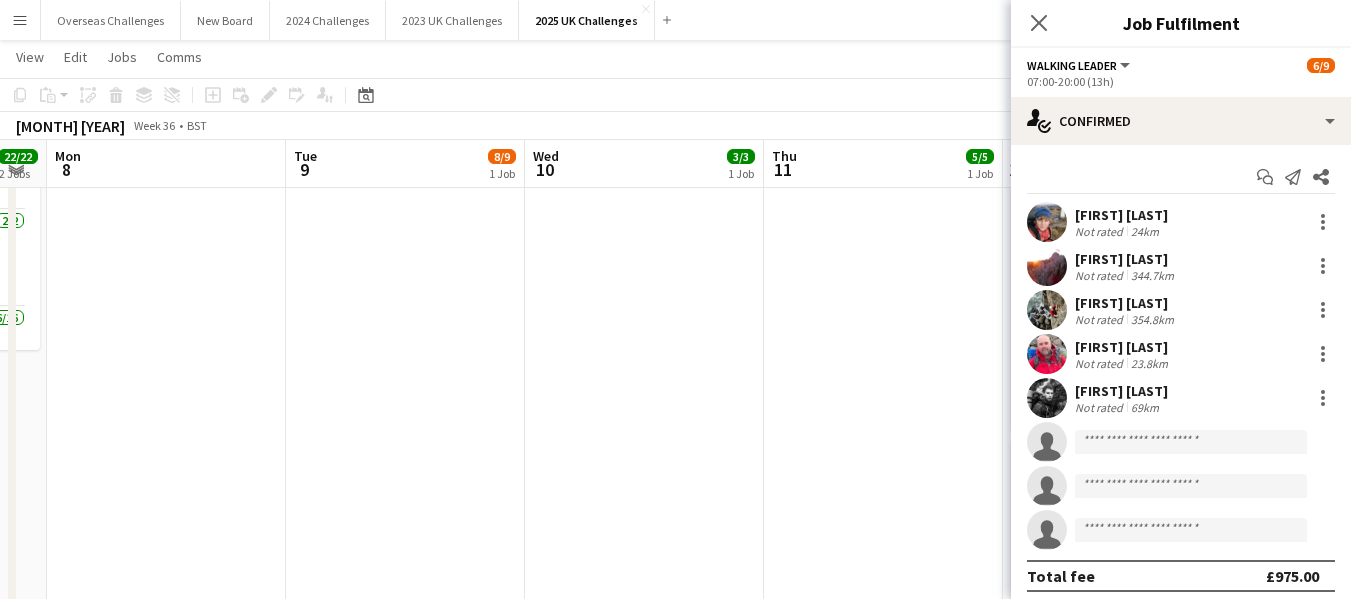 click on "[FIRST] [LAST]" at bounding box center [1121, 391] 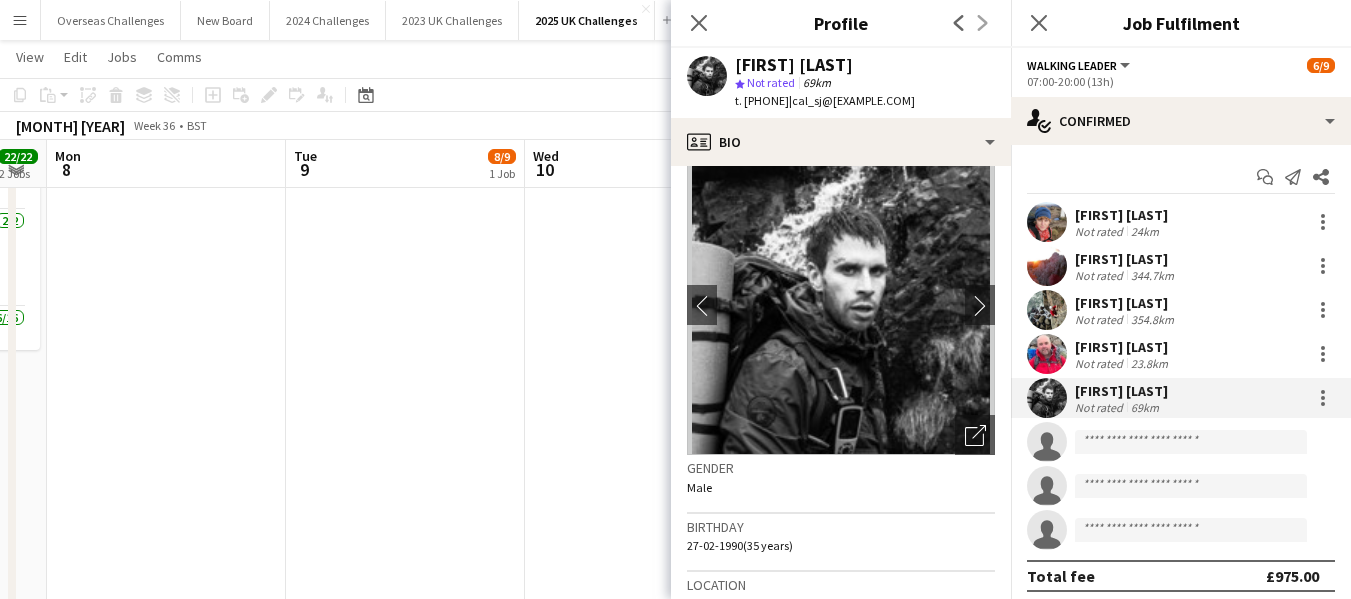 scroll, scrollTop: 0, scrollLeft: 0, axis: both 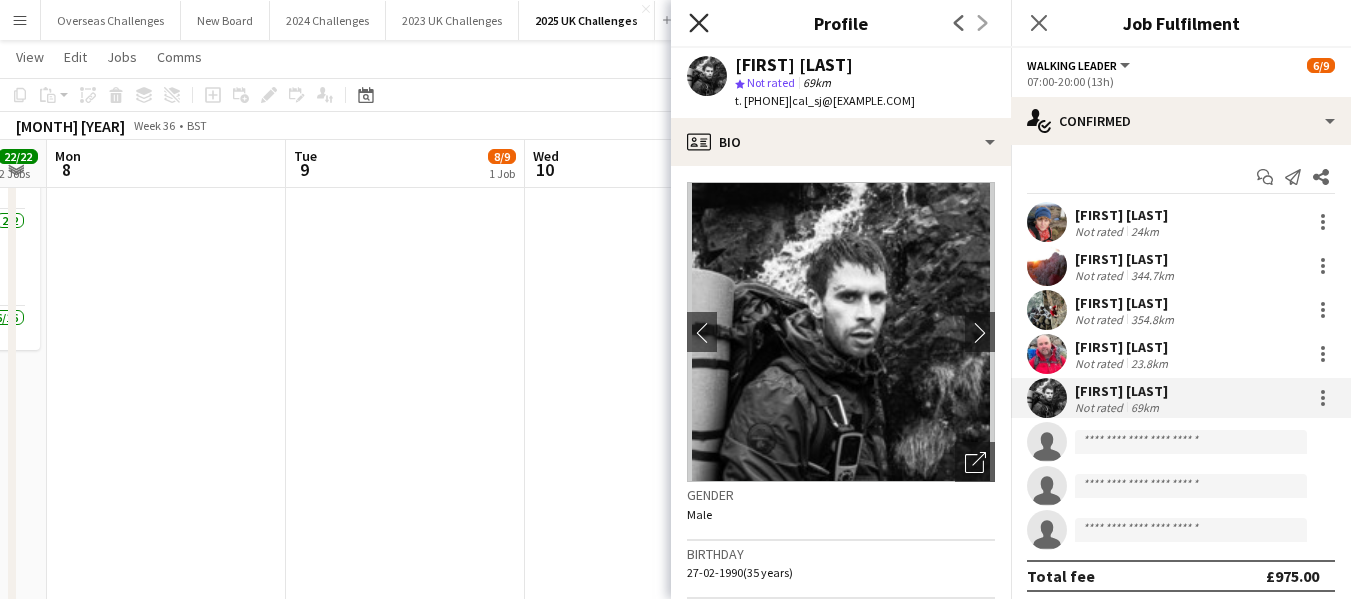 click 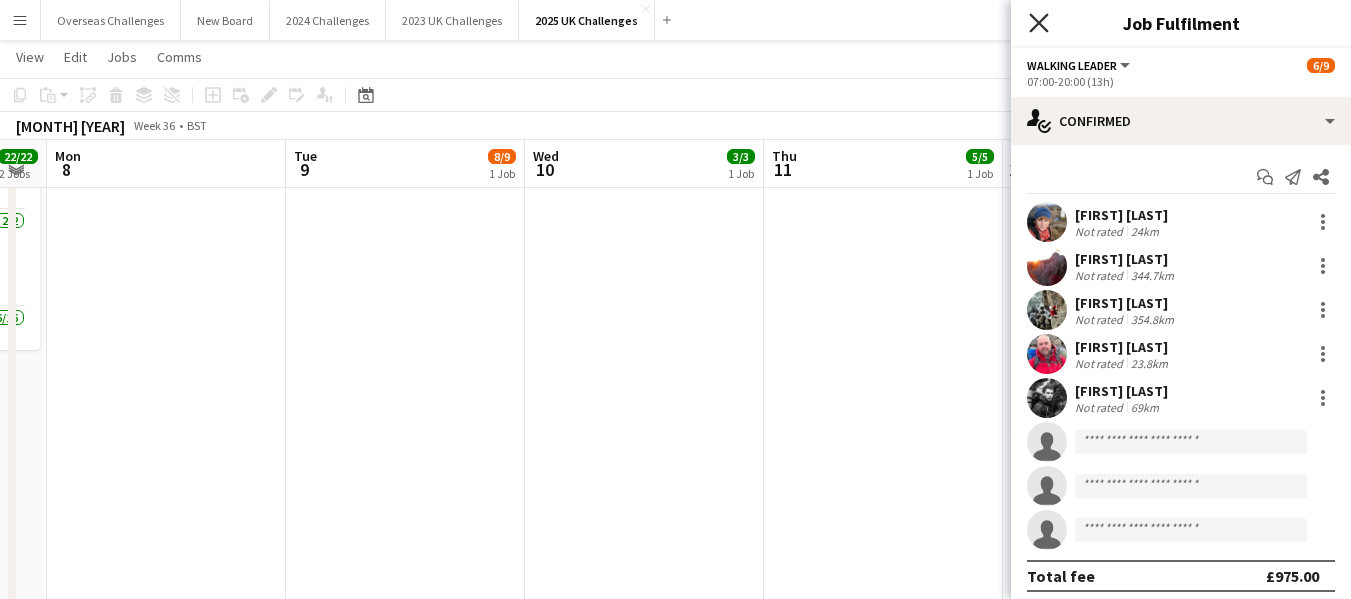 click on "Close pop-in" 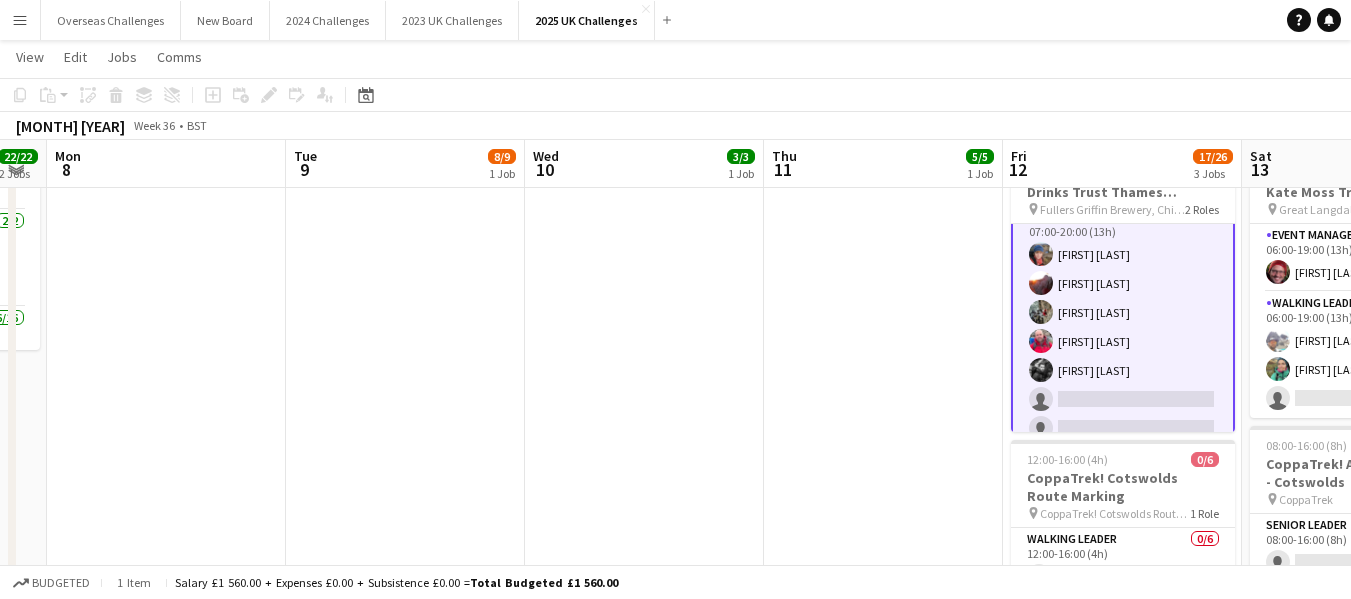 scroll, scrollTop: 0, scrollLeft: 0, axis: both 